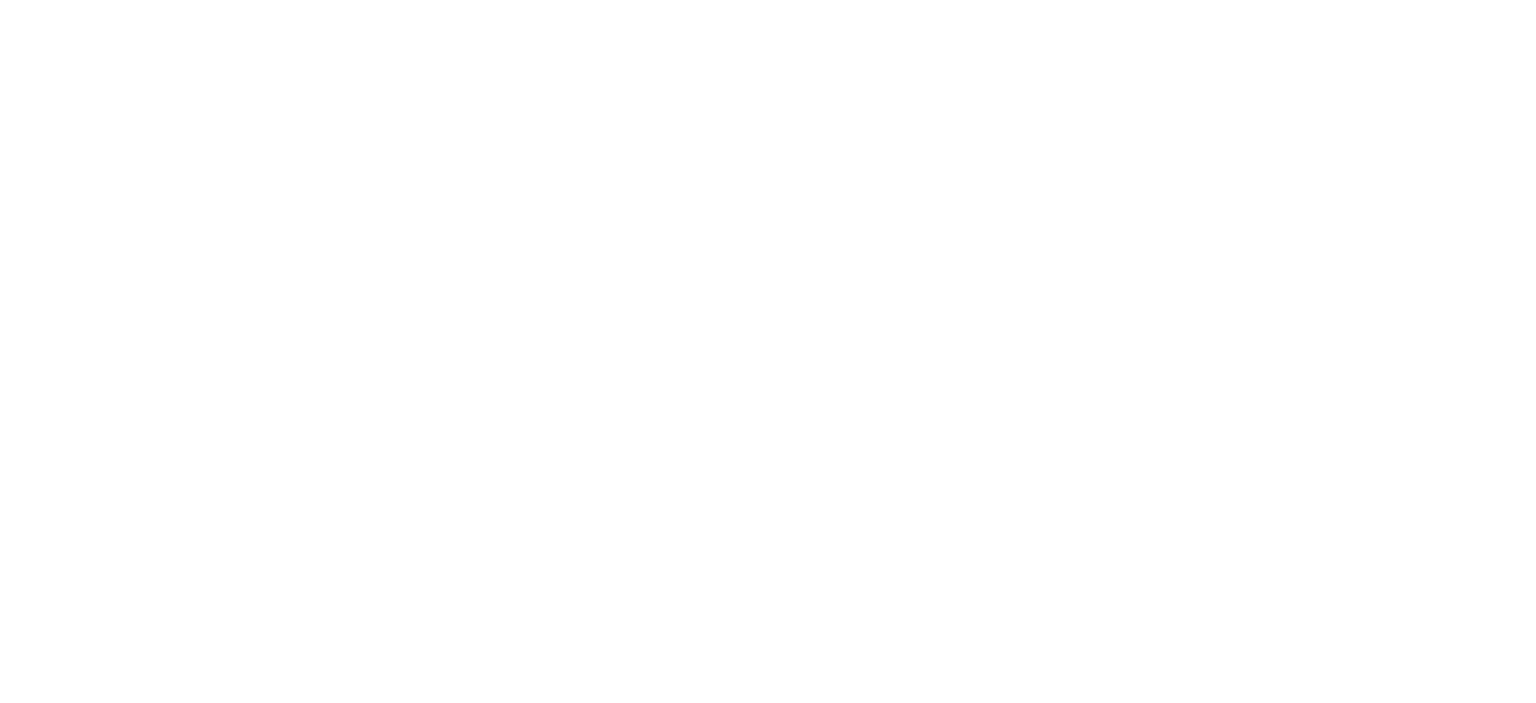 scroll, scrollTop: 0, scrollLeft: 0, axis: both 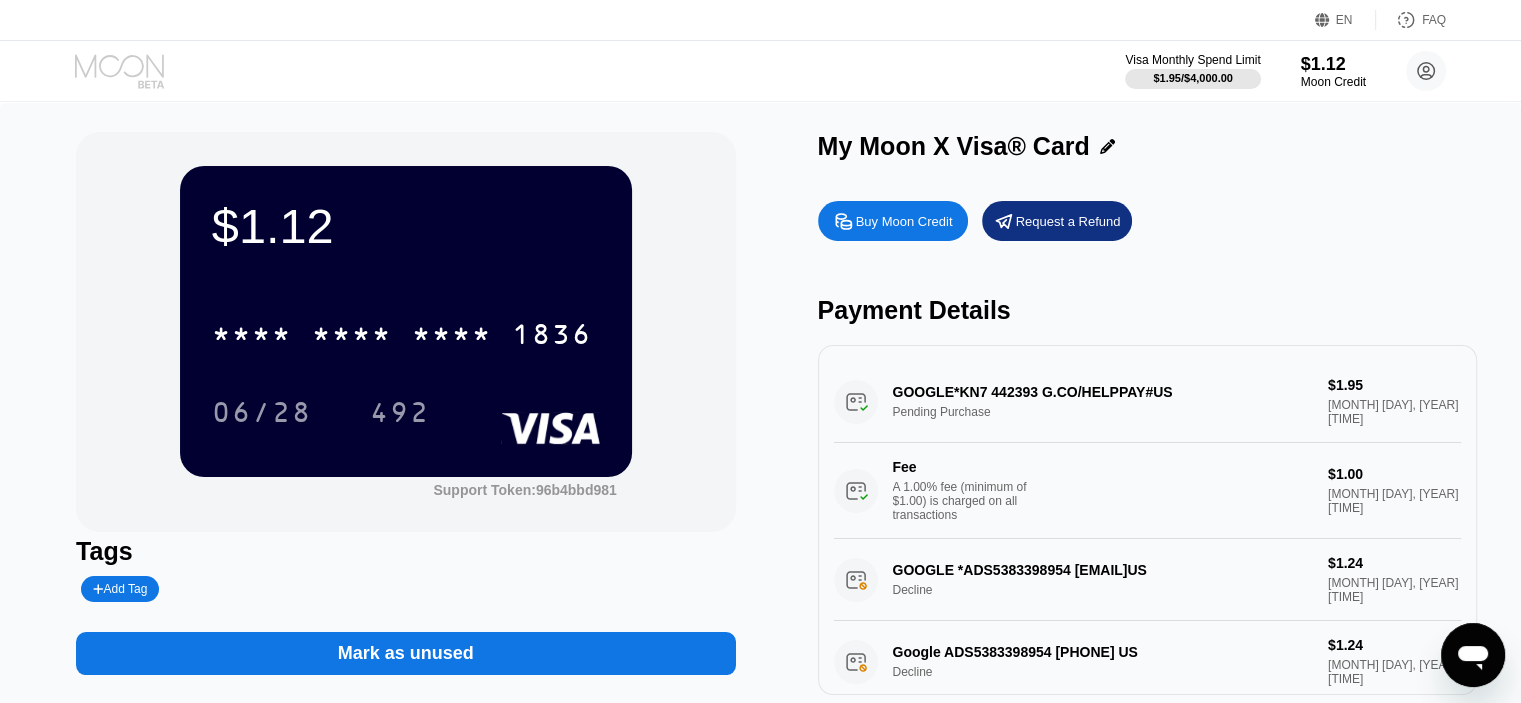 click 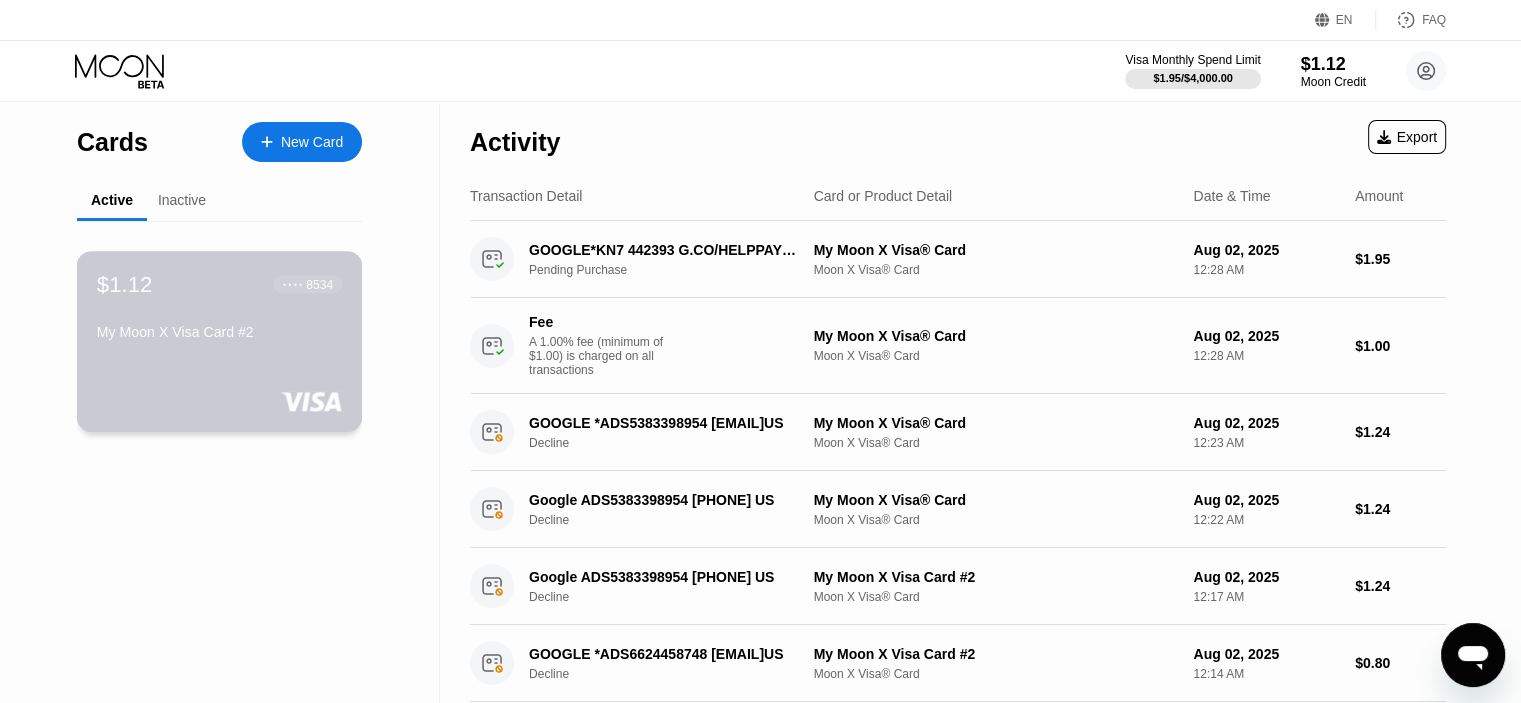 click on "My Moon X Visa Card #2" at bounding box center [219, 332] 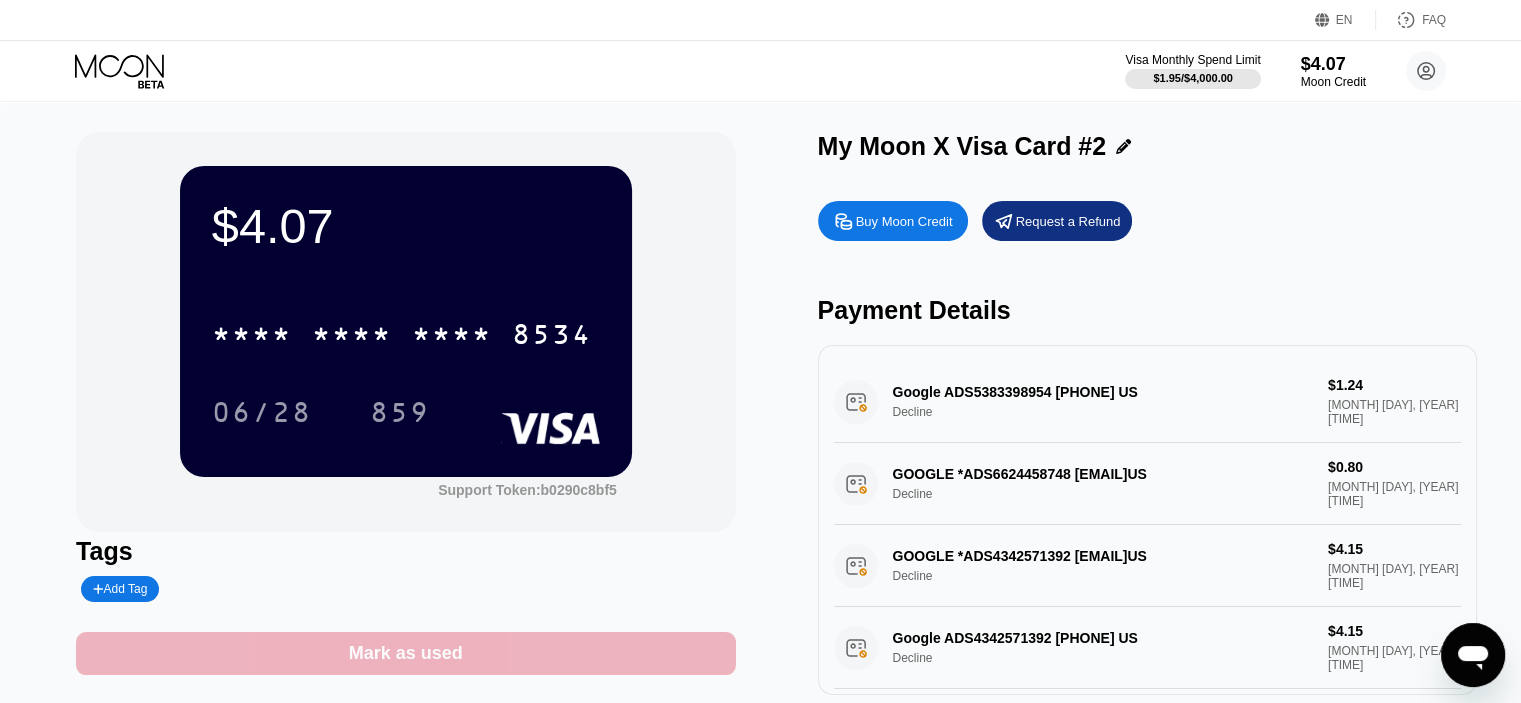 click on "Mark as used" at bounding box center (405, 653) 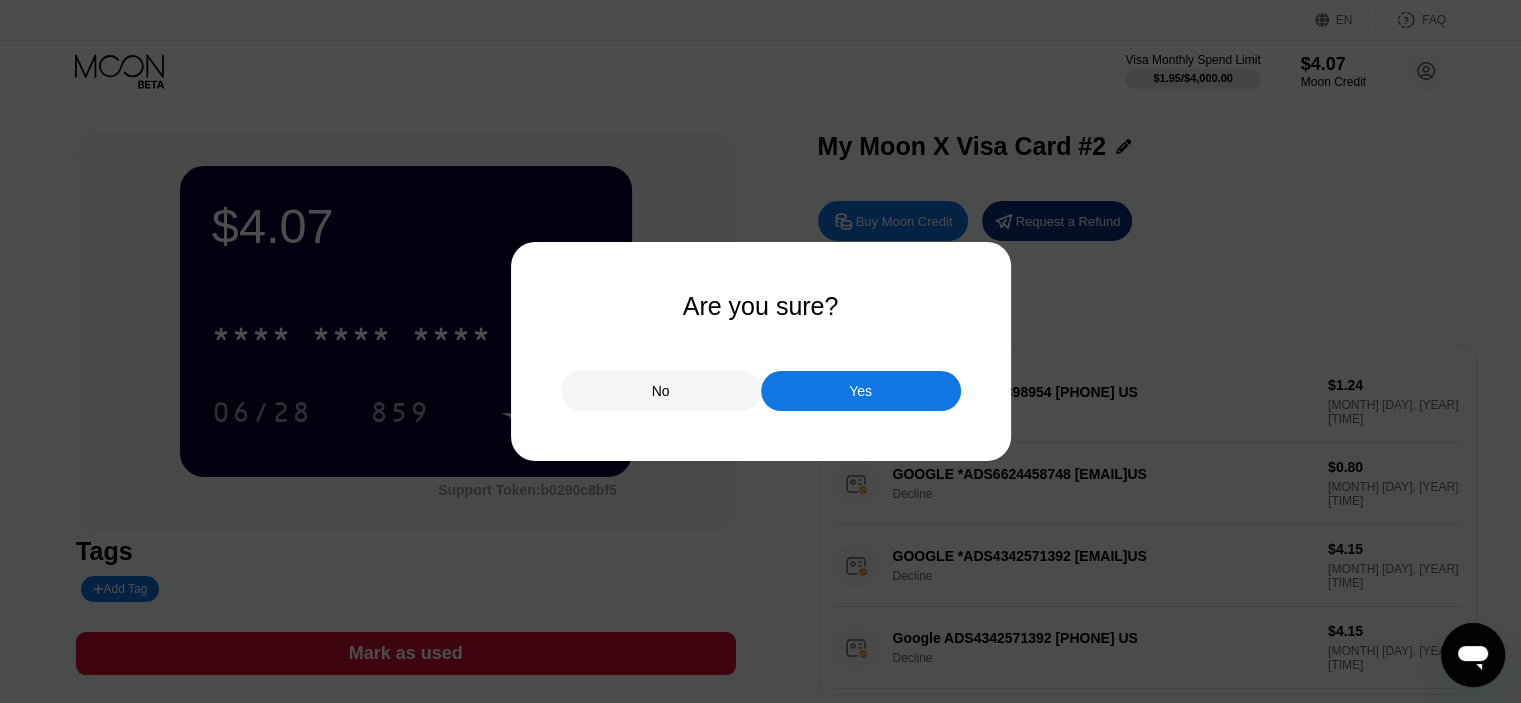 click on "Yes" at bounding box center (861, 391) 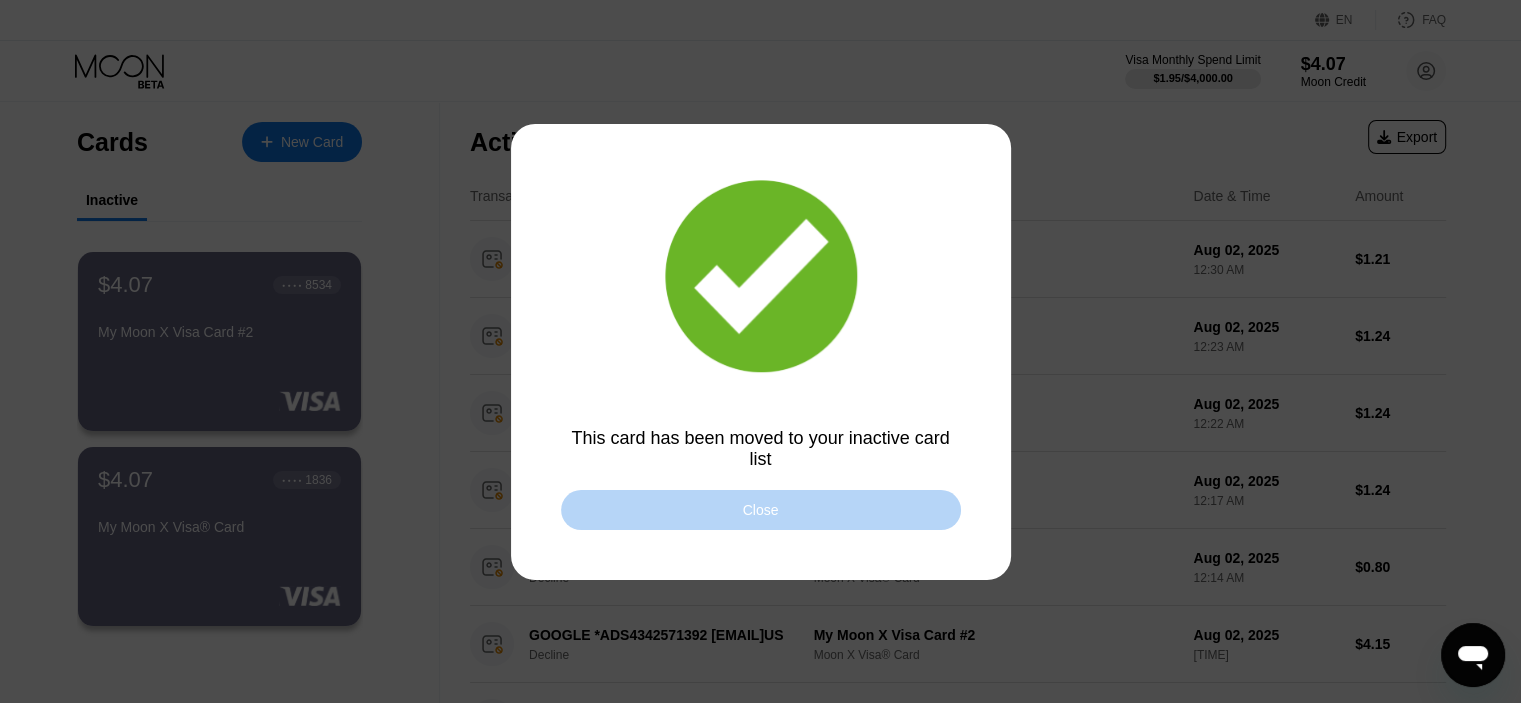 click on "Close" at bounding box center (761, 510) 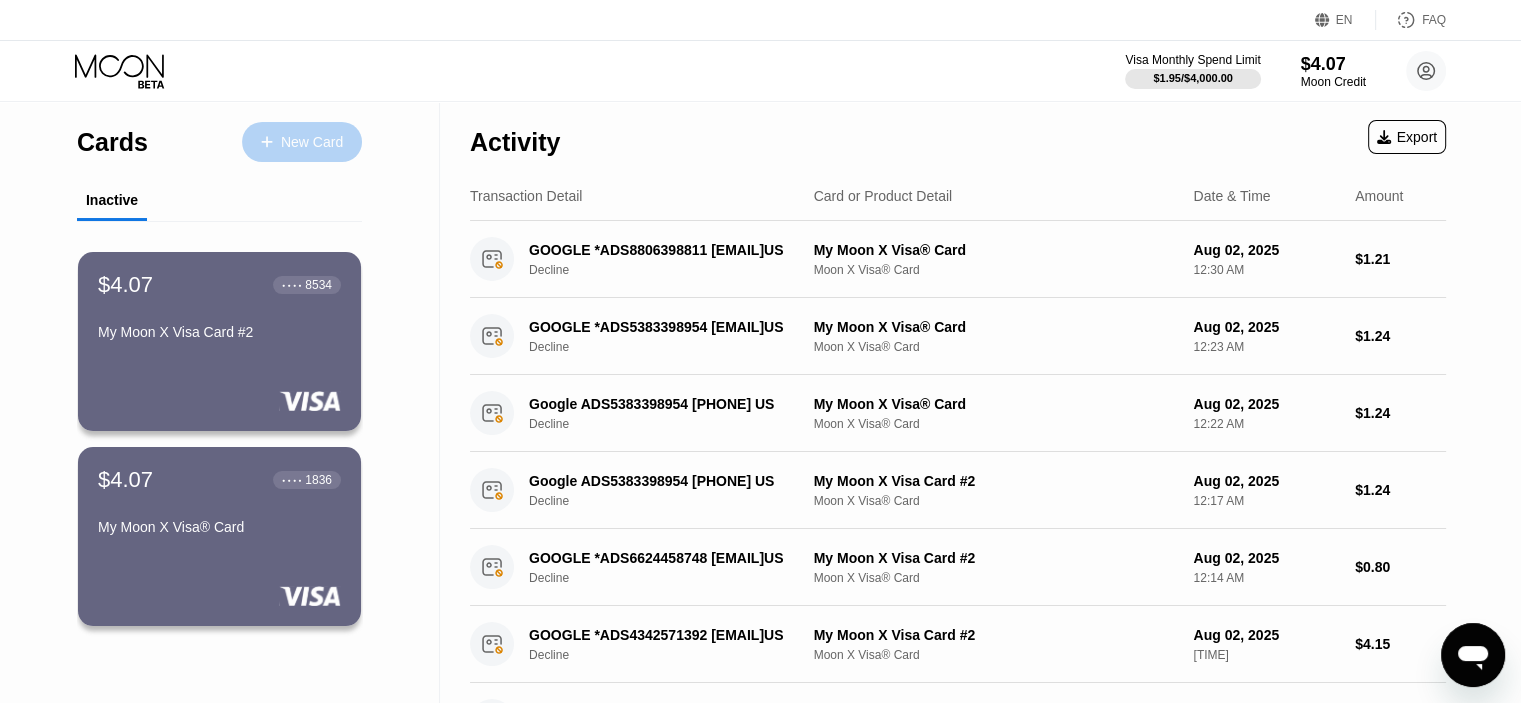 click on "New Card" at bounding box center (302, 142) 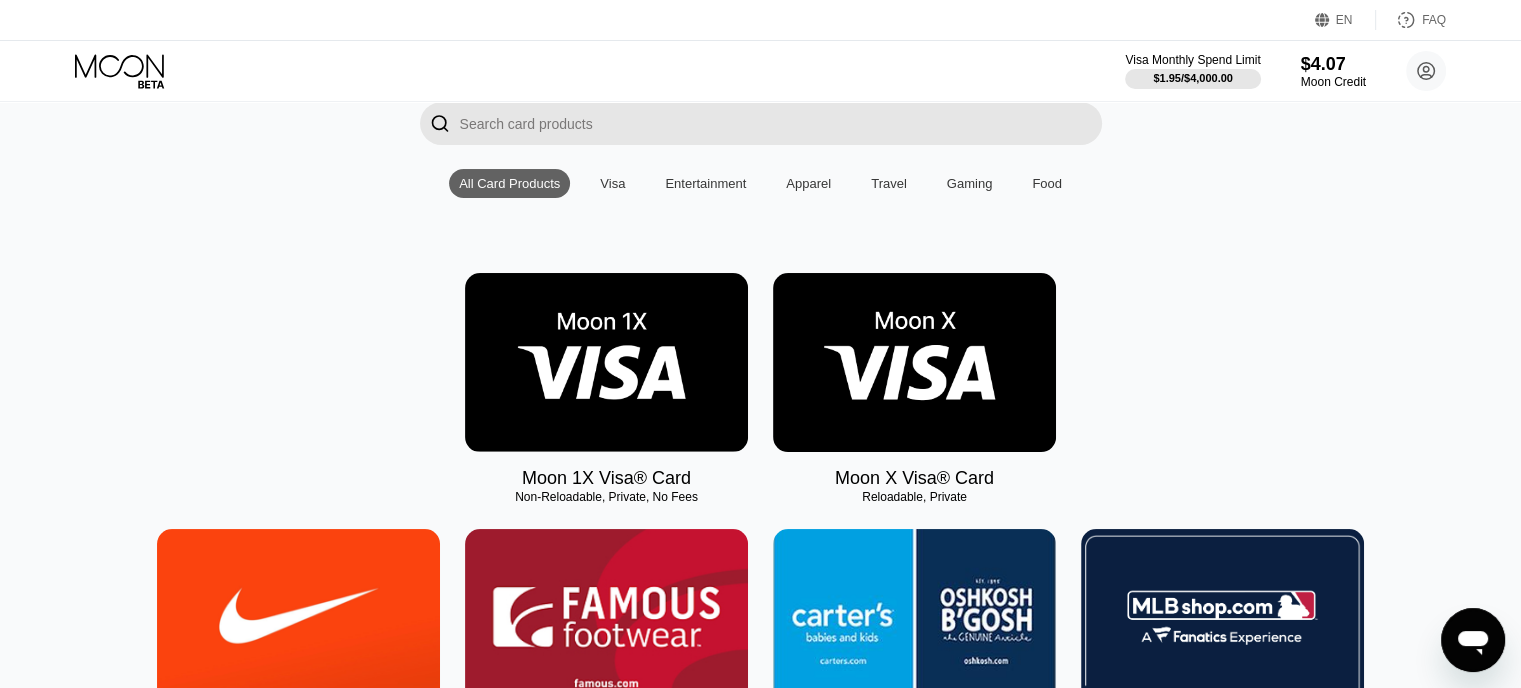 scroll, scrollTop: 164, scrollLeft: 0, axis: vertical 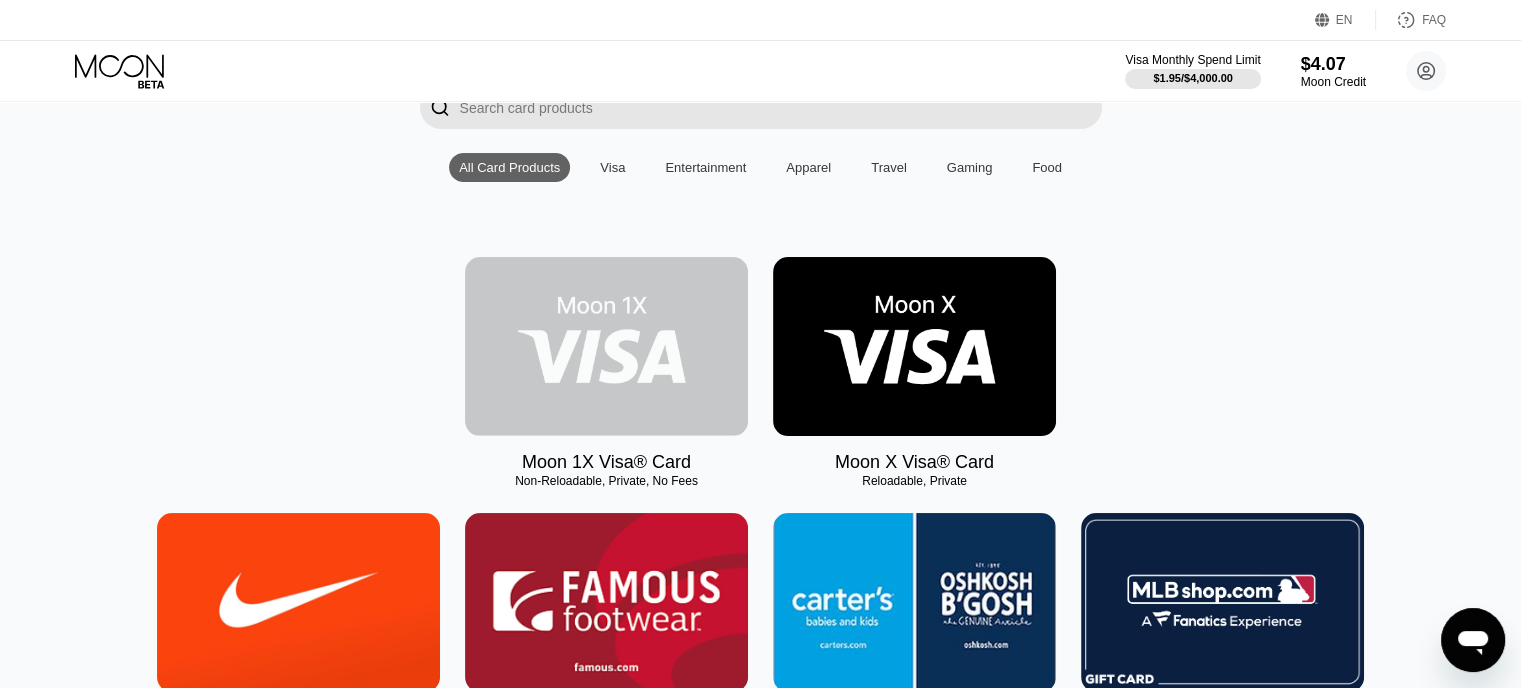 click at bounding box center (606, 346) 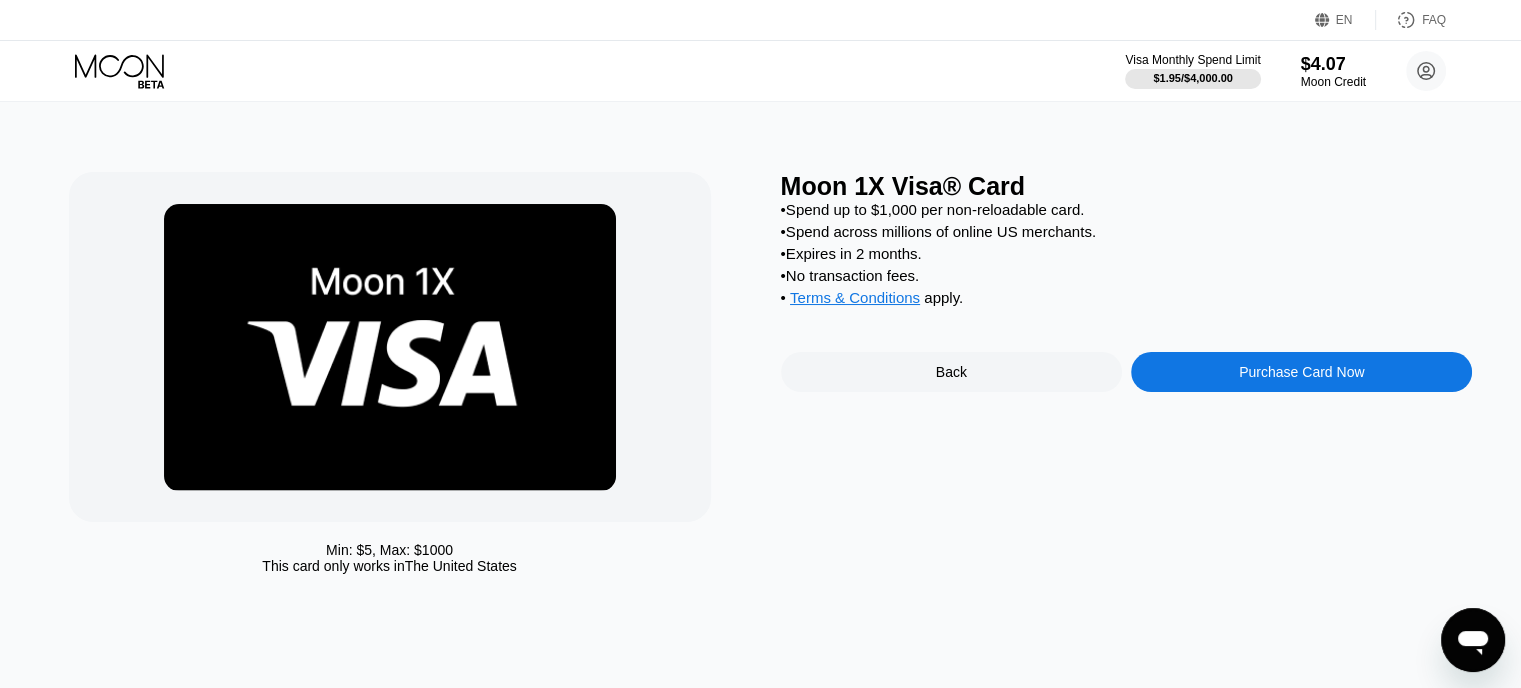scroll, scrollTop: 0, scrollLeft: 0, axis: both 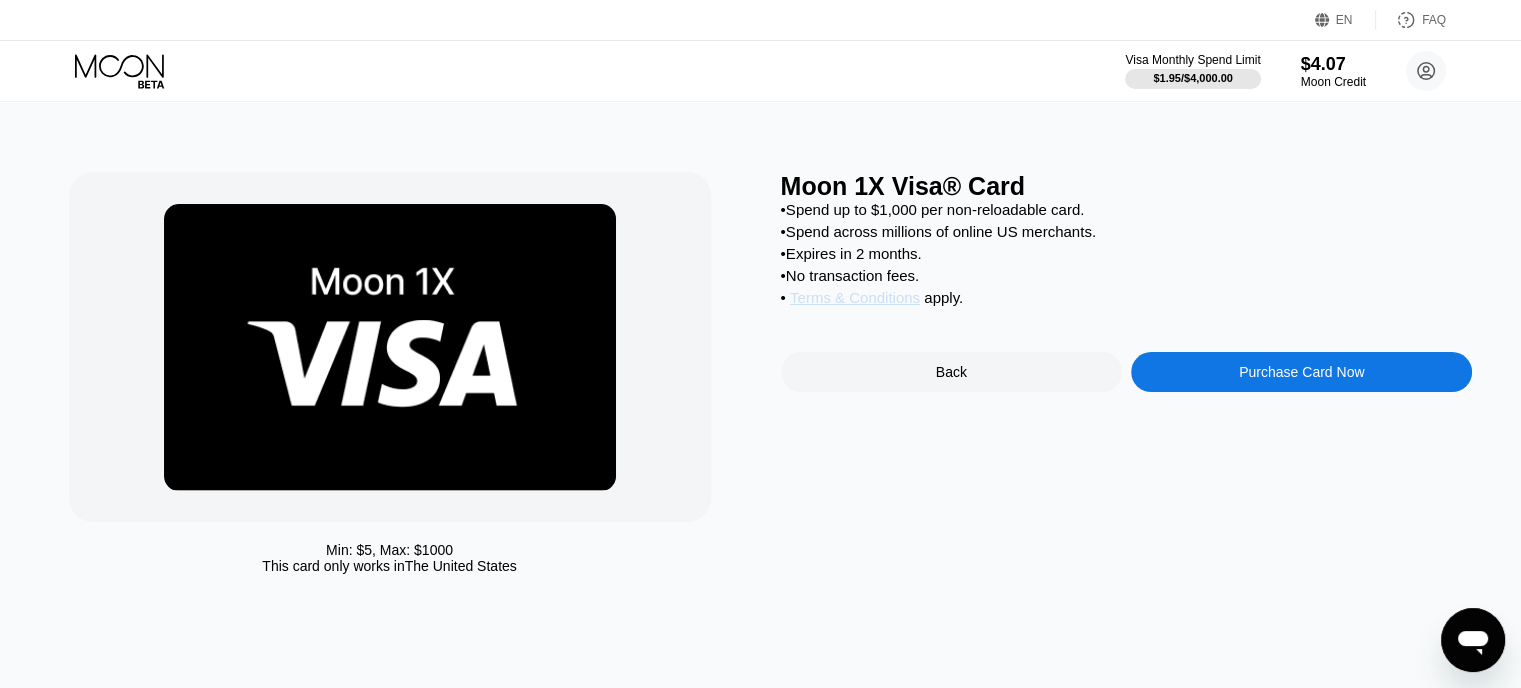 click on "Terms & Conditions" at bounding box center (855, 297) 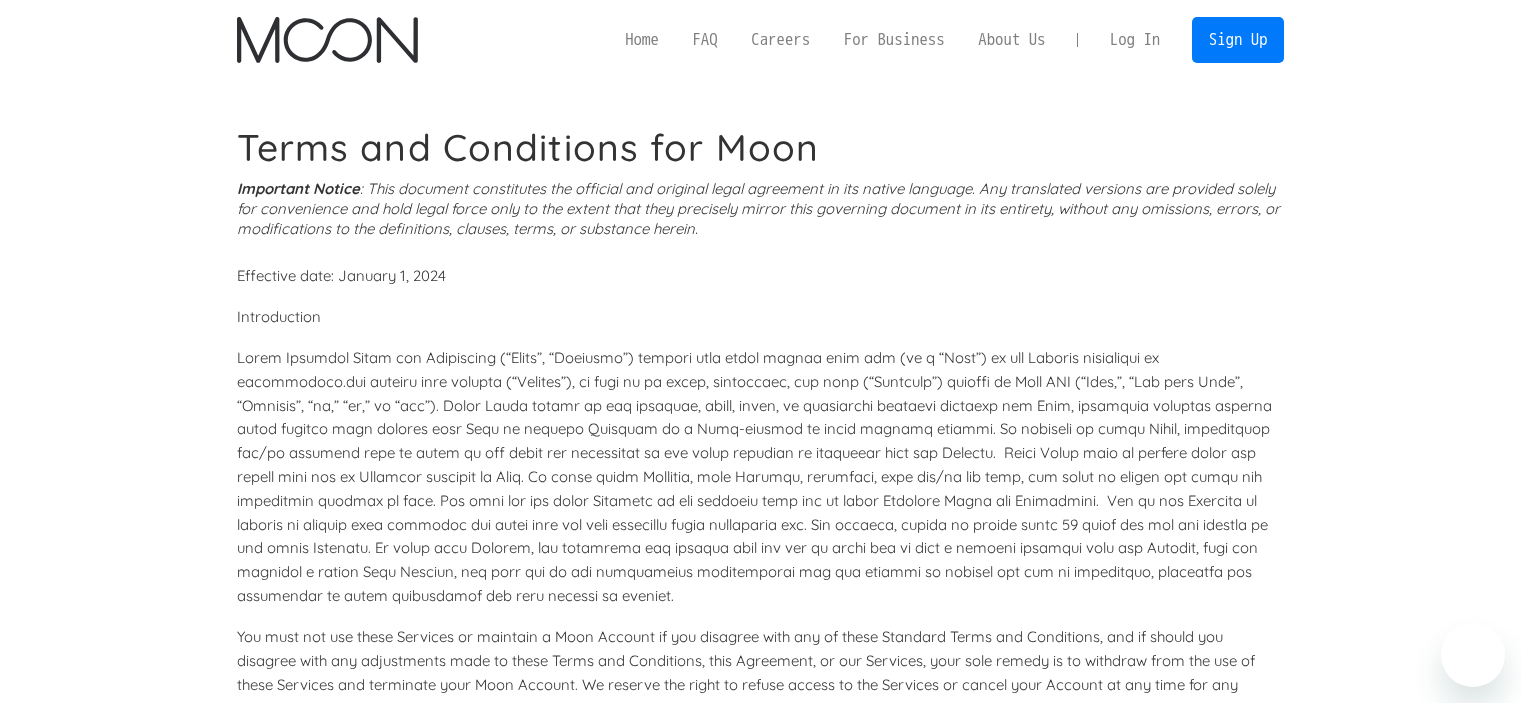 scroll, scrollTop: 0, scrollLeft: 0, axis: both 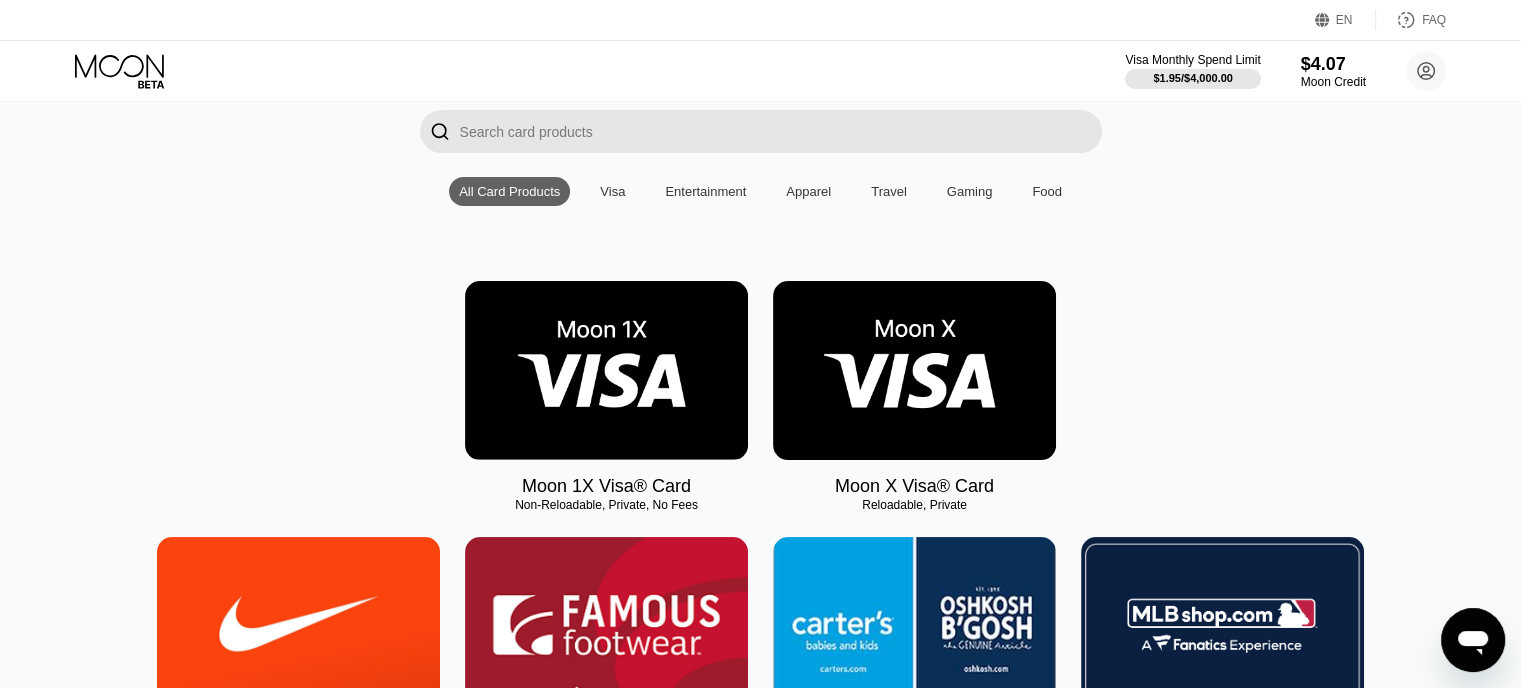 click at bounding box center (606, 370) 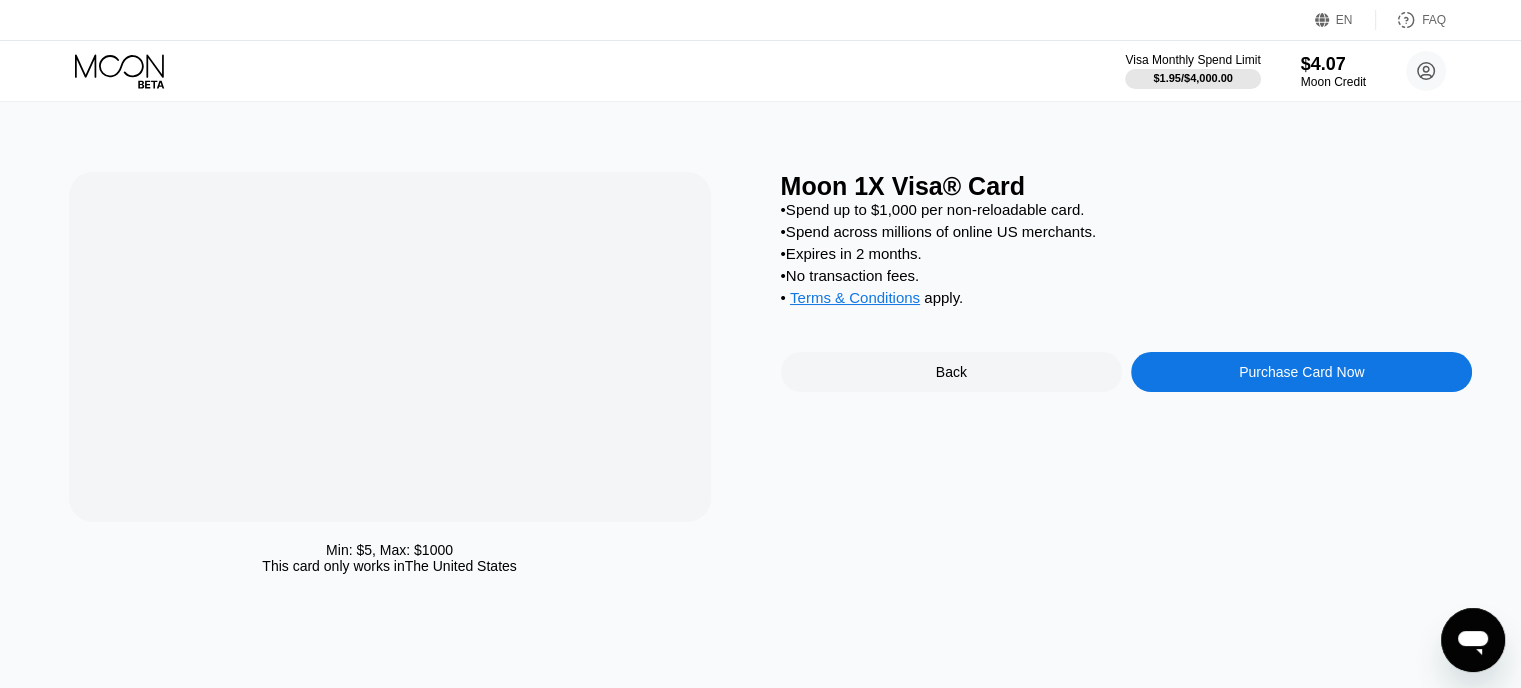 scroll, scrollTop: 0, scrollLeft: 0, axis: both 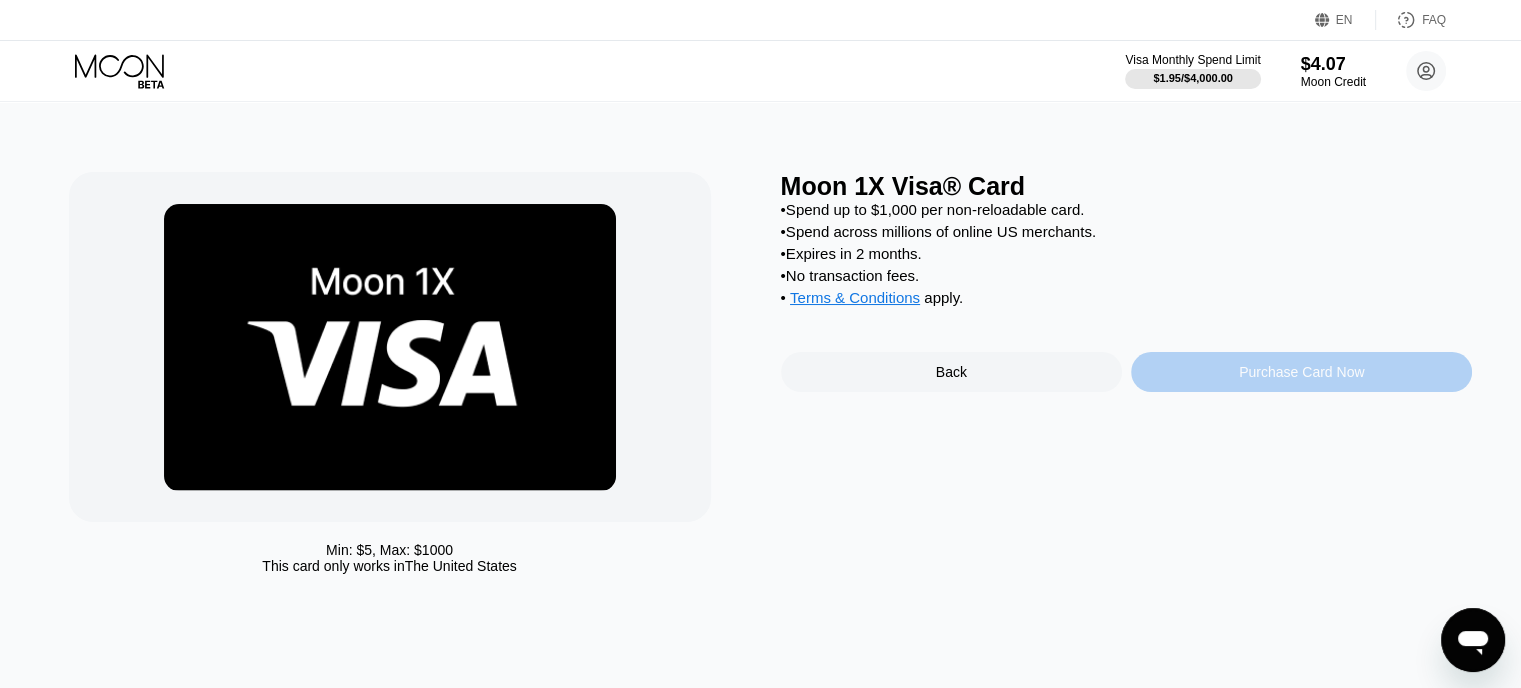 click on "Purchase Card Now" at bounding box center (1301, 372) 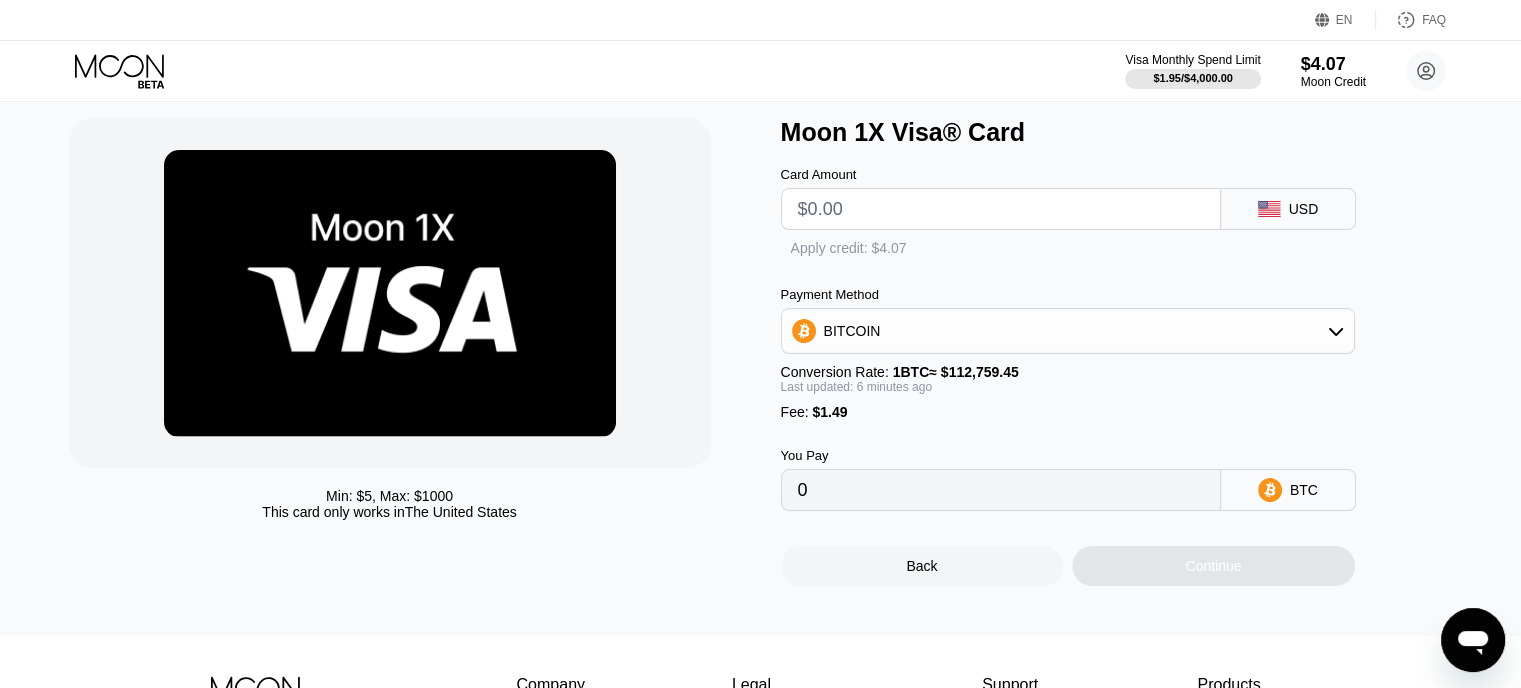 scroll, scrollTop: 56, scrollLeft: 0, axis: vertical 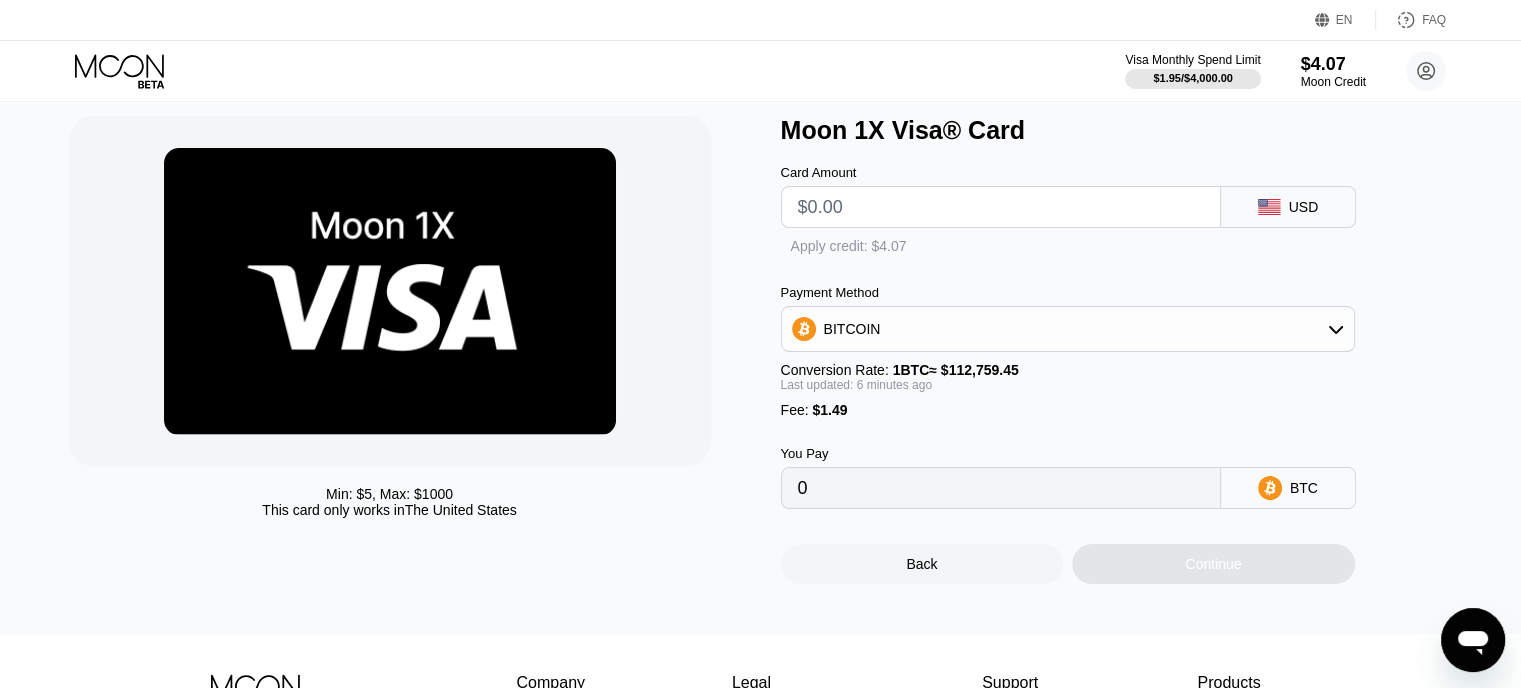 click on "BITCOIN" at bounding box center (1068, 329) 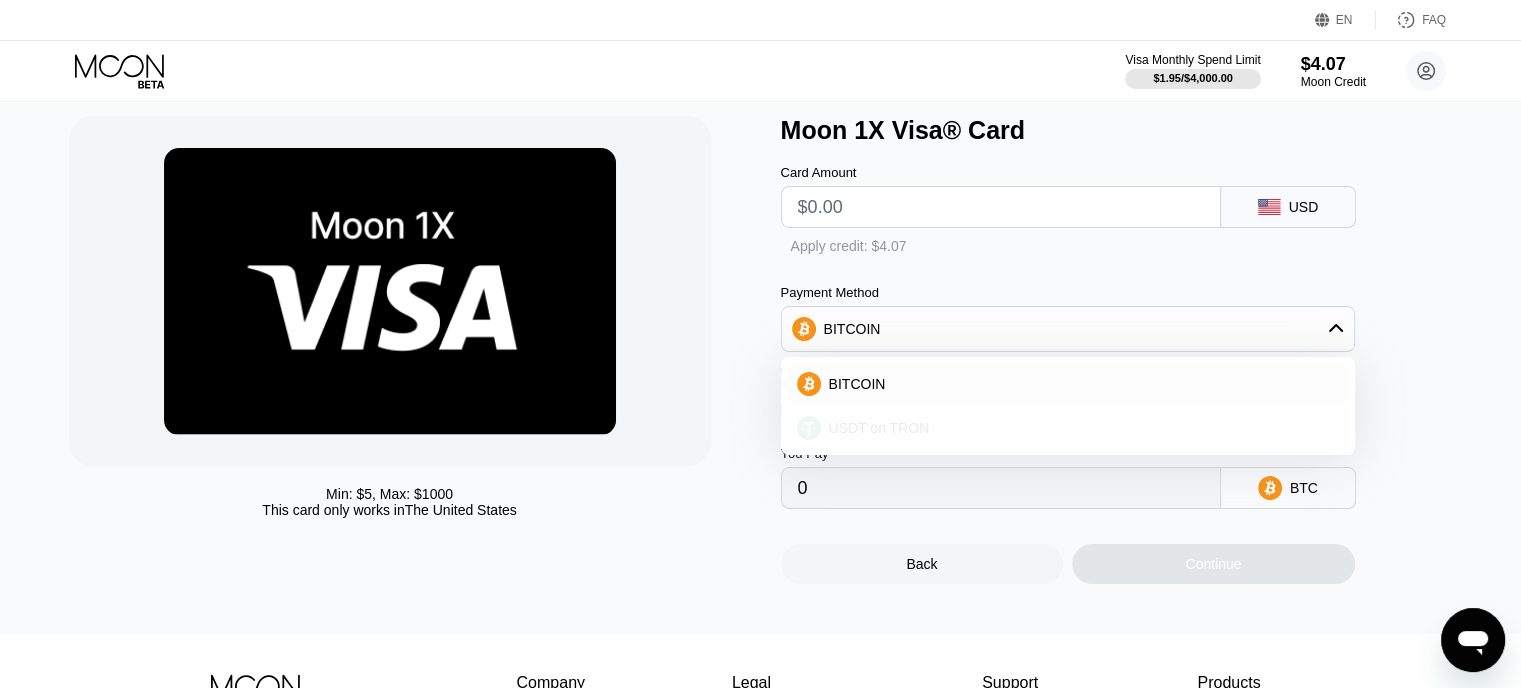 click on "USDT on TRON" at bounding box center [1080, 428] 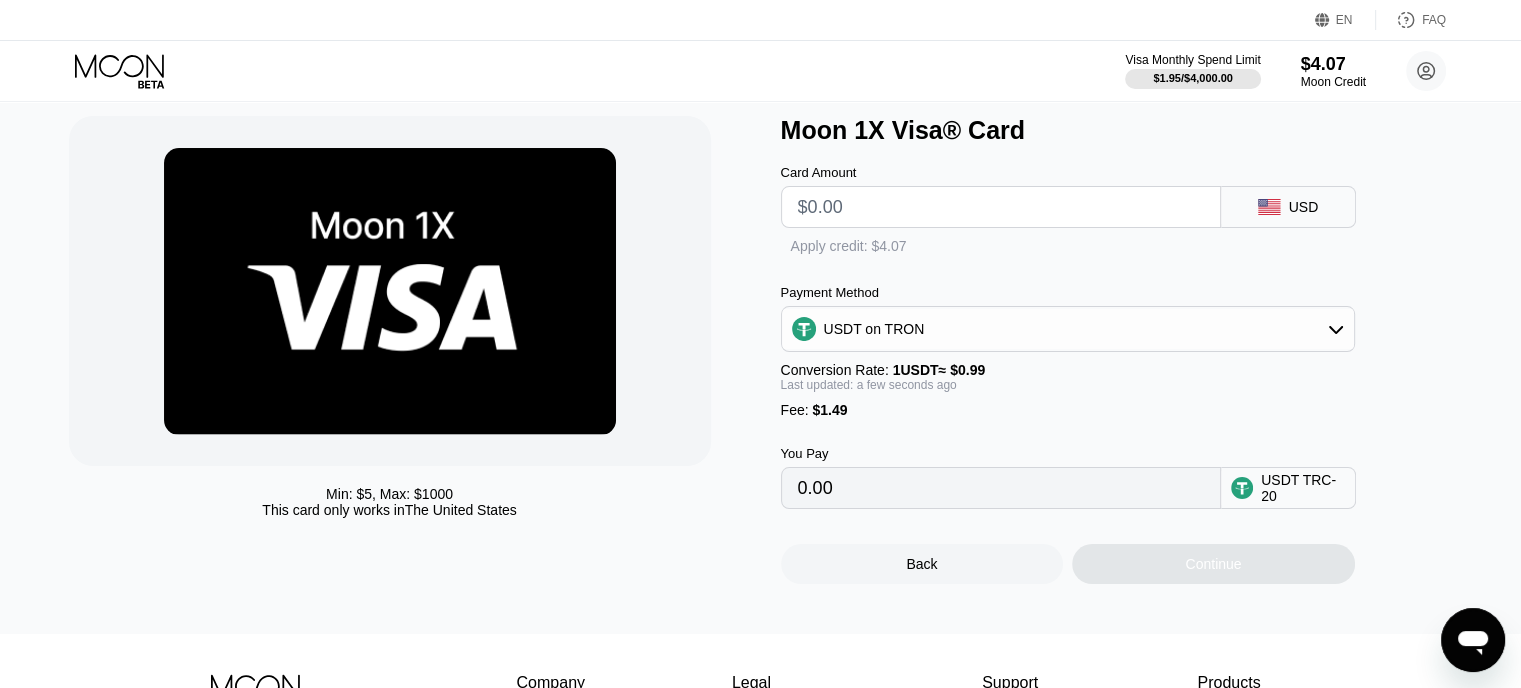 click on "0.00" at bounding box center (1001, 488) 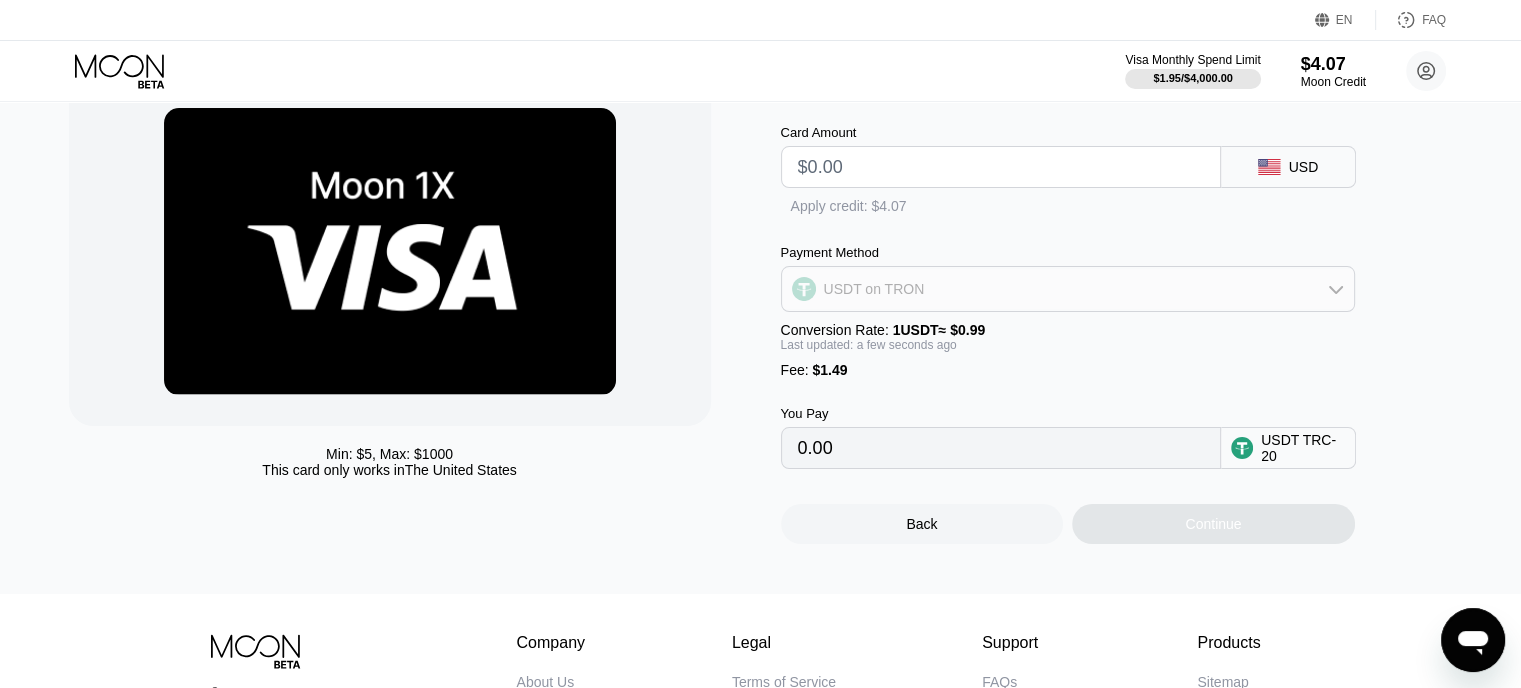 click on "USDT on TRON" at bounding box center (1068, 289) 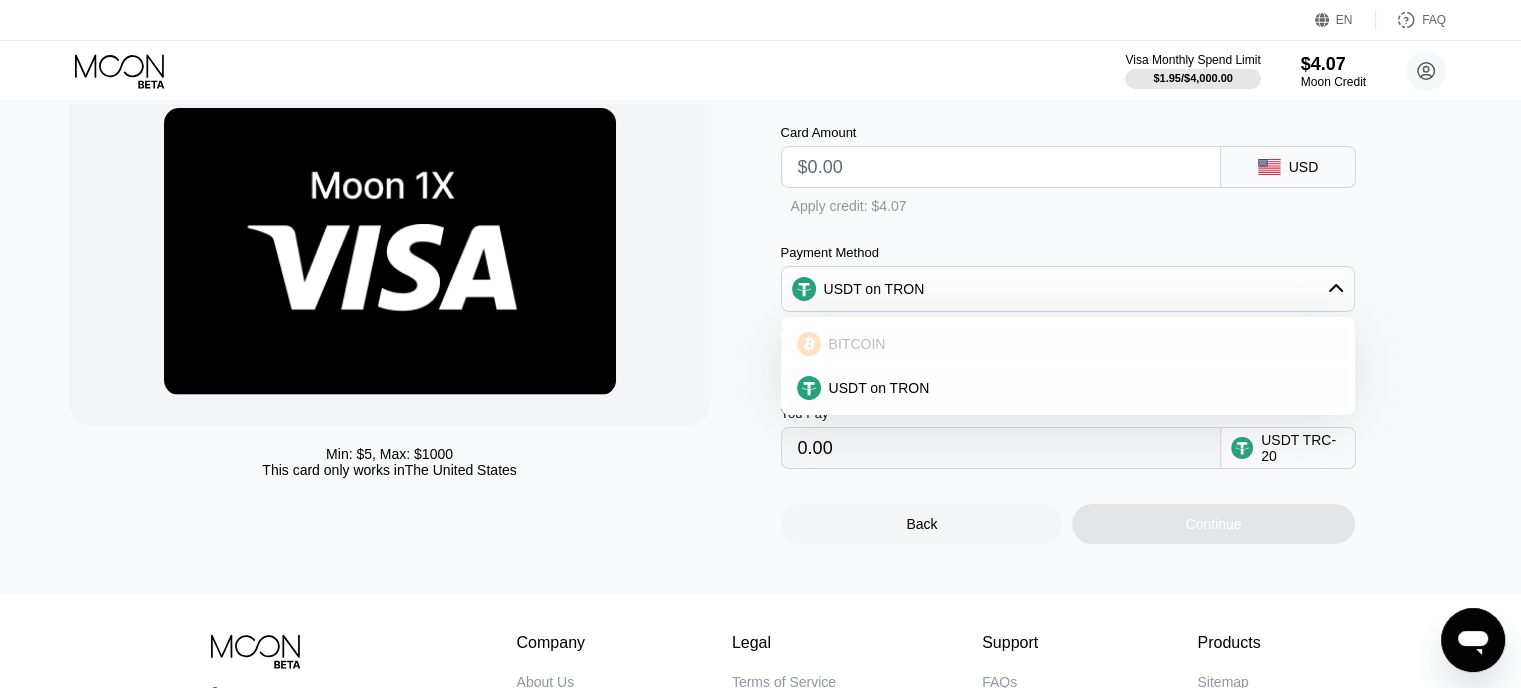 click on "BITCOIN" at bounding box center [1080, 344] 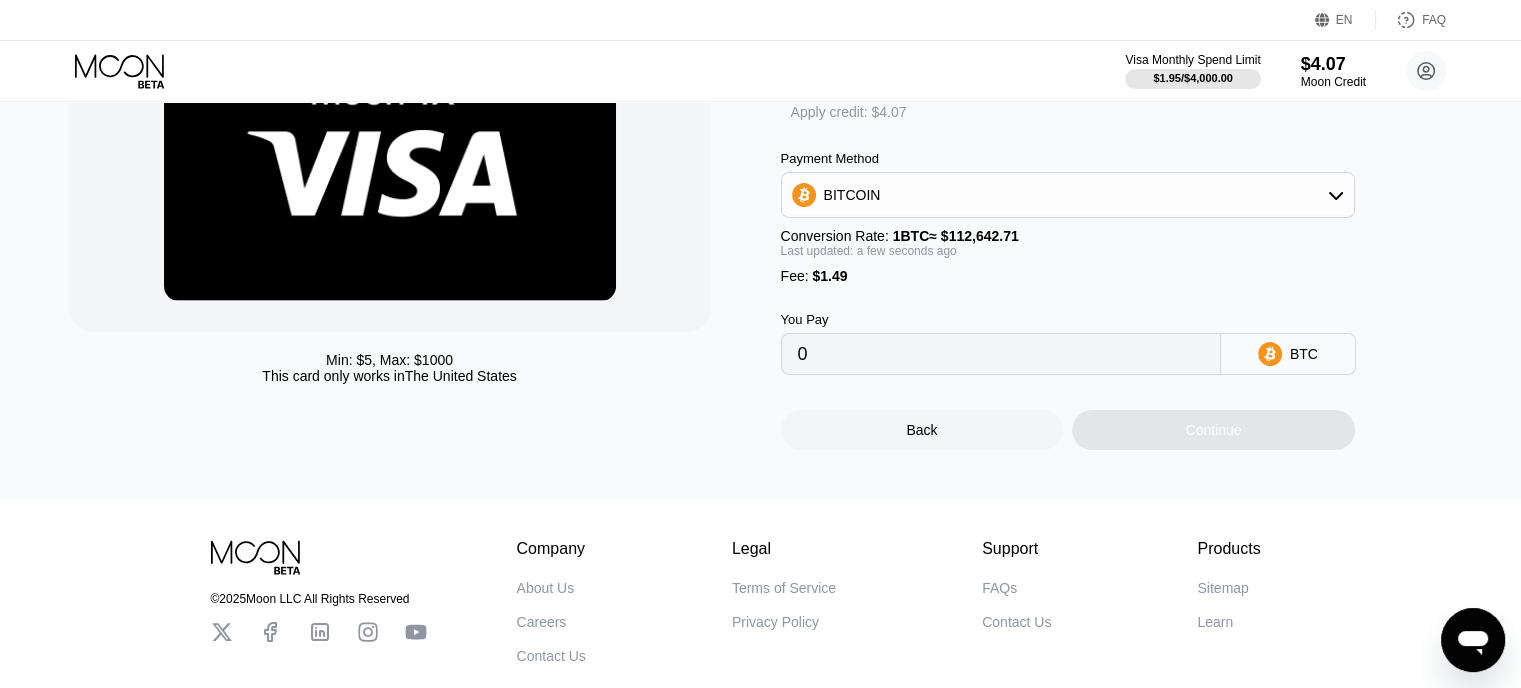 scroll, scrollTop: 0, scrollLeft: 0, axis: both 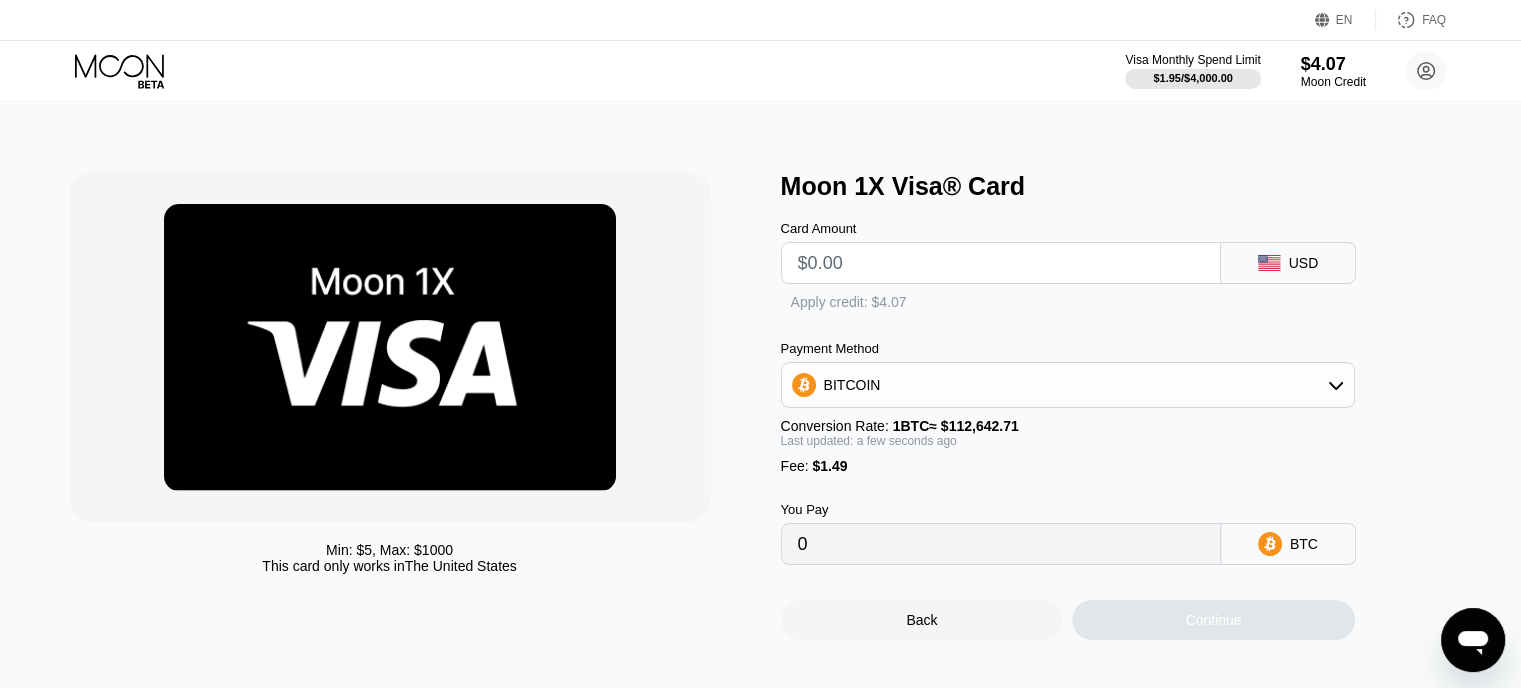 click on "USD" at bounding box center (1304, 263) 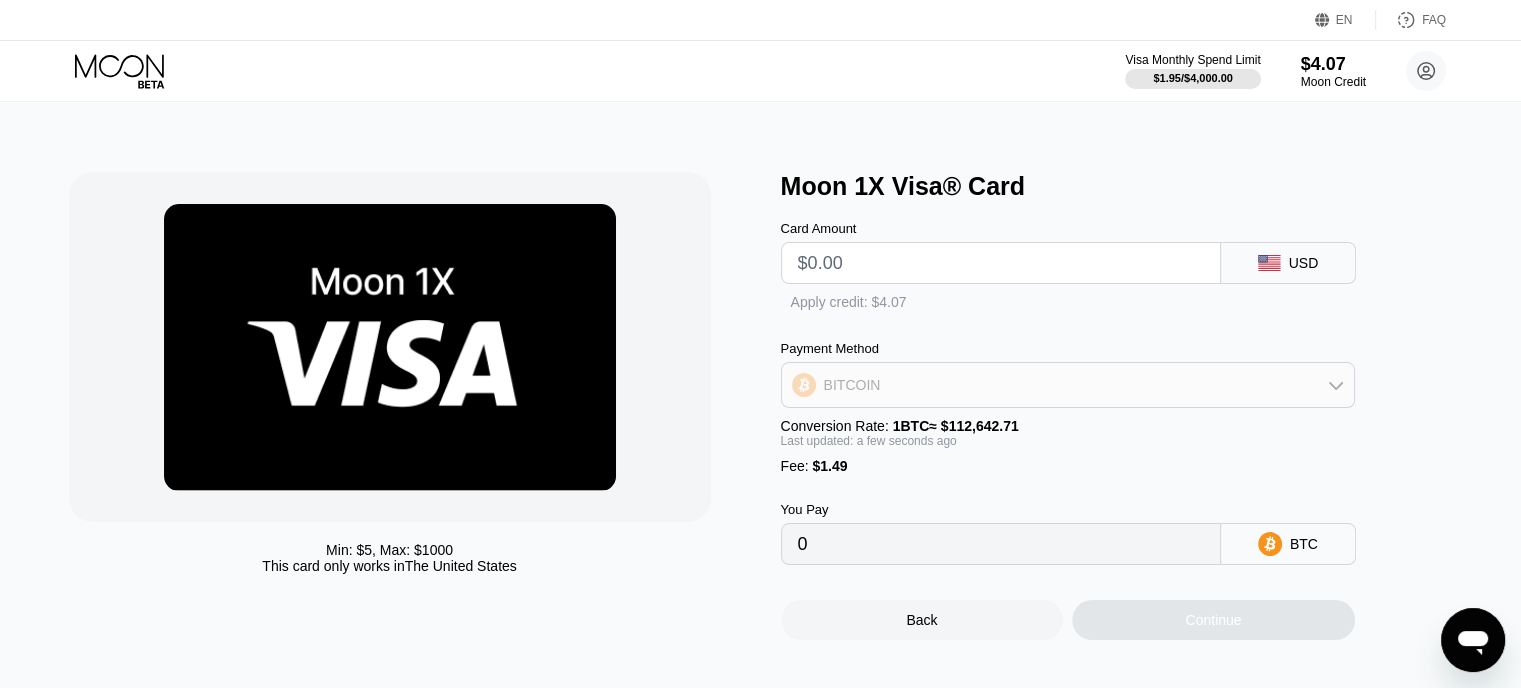 click on "BITCOIN" at bounding box center (1068, 385) 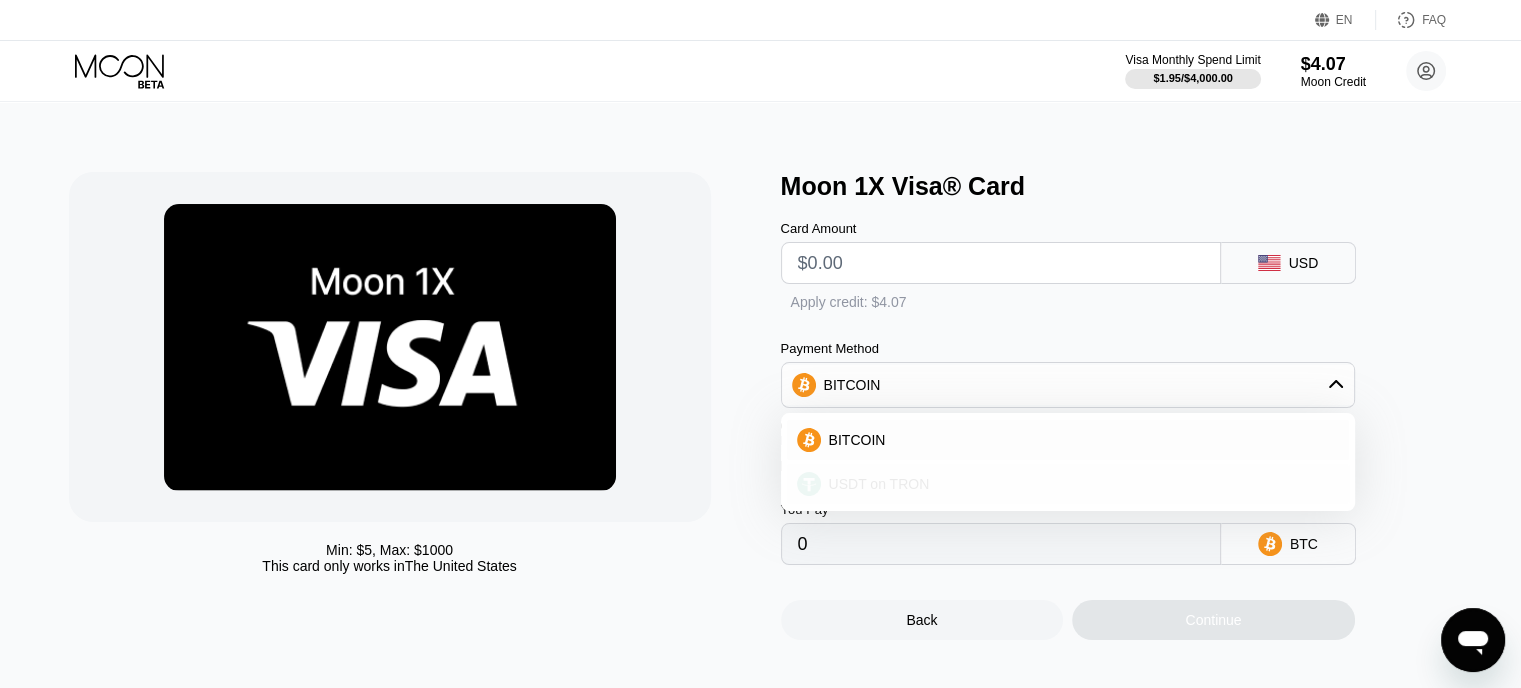 click on "USDT on TRON" at bounding box center (1068, 484) 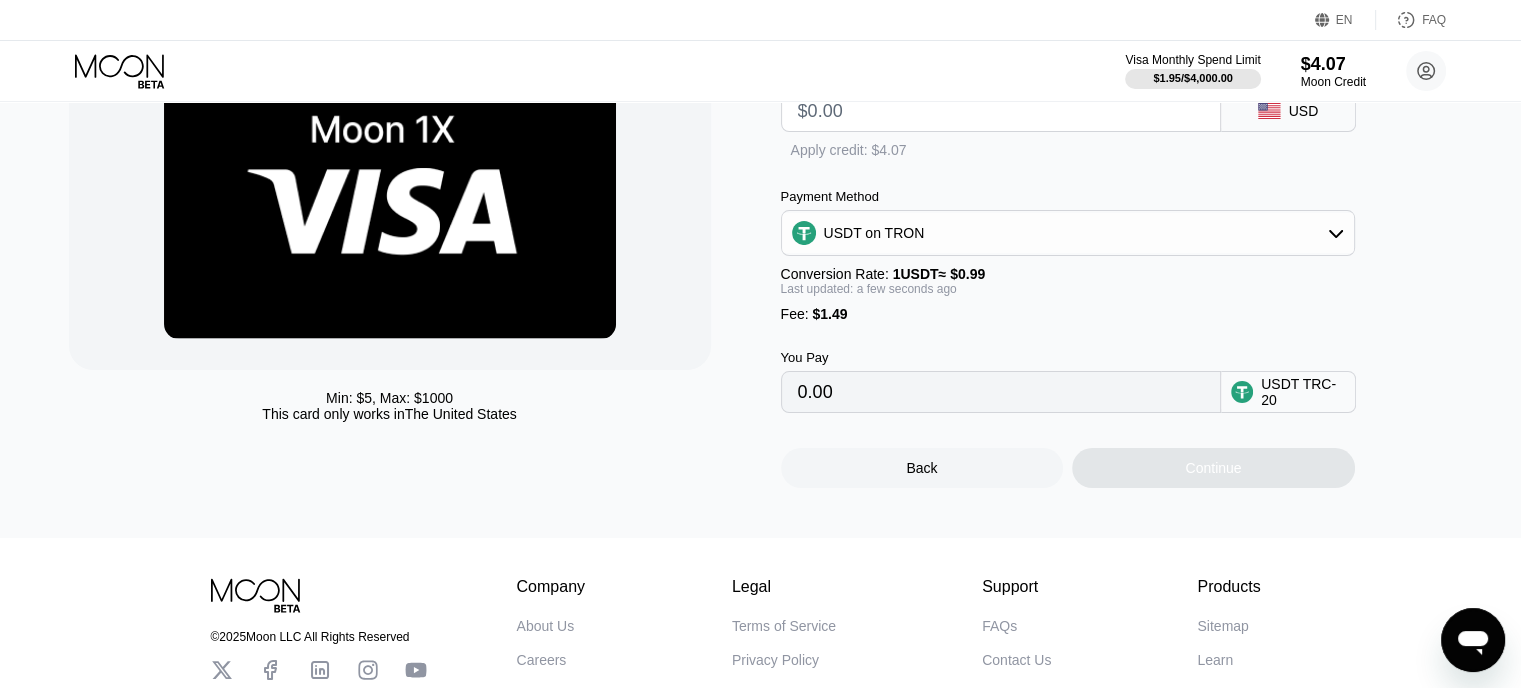 scroll, scrollTop: 156, scrollLeft: 0, axis: vertical 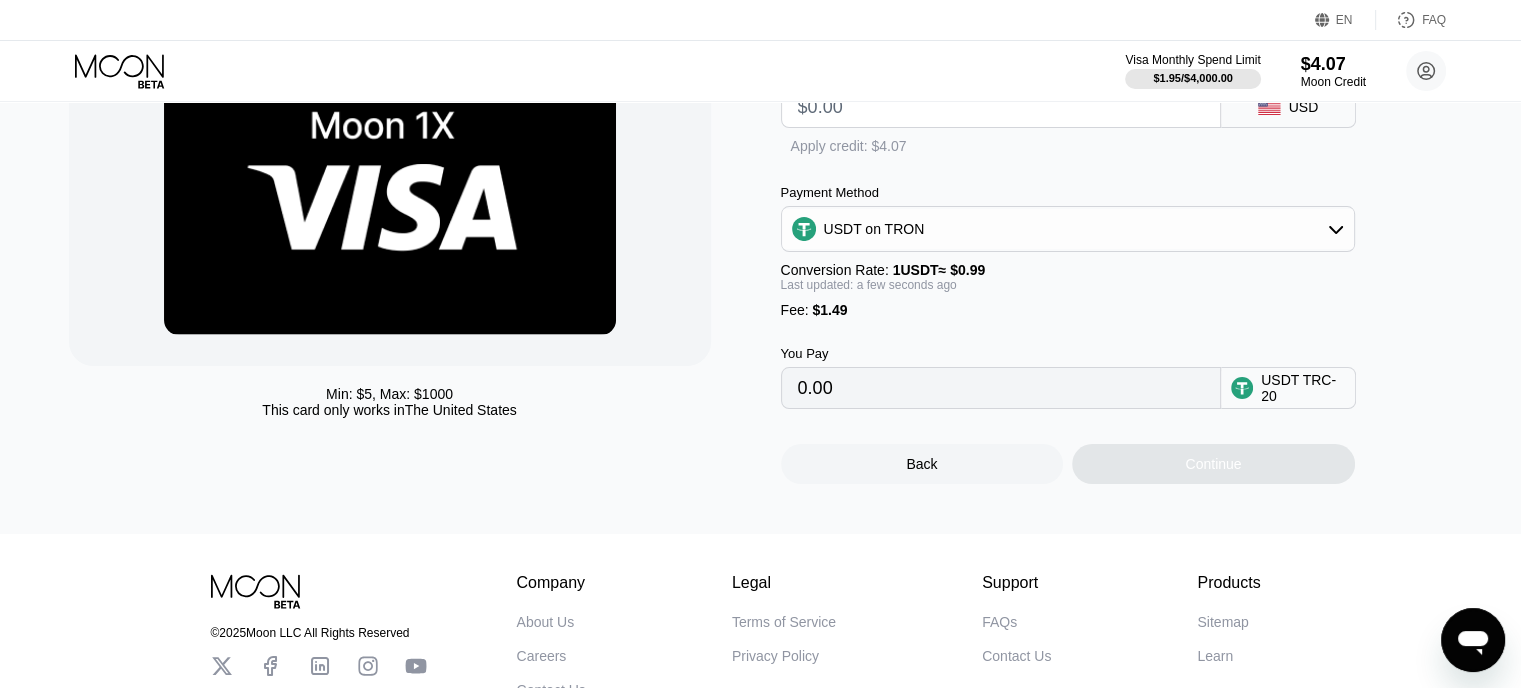 click on "USDT TRC-20" at bounding box center [1303, 388] 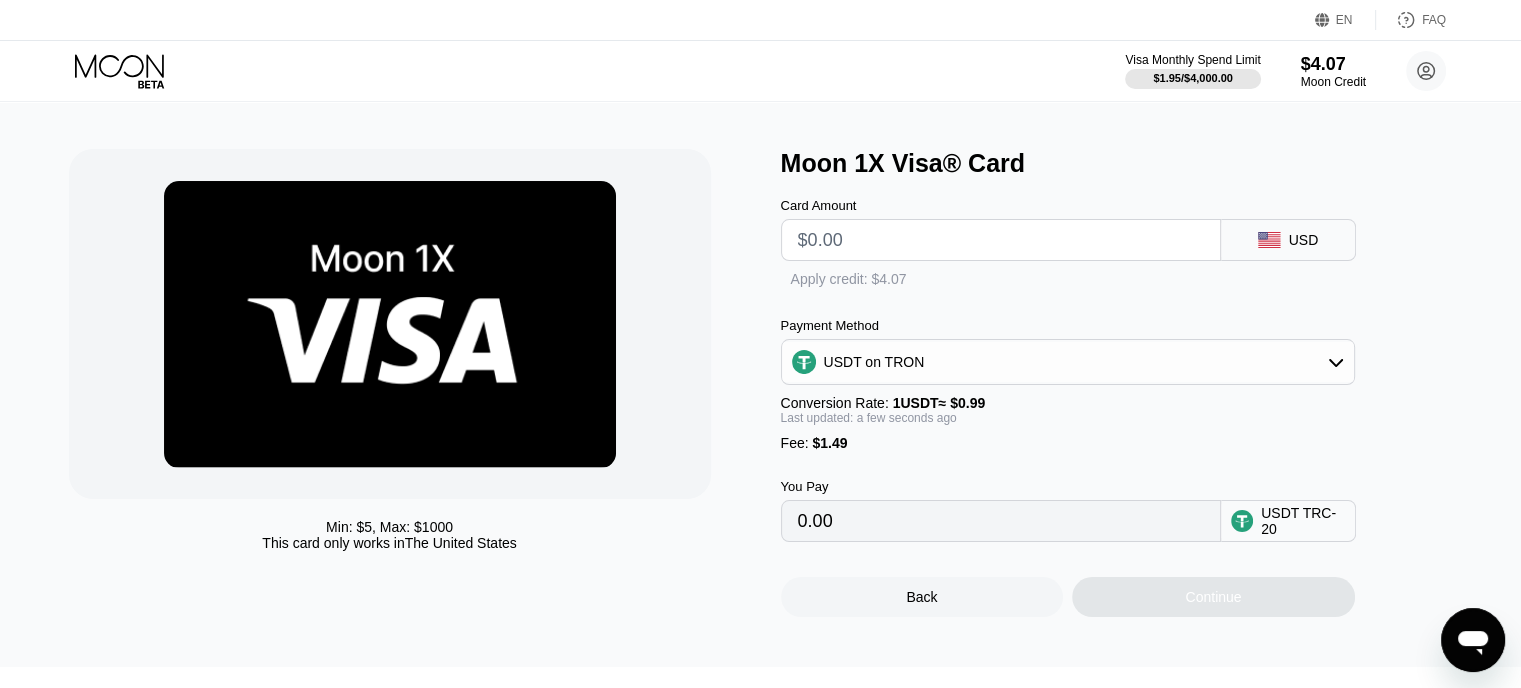 scroll, scrollTop: 0, scrollLeft: 0, axis: both 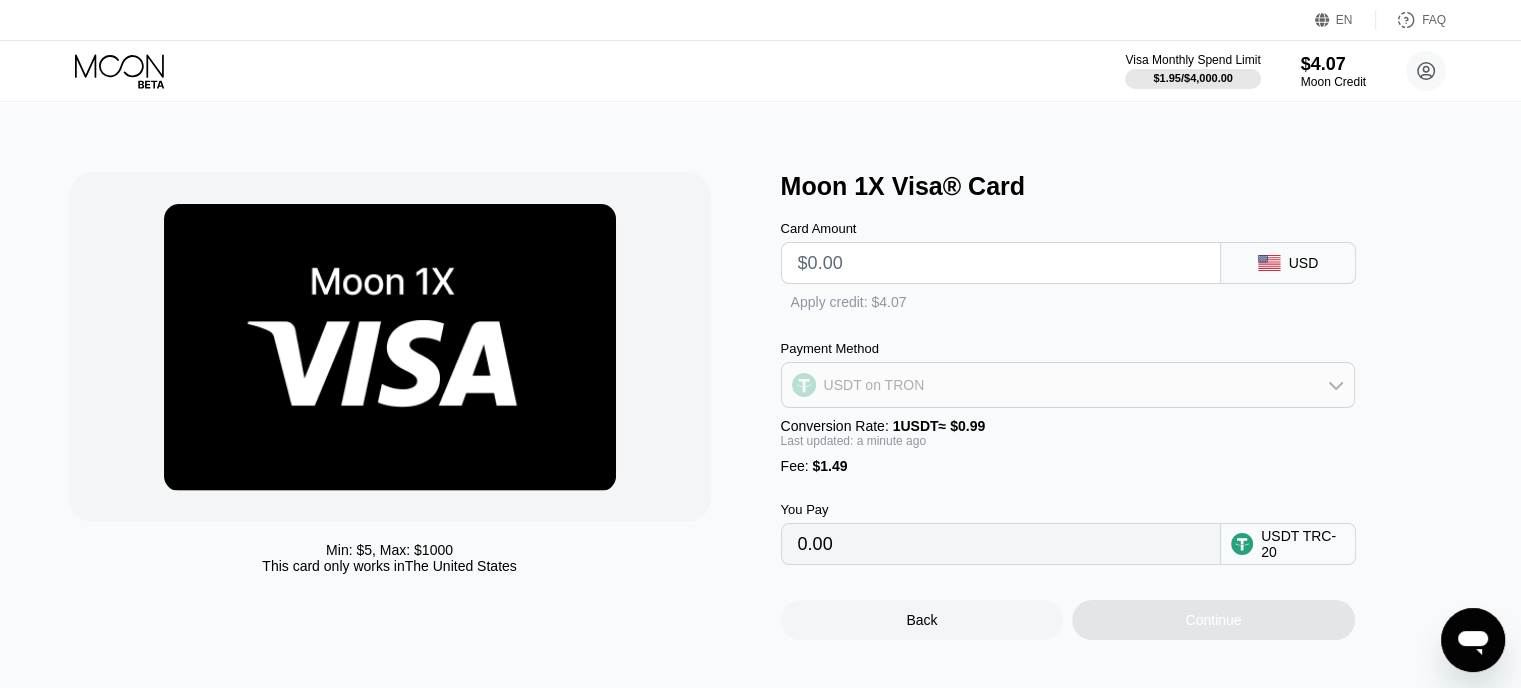 click on "USDT on TRON" at bounding box center [1068, 385] 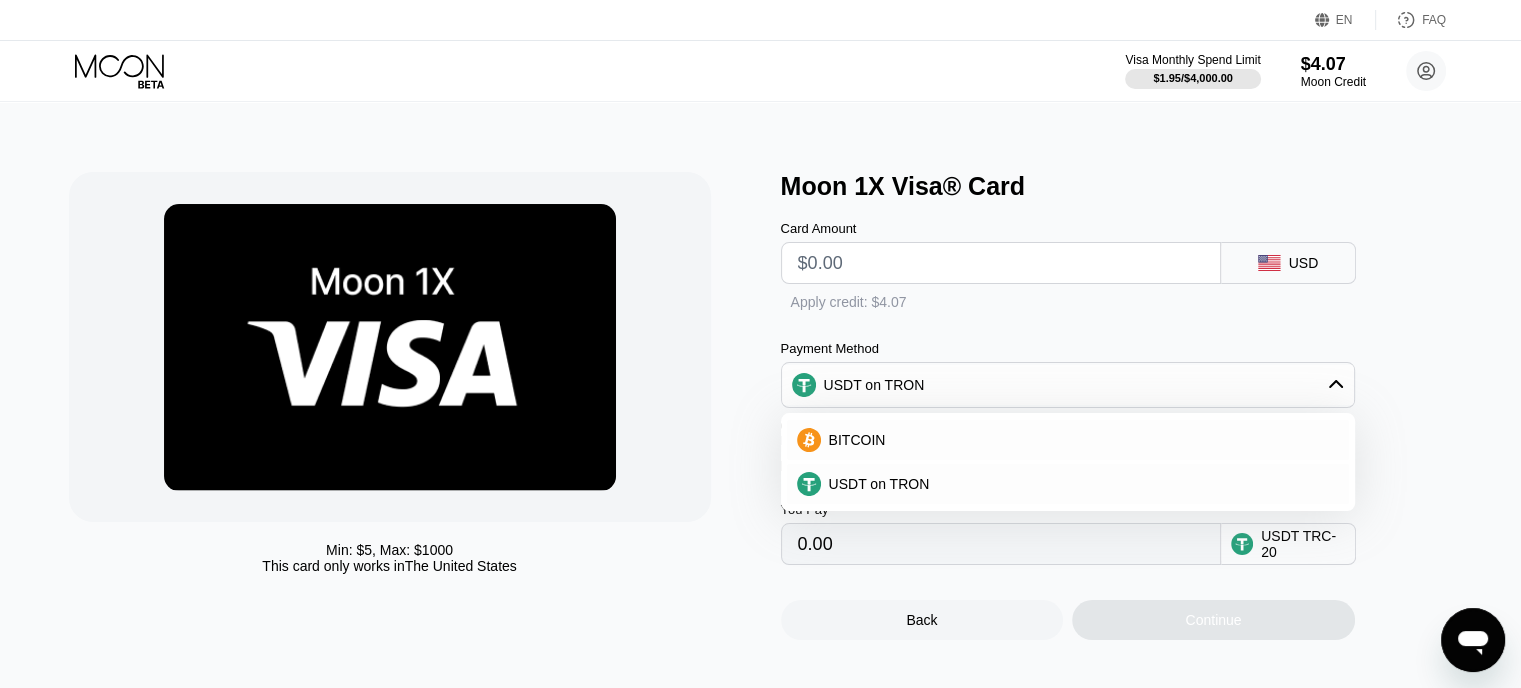 click on "USD" at bounding box center [1288, 263] 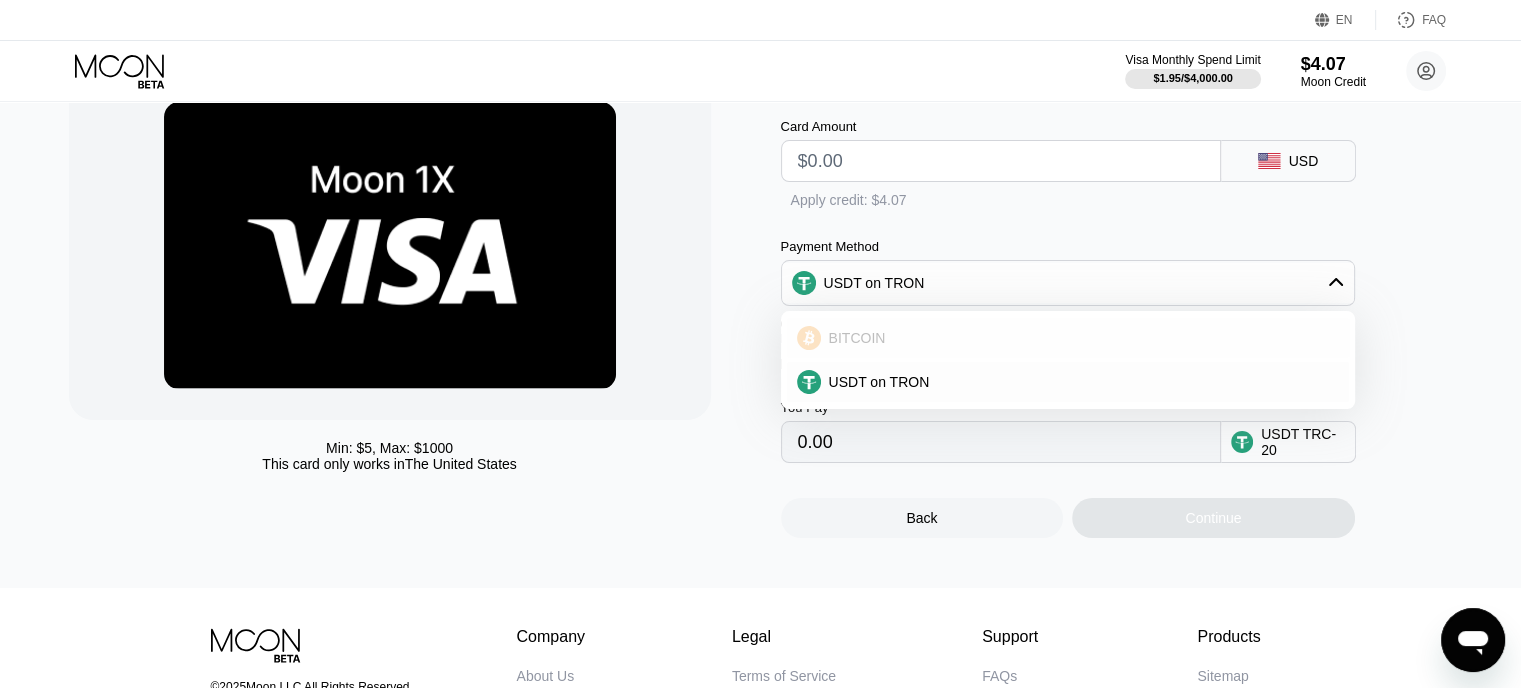 scroll, scrollTop: 100, scrollLeft: 0, axis: vertical 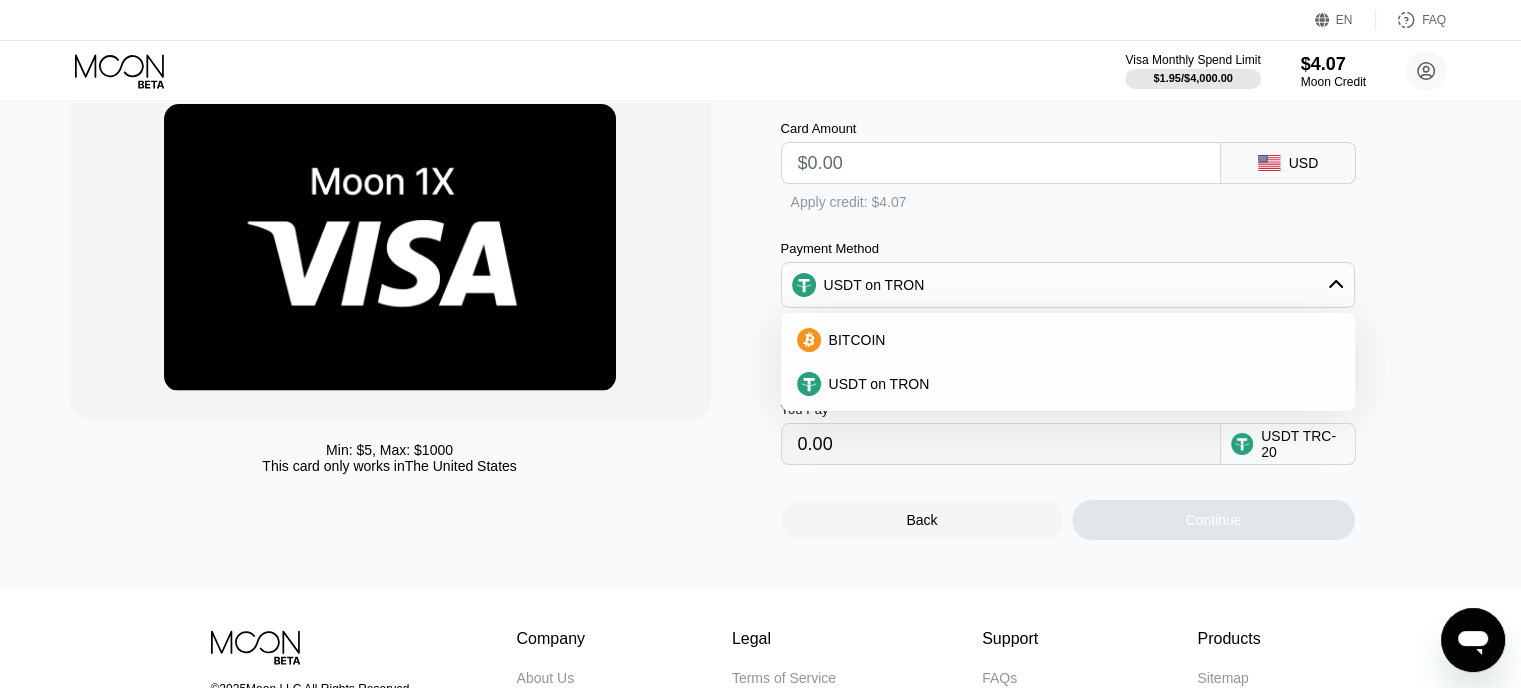 click on "Apply credit: $4.07" at bounding box center (1101, 198) 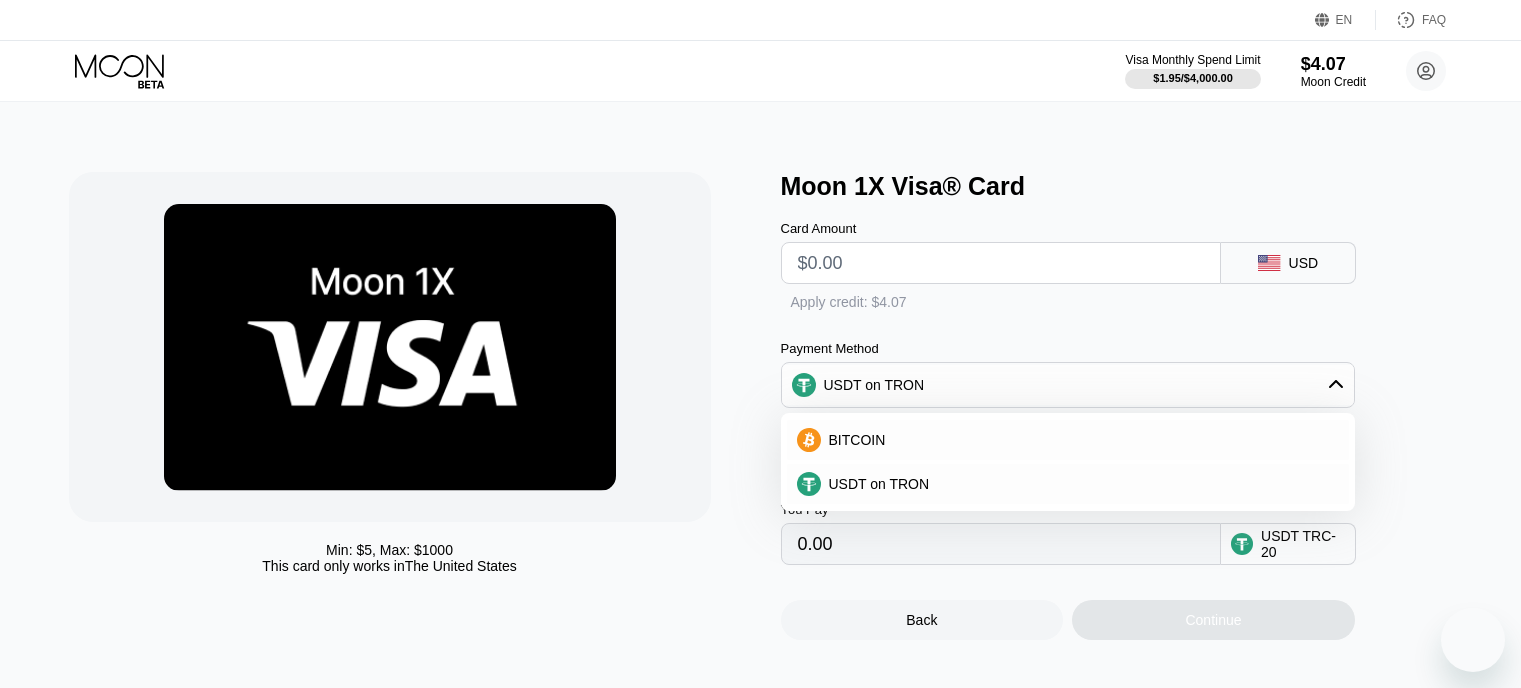 scroll, scrollTop: 327, scrollLeft: 0, axis: vertical 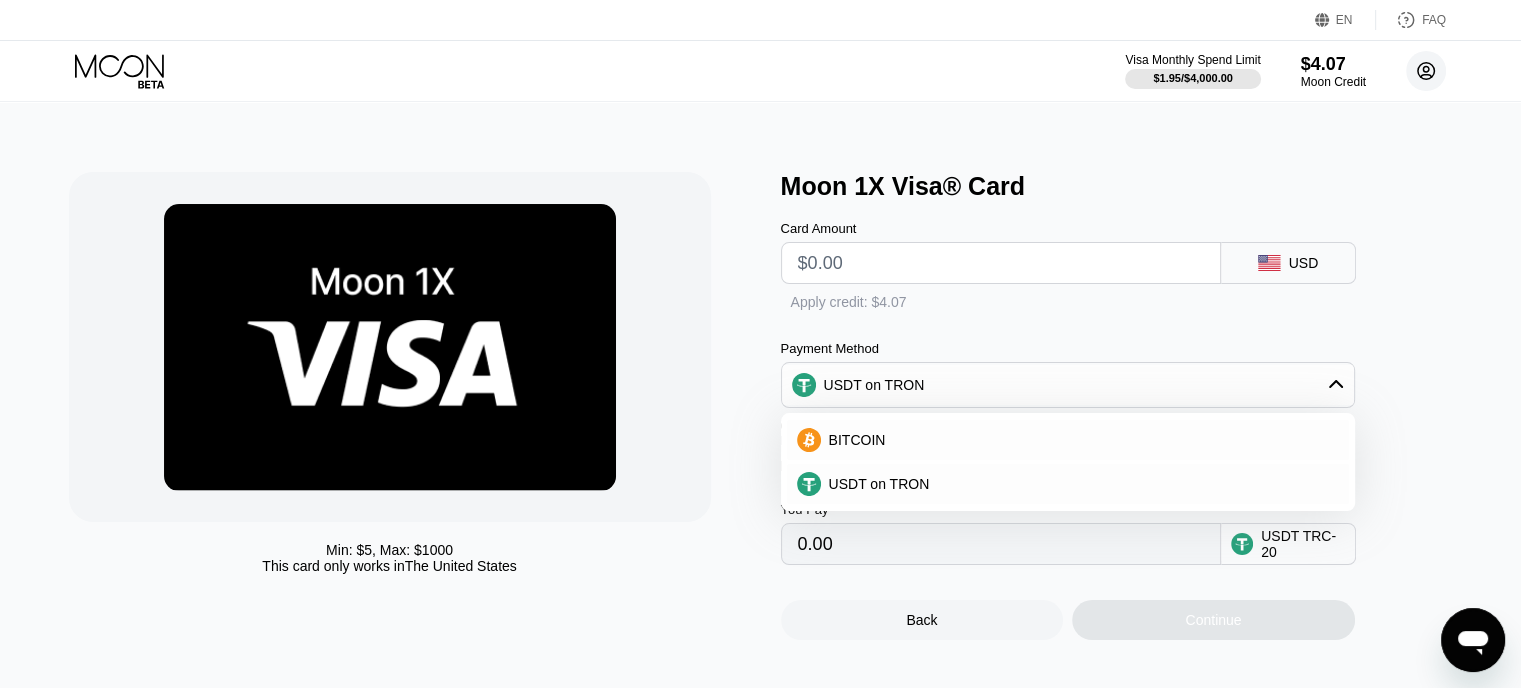 click 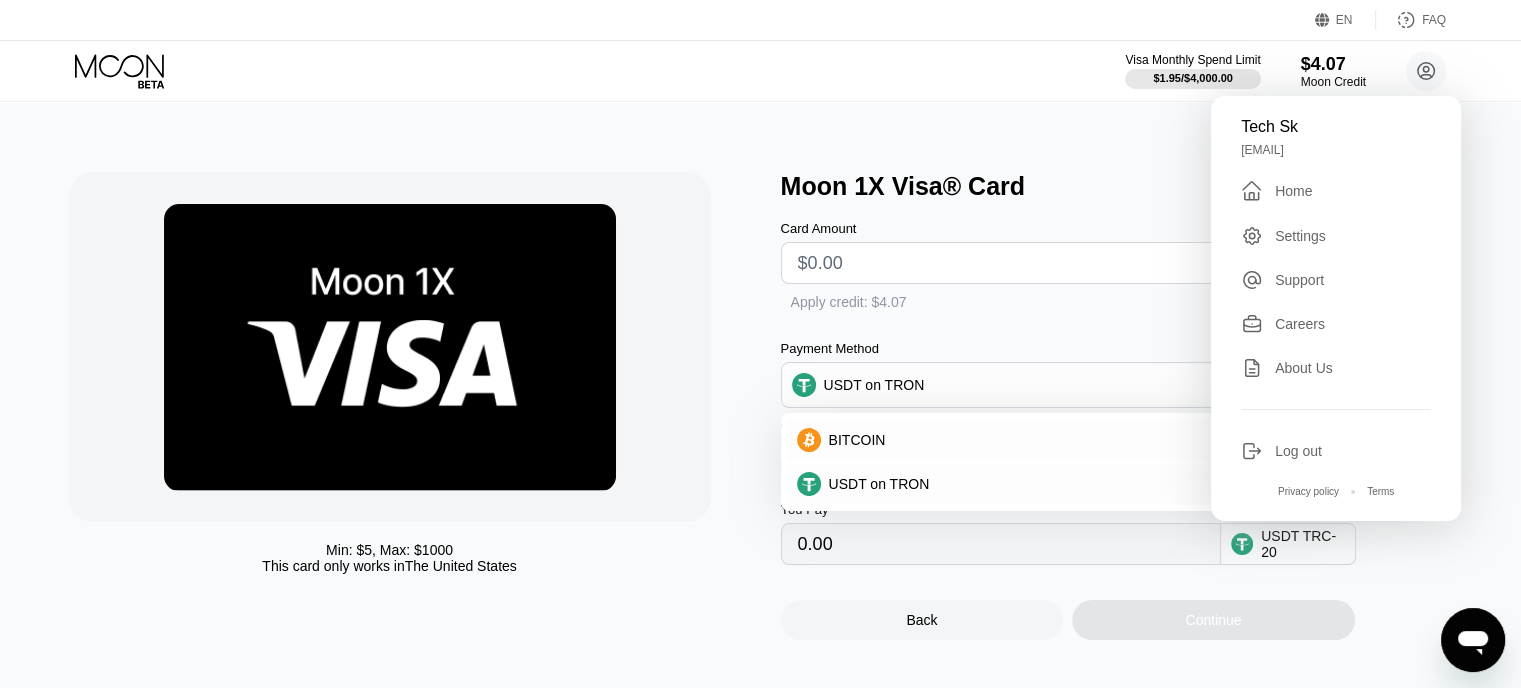 click on "Moon 1X Visa® Card" at bounding box center [1127, 186] 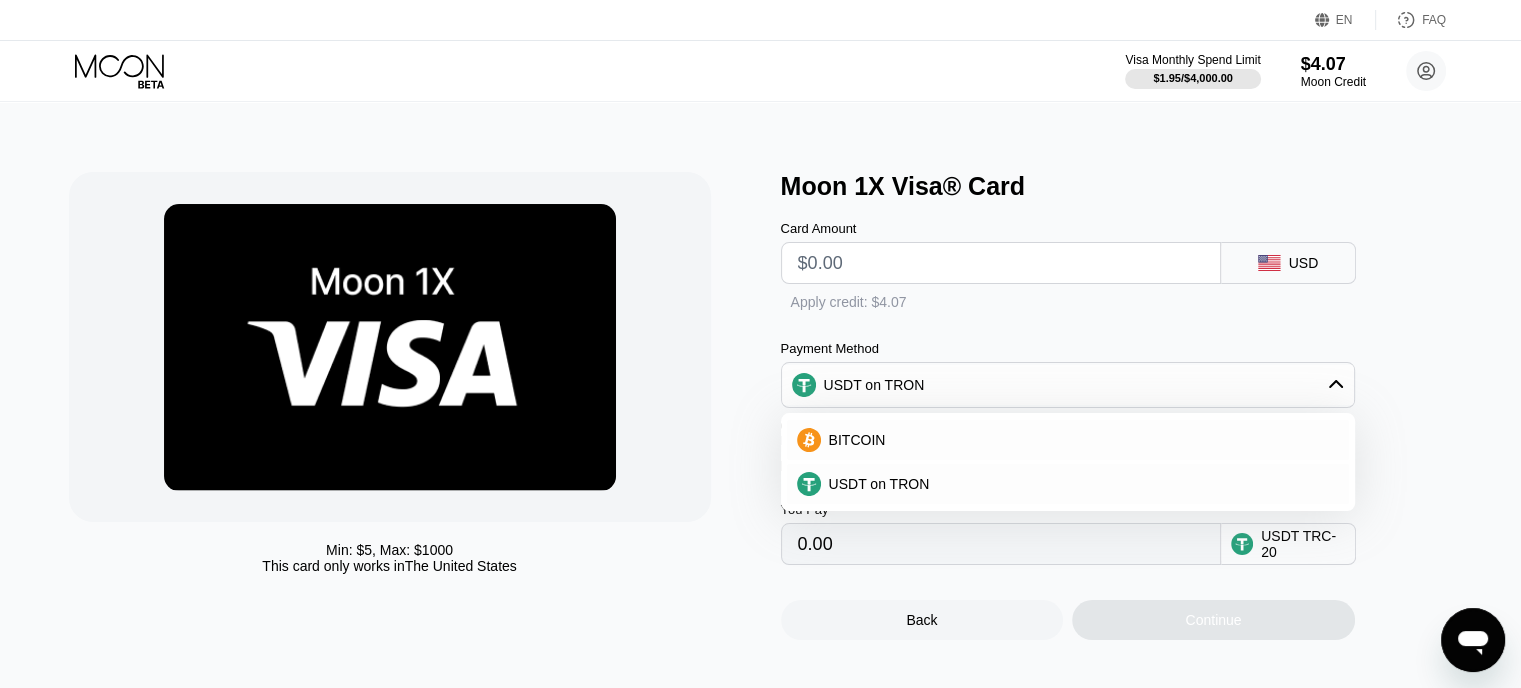 click at bounding box center (1001, 263) 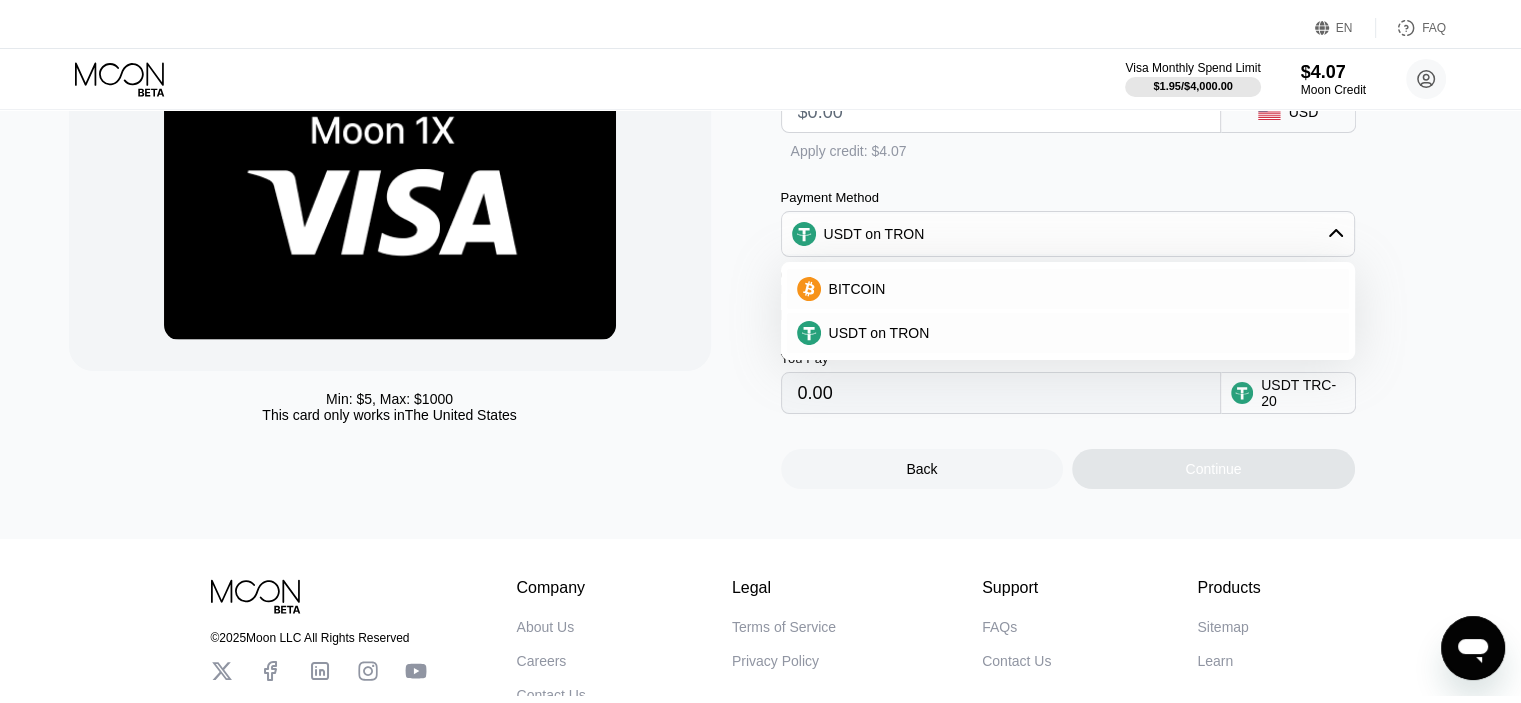 scroll, scrollTop: 0, scrollLeft: 0, axis: both 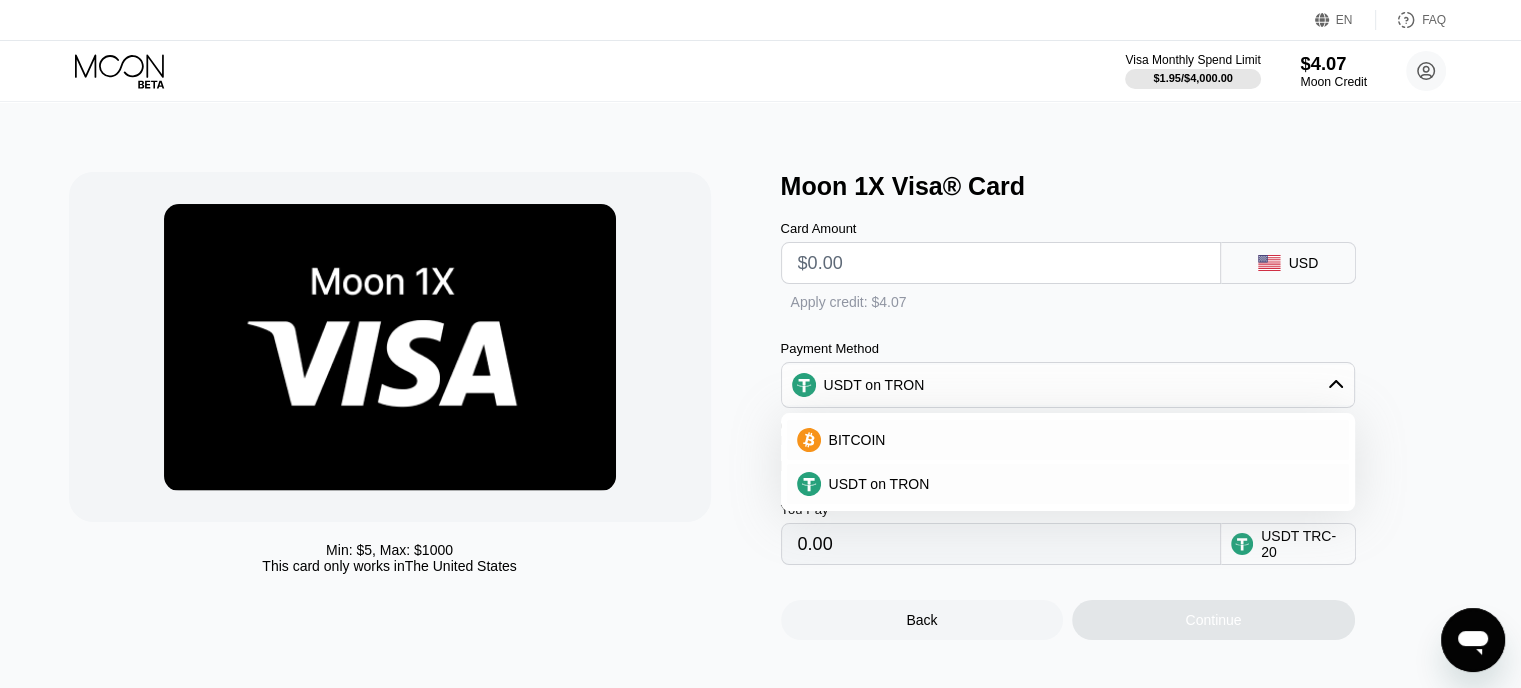 click on "$4.07" at bounding box center [1333, 63] 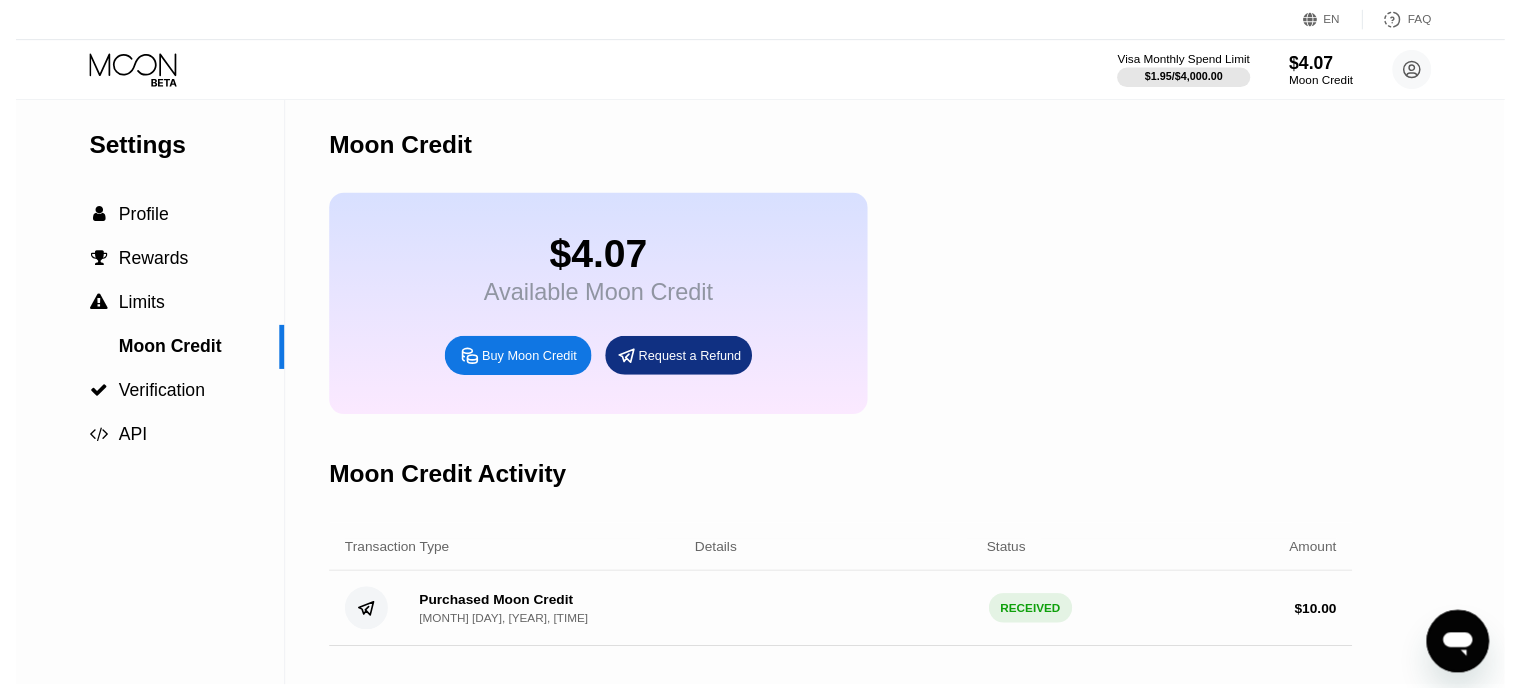 scroll, scrollTop: 0, scrollLeft: 0, axis: both 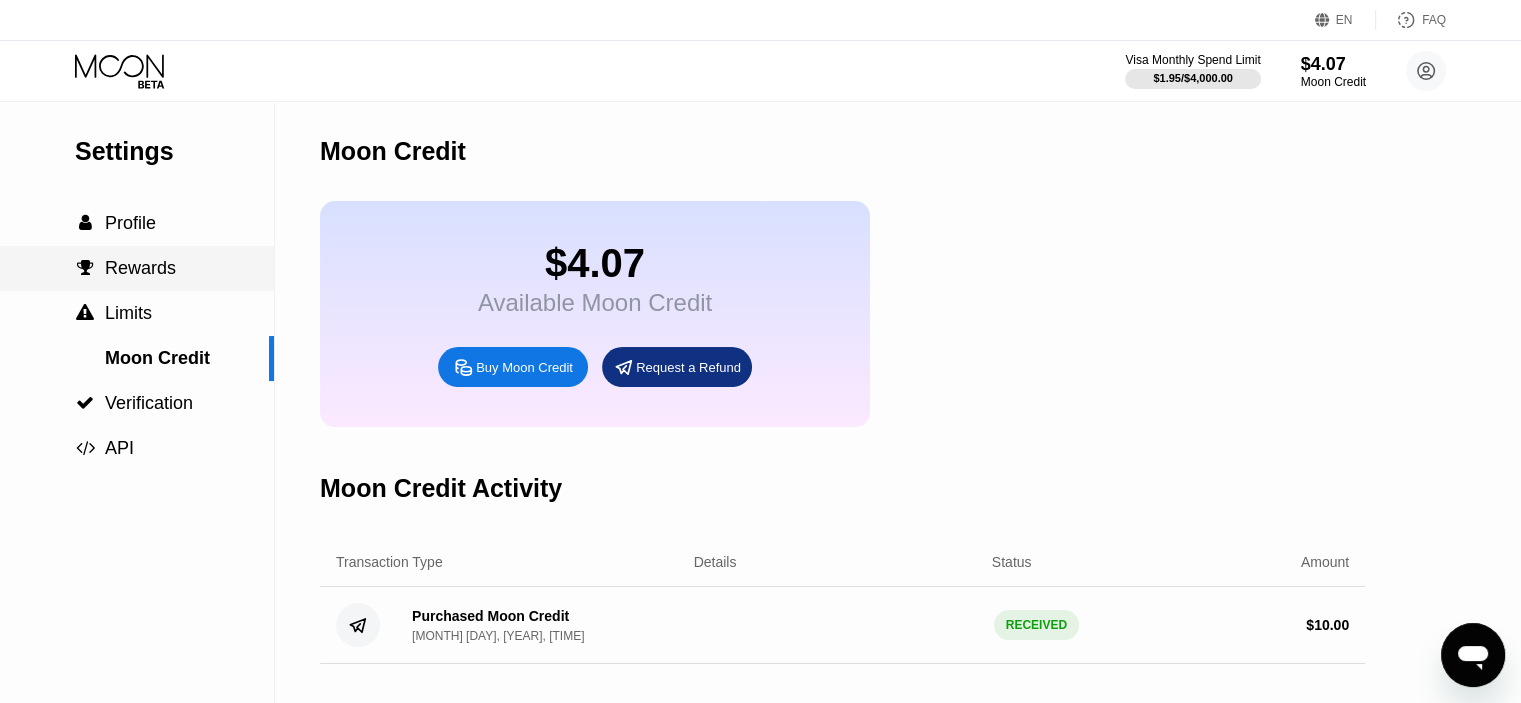 click on " Rewards" at bounding box center (137, 268) 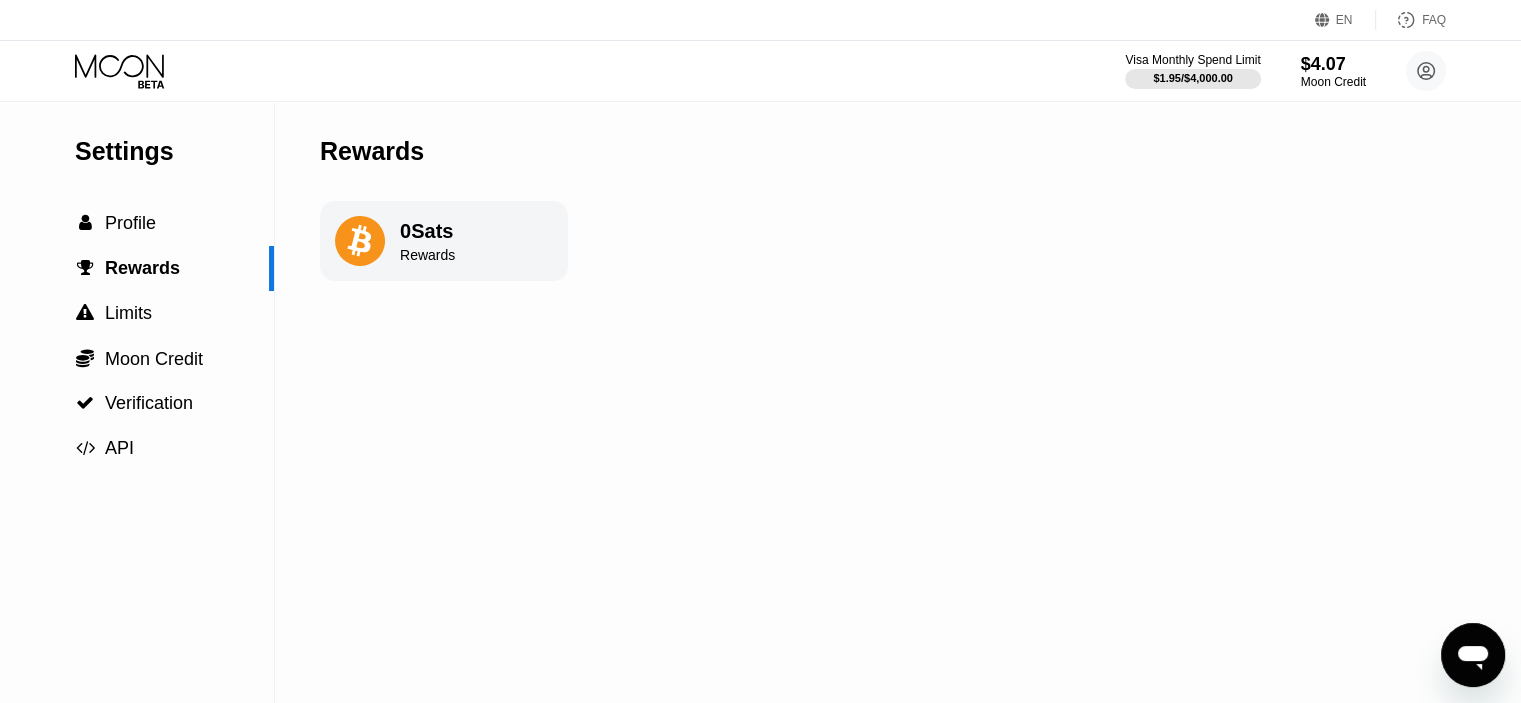 click 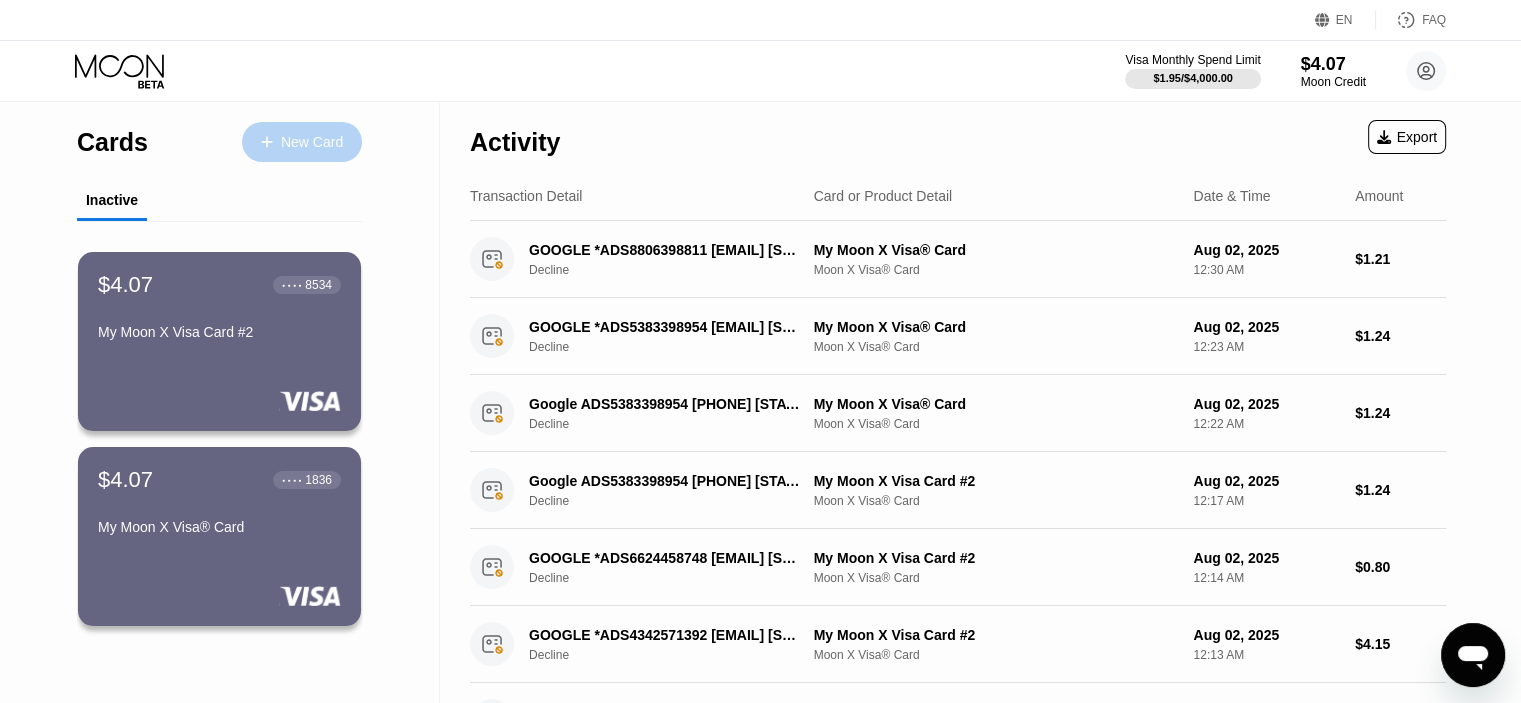 click on "New Card" at bounding box center [312, 142] 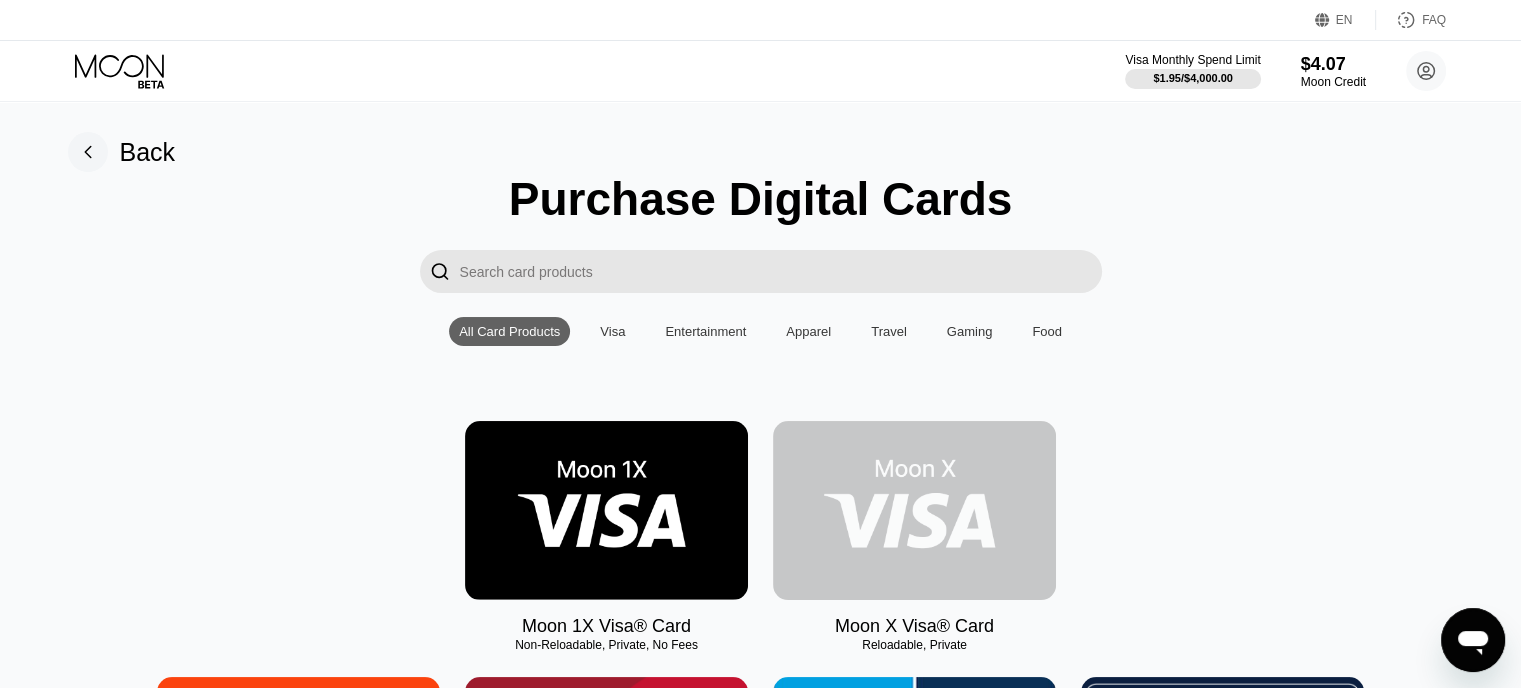 click at bounding box center (914, 510) 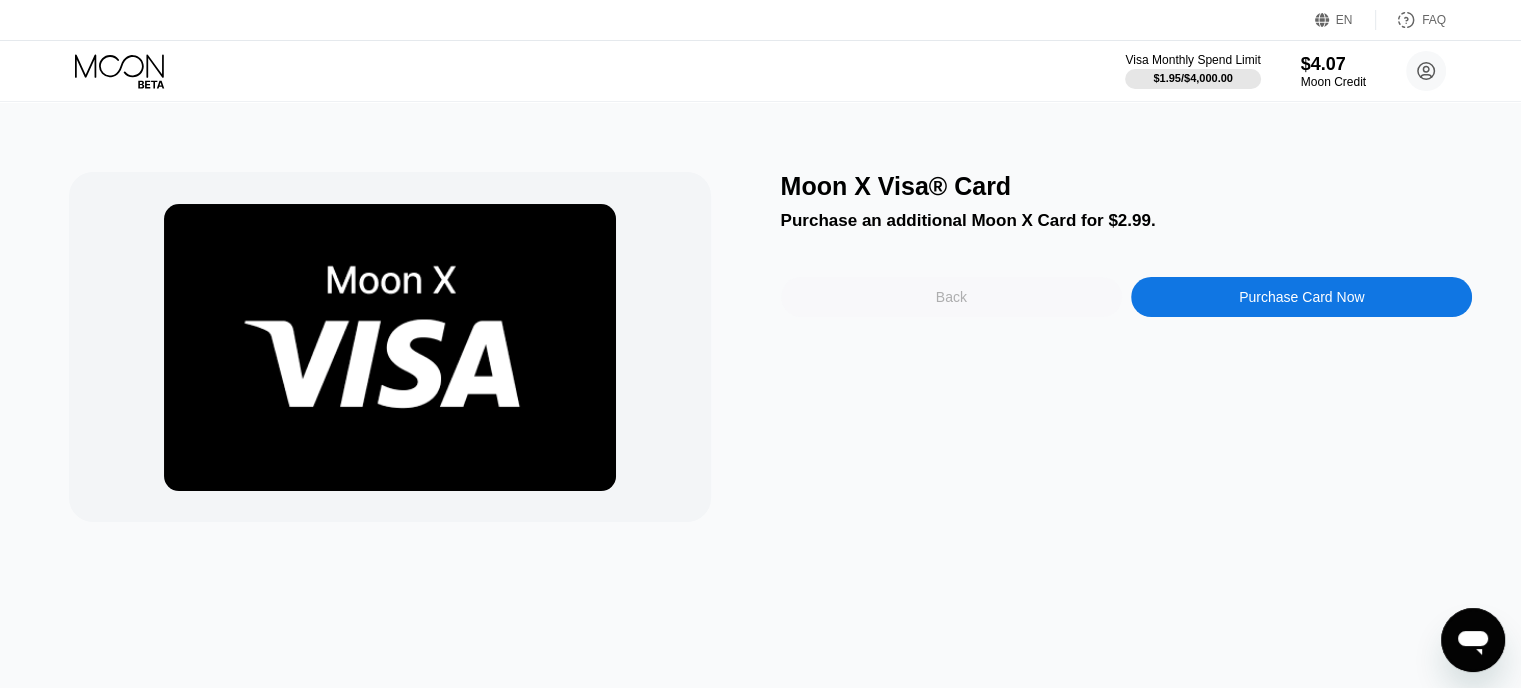 click on "Back" at bounding box center (951, 297) 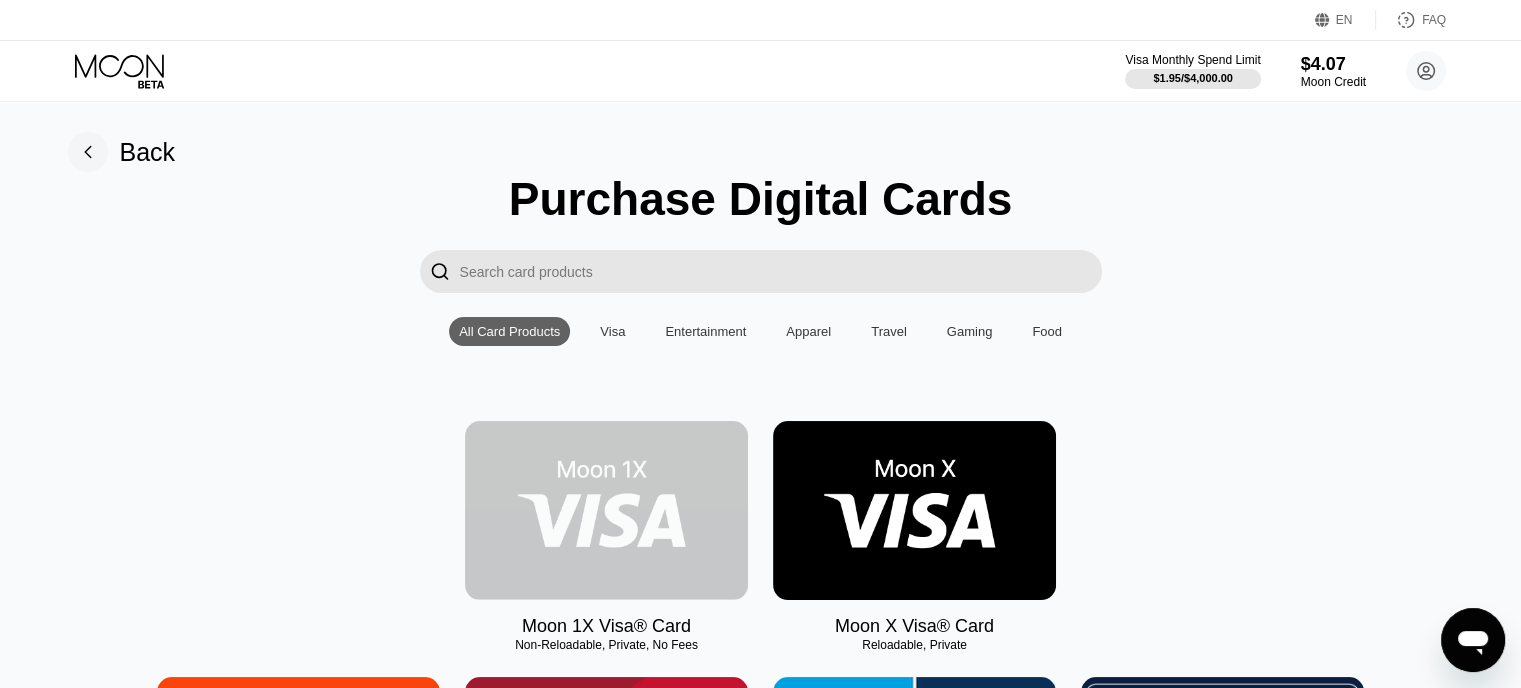 click at bounding box center [606, 510] 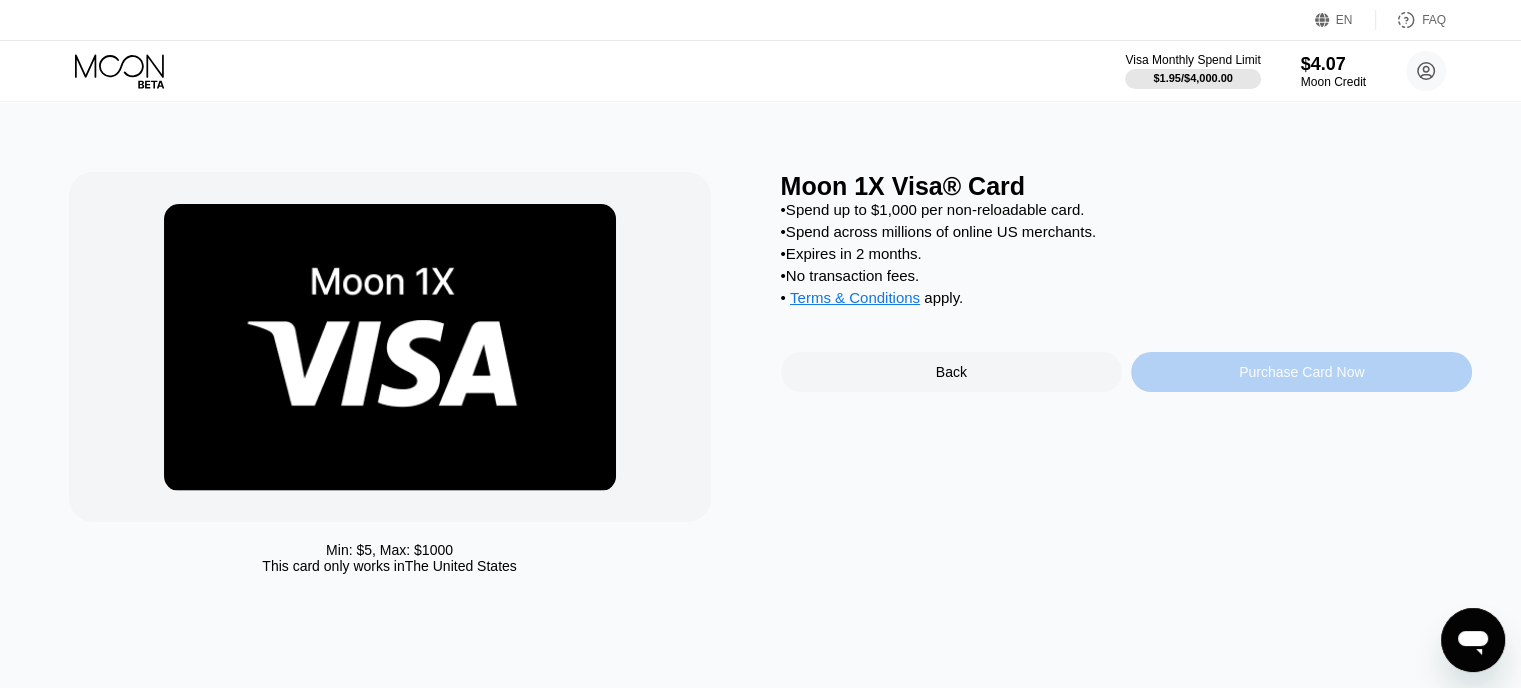 click on "Purchase Card Now" at bounding box center [1301, 372] 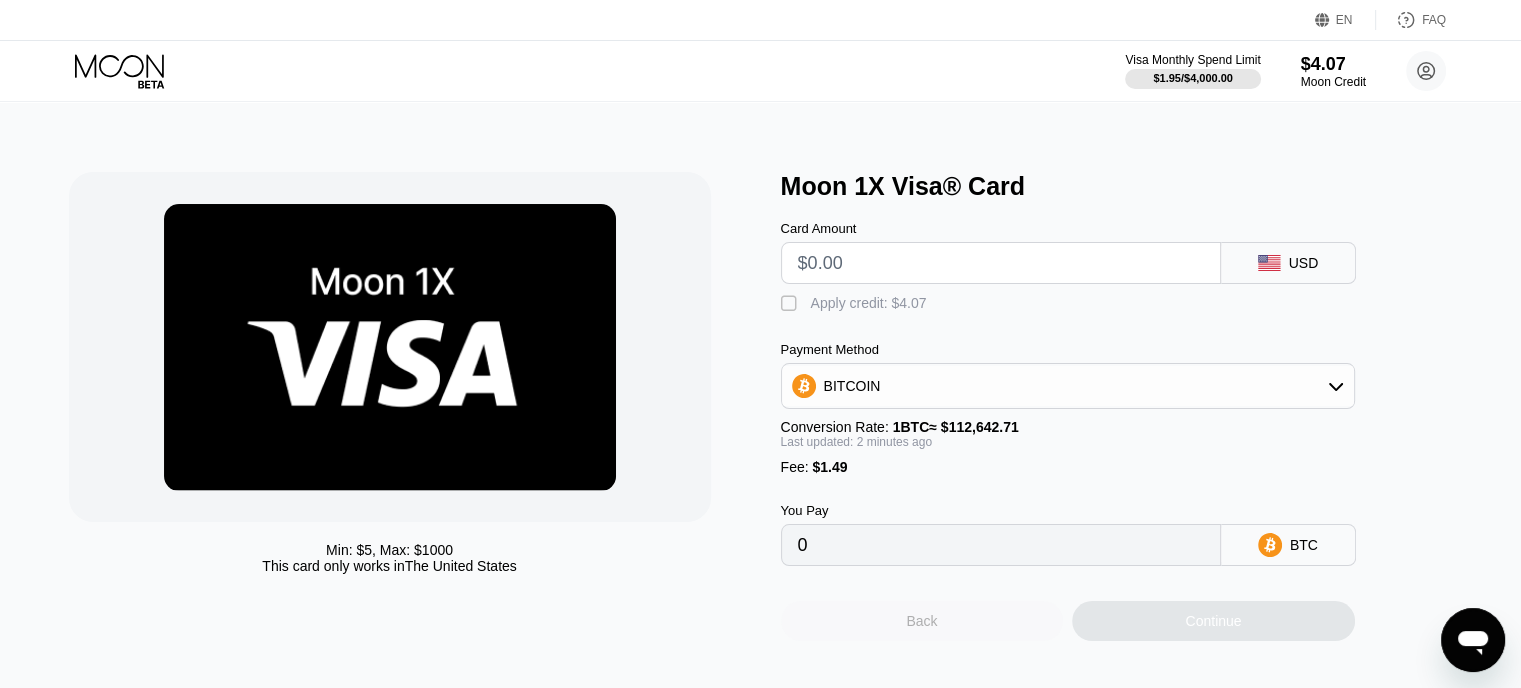 click on "Back" at bounding box center [921, 621] 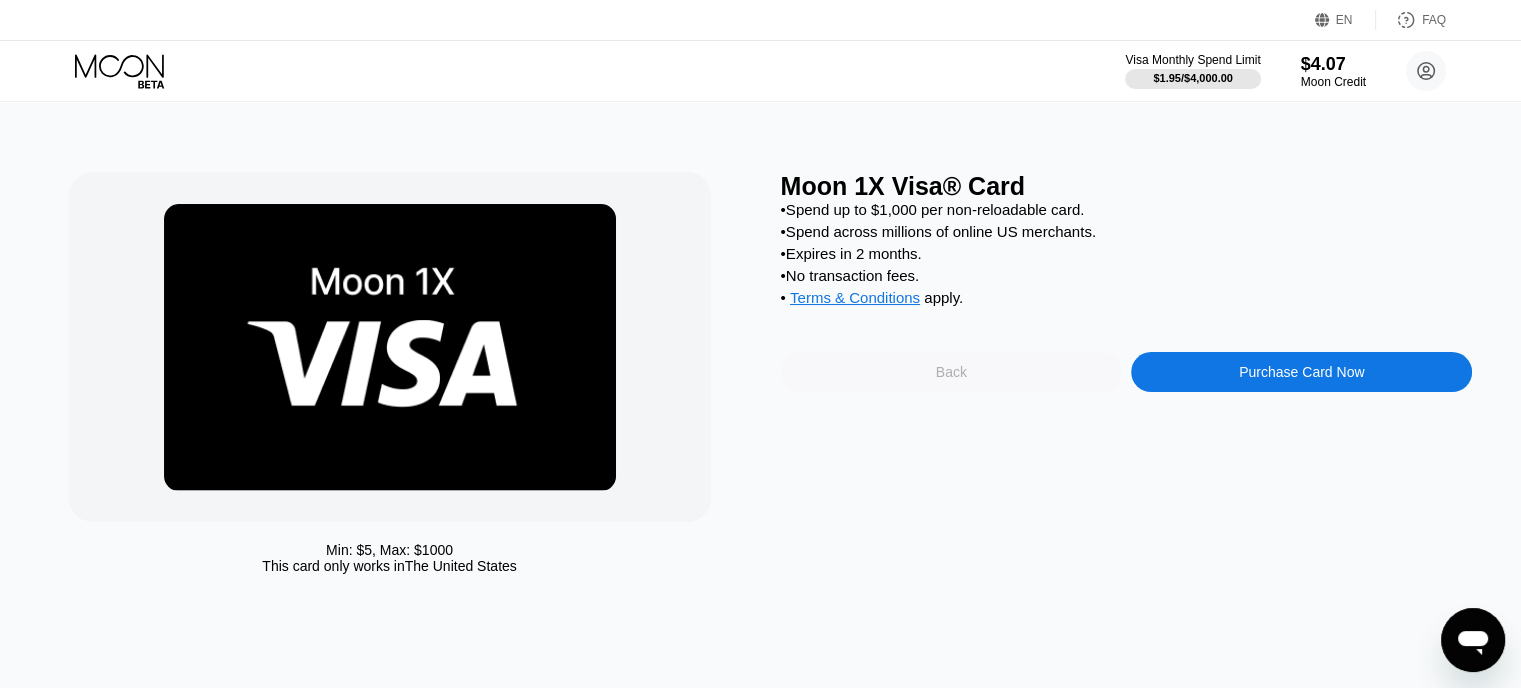 click on "Back" at bounding box center (951, 372) 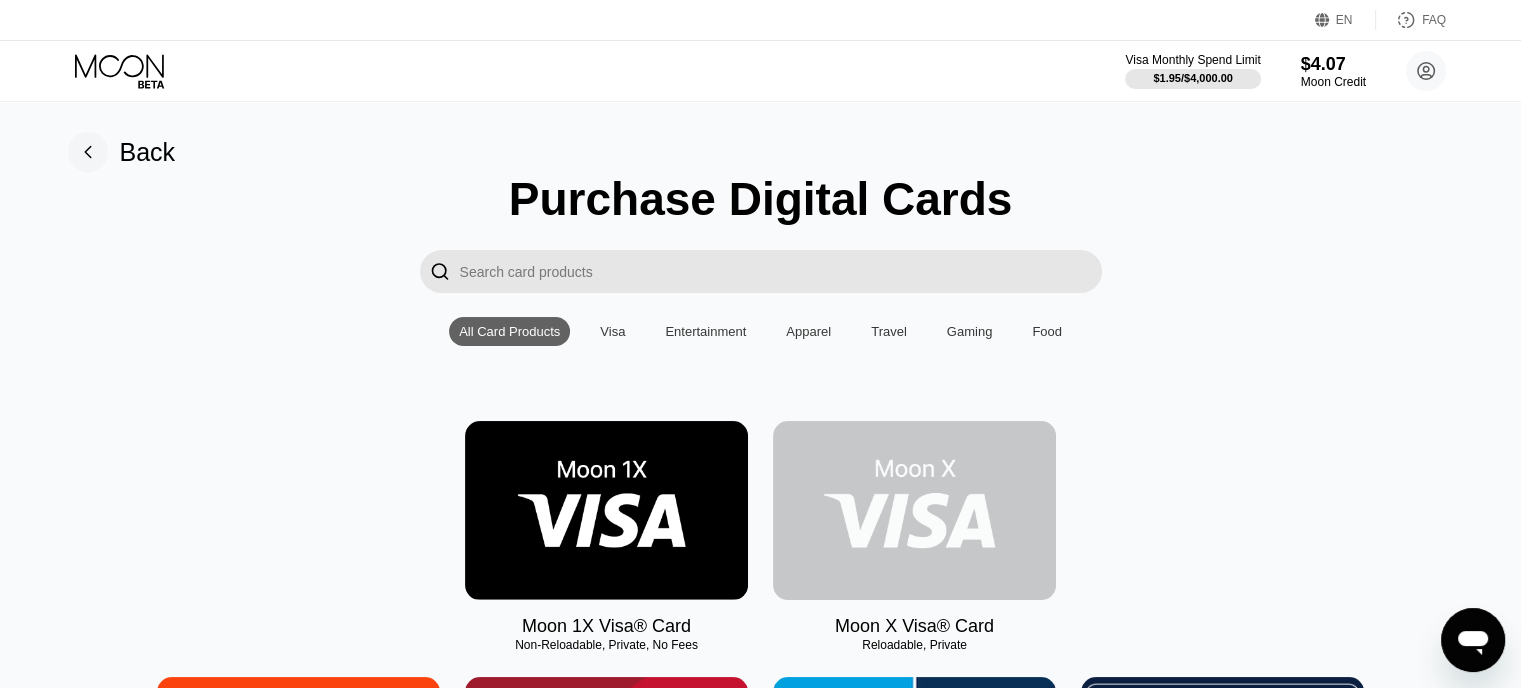 click at bounding box center [914, 510] 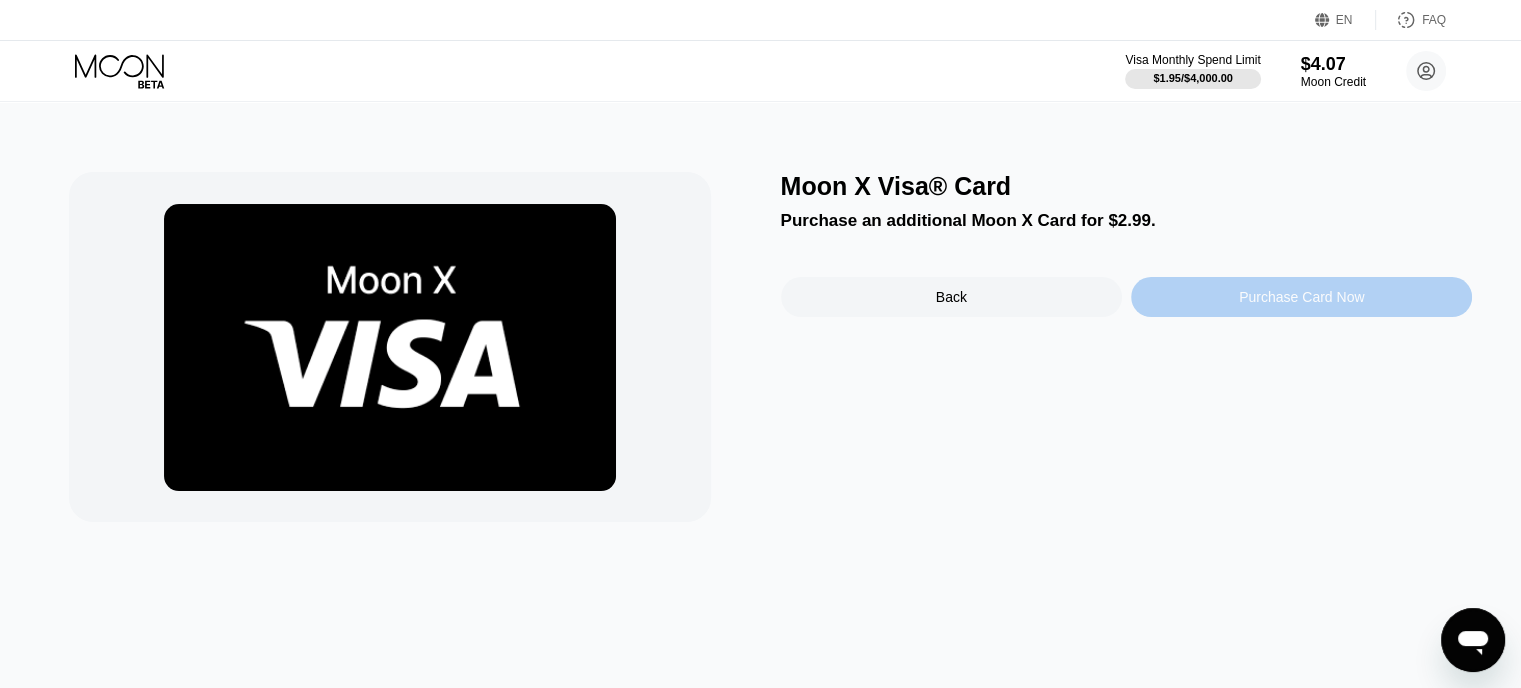 click on "Purchase Card Now" at bounding box center (1301, 297) 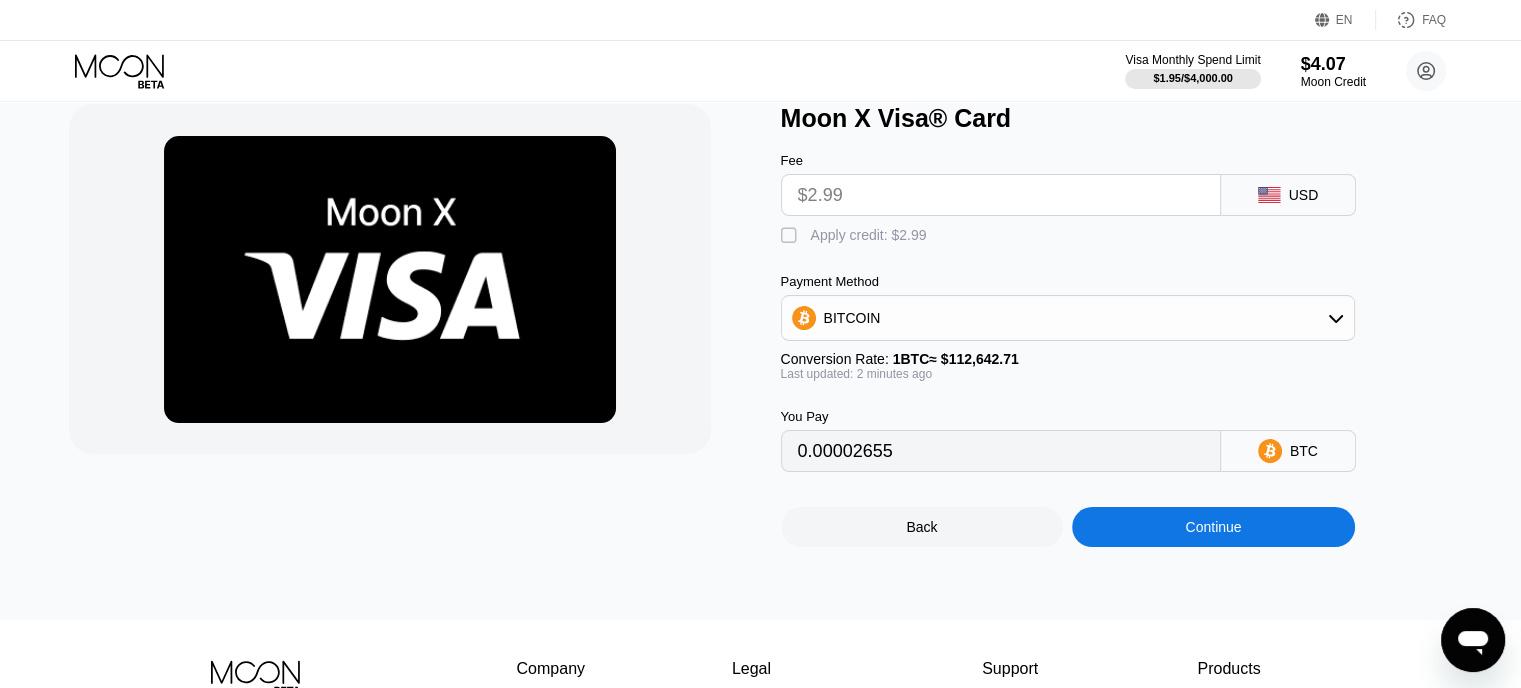 scroll, scrollTop: 68, scrollLeft: 0, axis: vertical 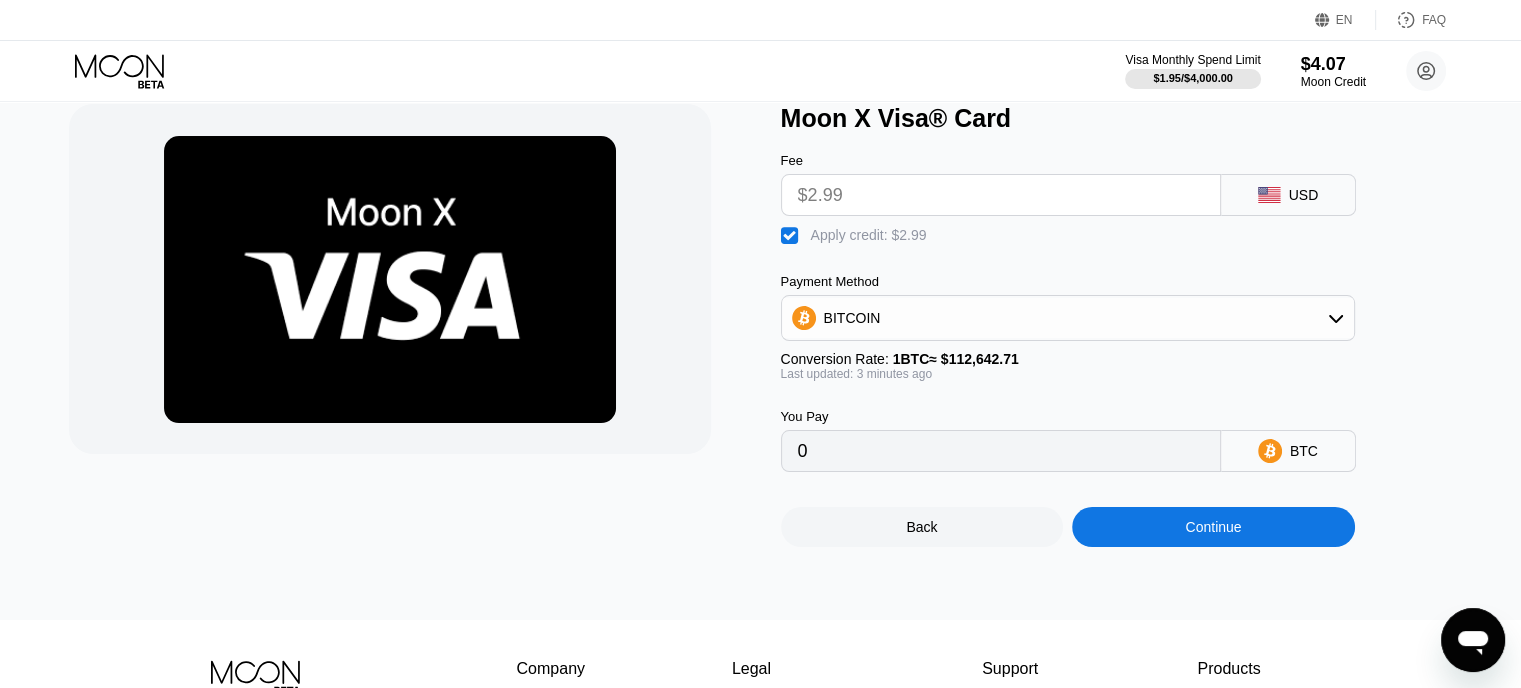 click on "Apply credit: $2.99" at bounding box center (869, 235) 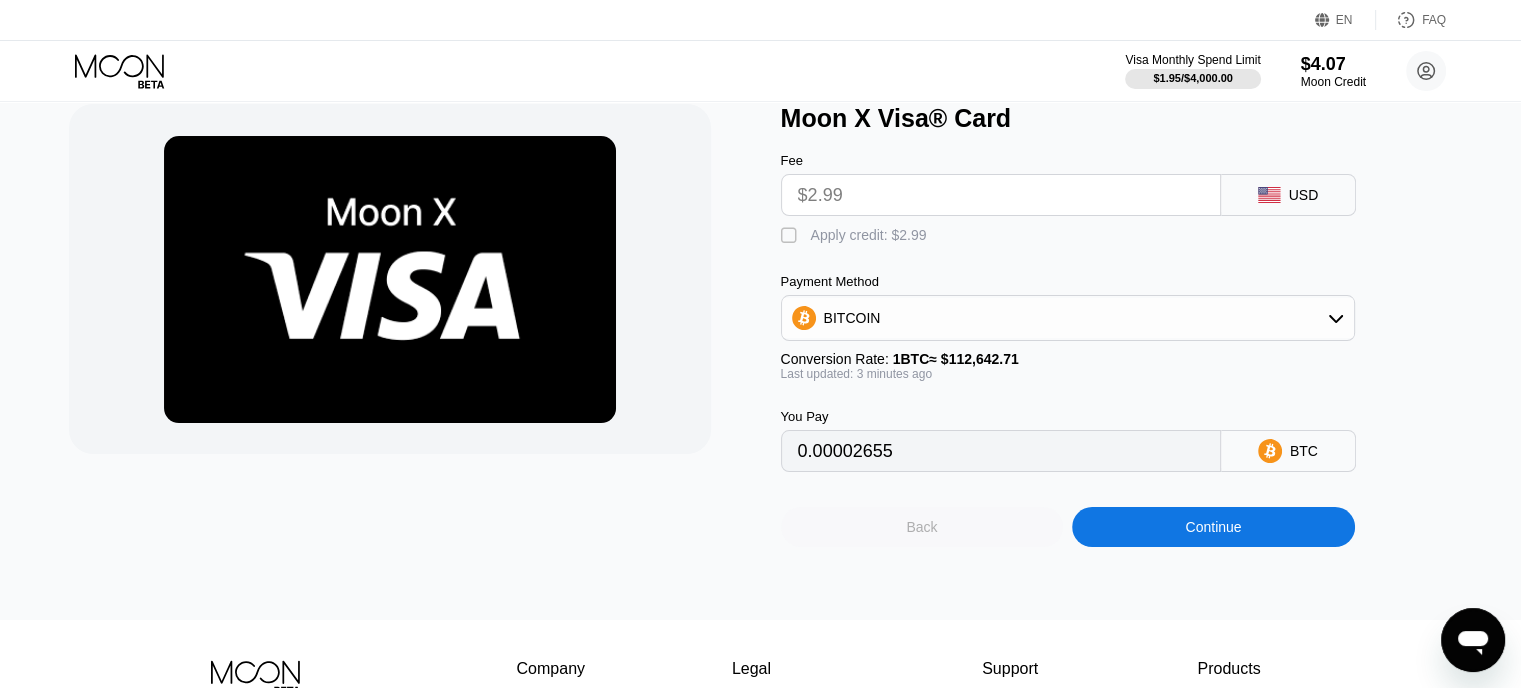 click on "Back" at bounding box center (921, 527) 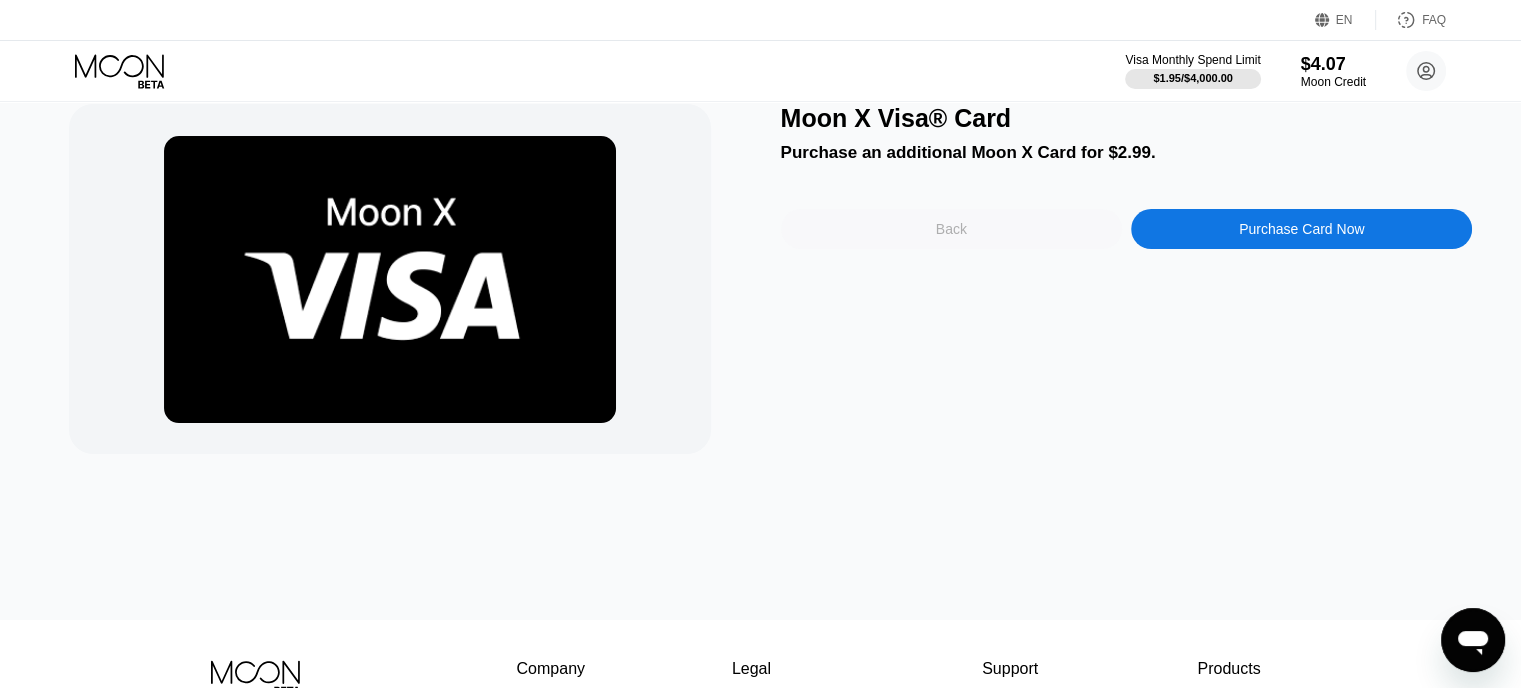 click on "Back" at bounding box center (951, 229) 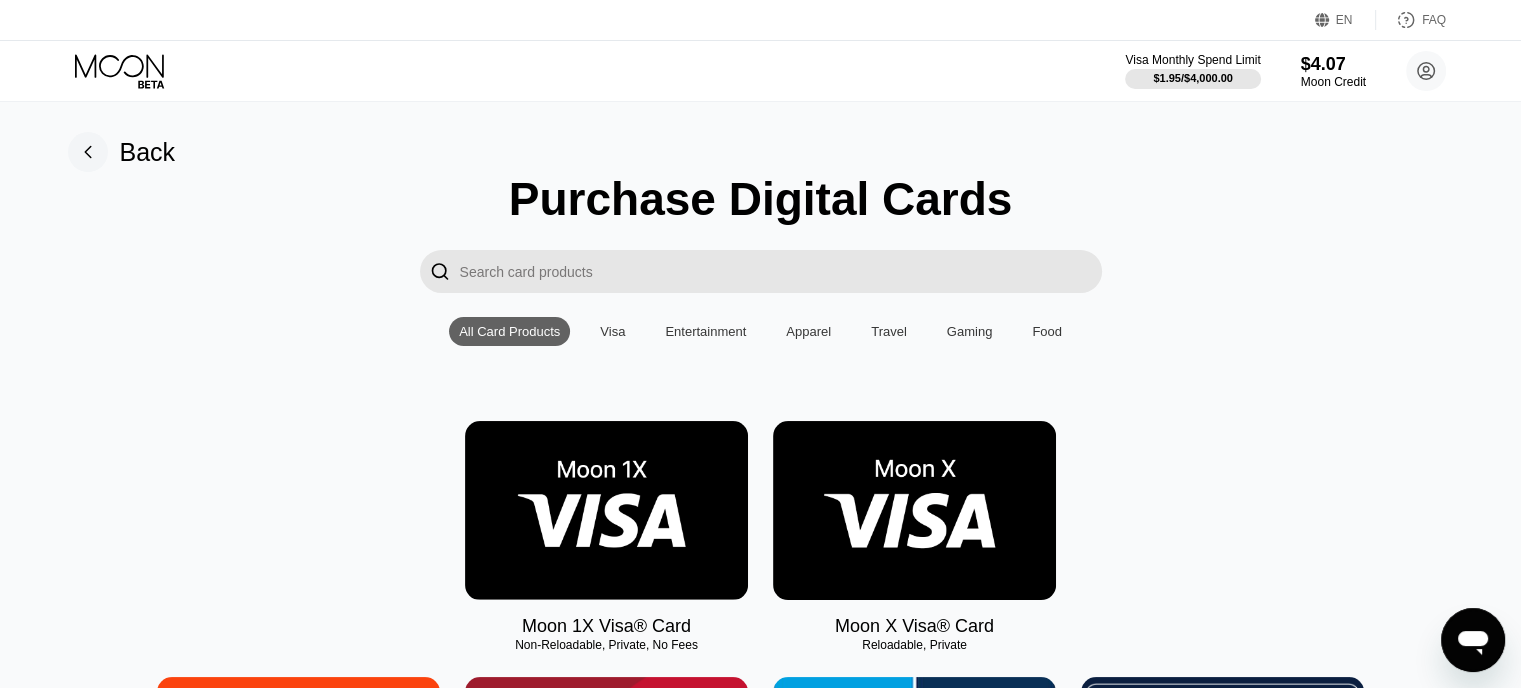 scroll, scrollTop: 0, scrollLeft: 0, axis: both 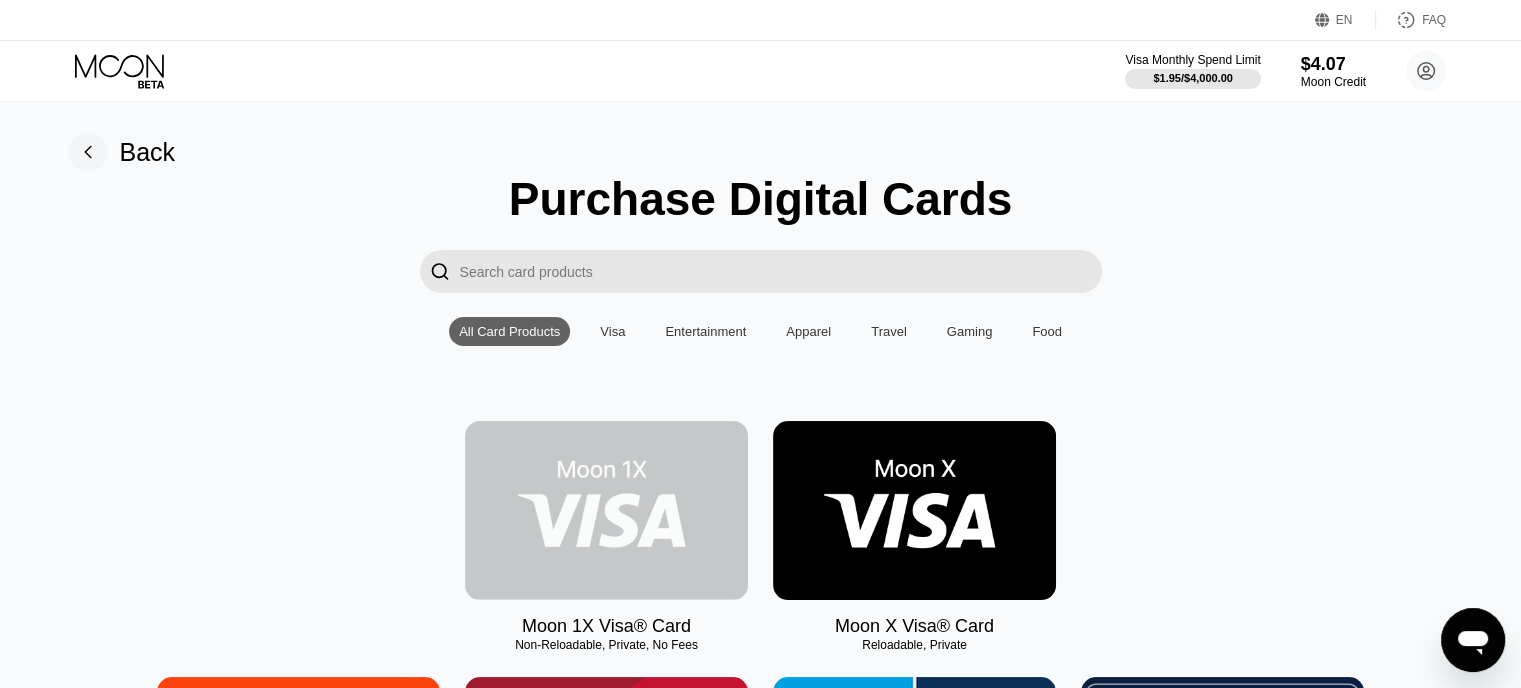 click at bounding box center (606, 510) 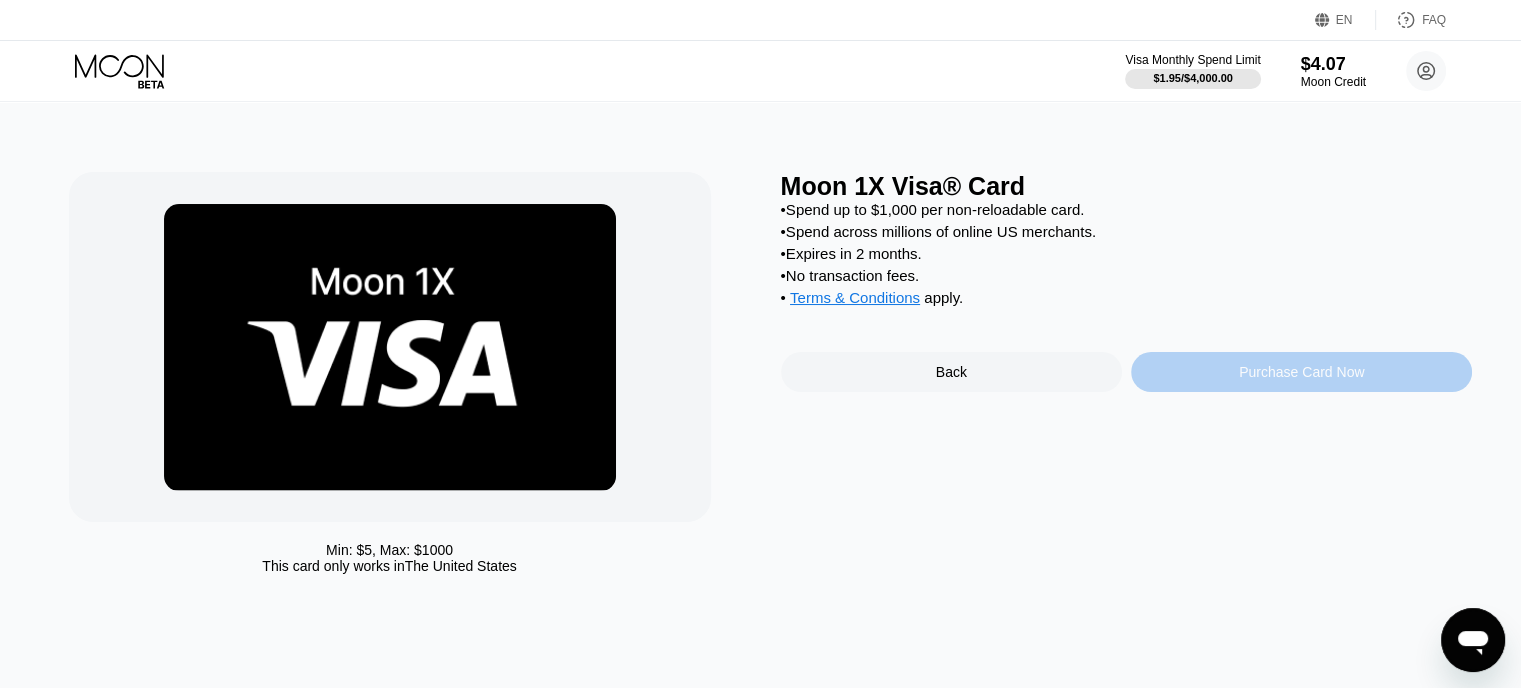 click on "Purchase Card Now" at bounding box center (1301, 372) 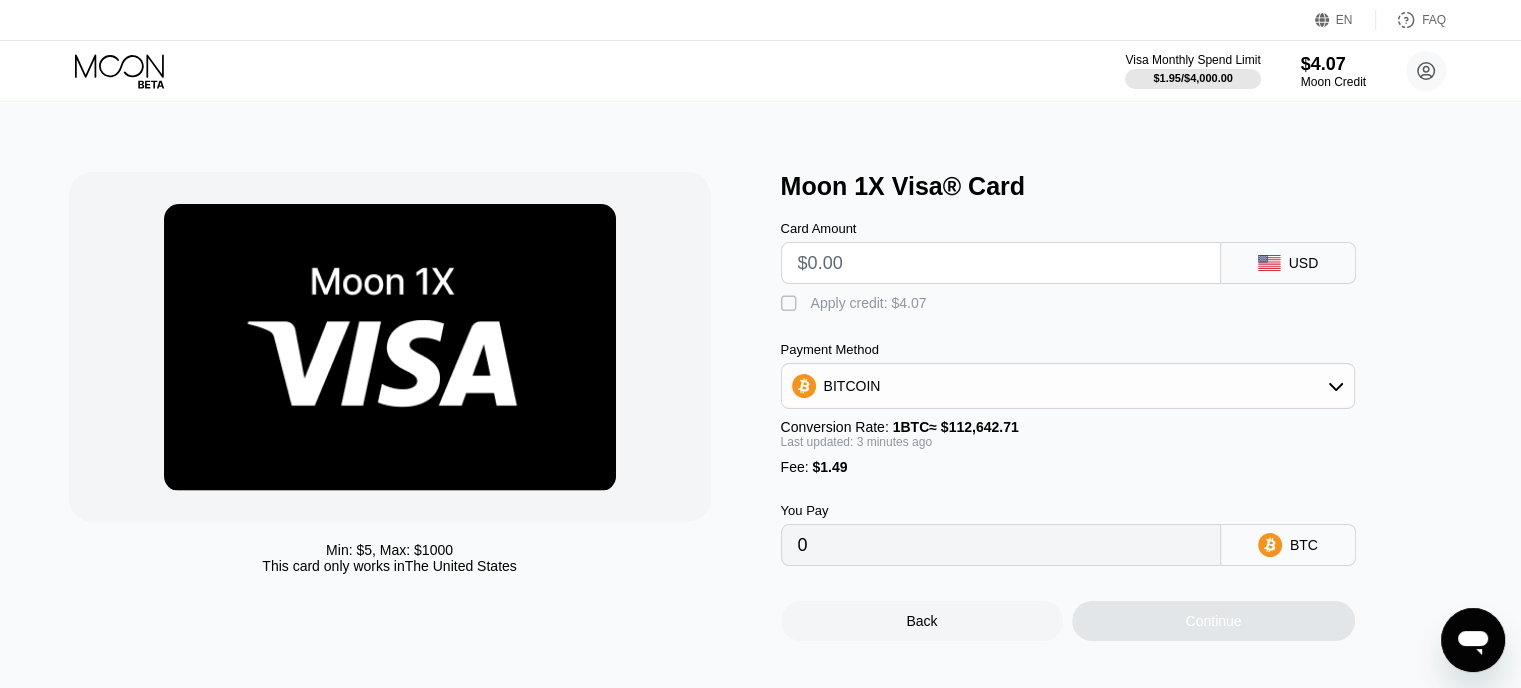 click on "Apply credit: $4.07" at bounding box center (869, 303) 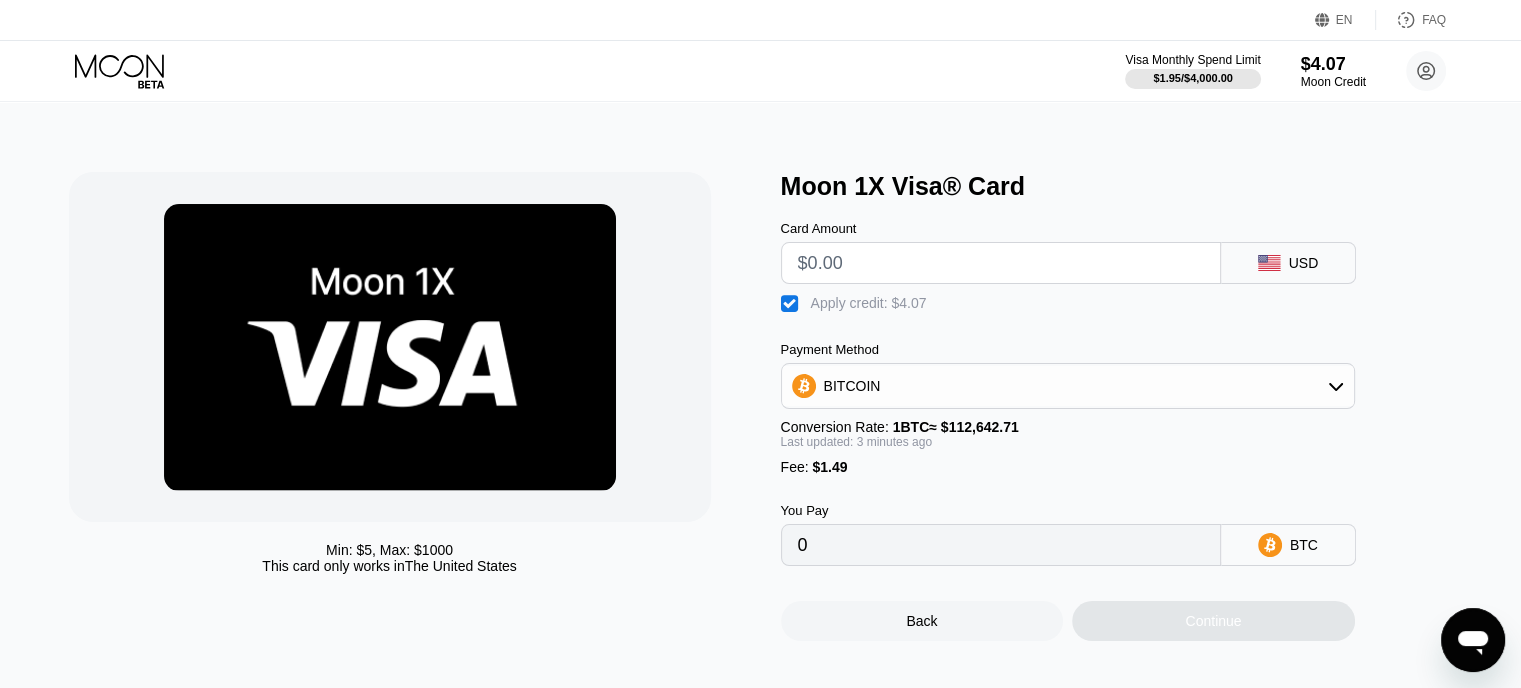 click on "Apply credit: $4.07" at bounding box center [869, 303] 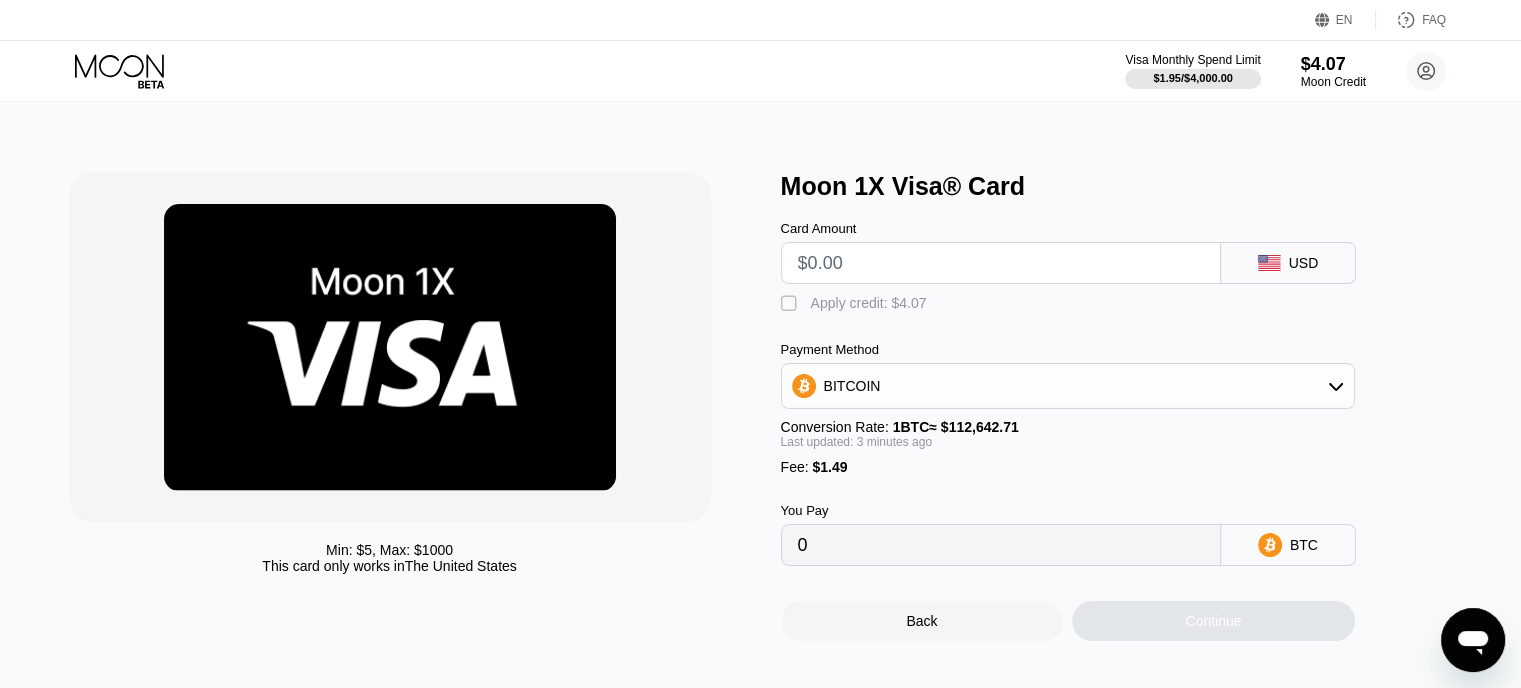click on "Apply credit: $4.07" at bounding box center [869, 303] 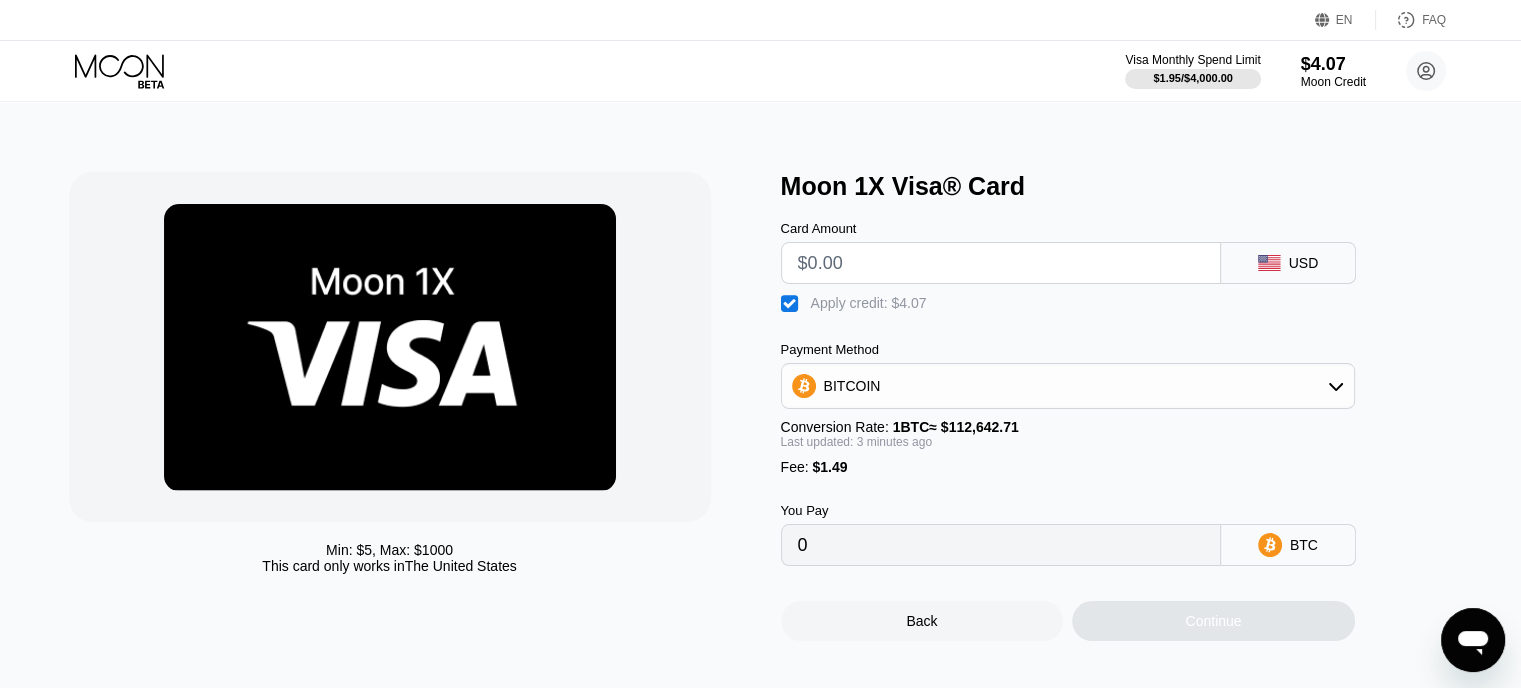 click on "Apply credit: $4.07" at bounding box center [869, 303] 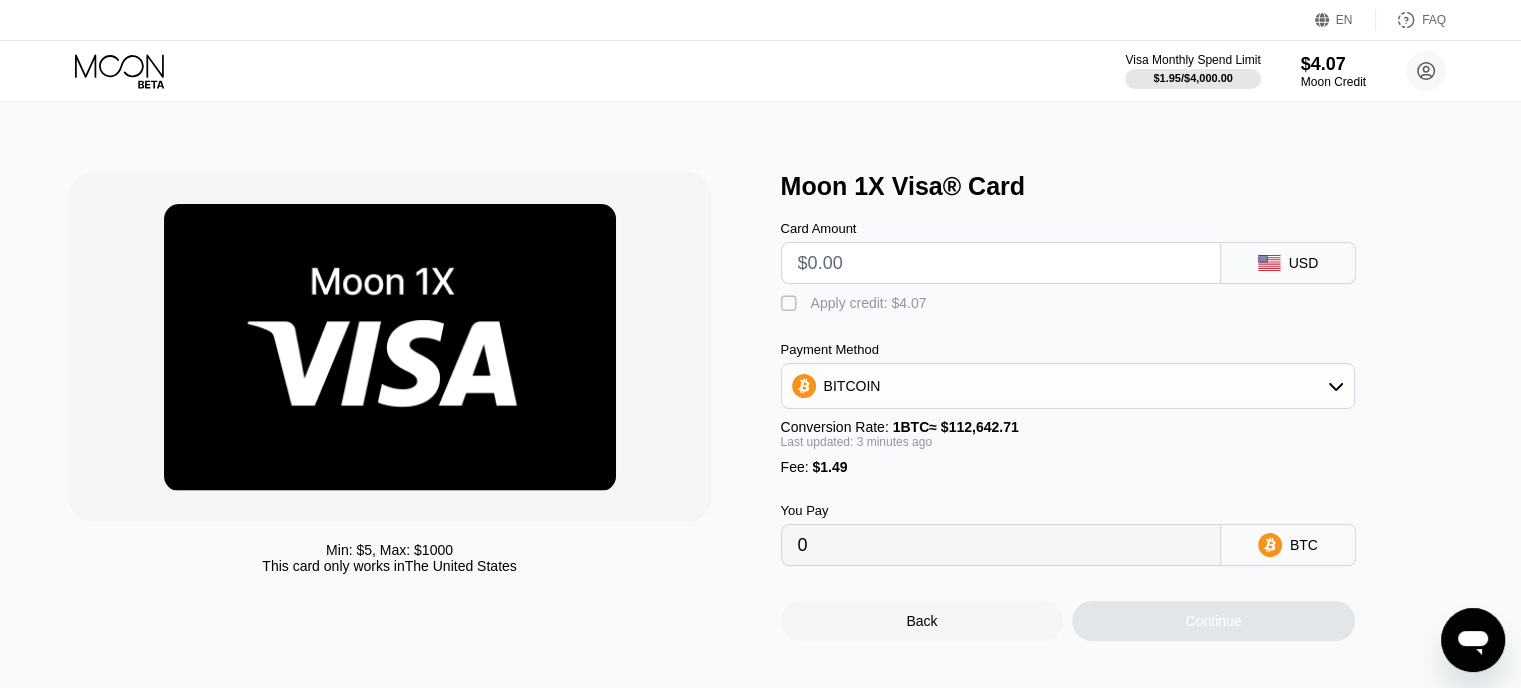 click on "Apply credit: $4.07" at bounding box center [869, 303] 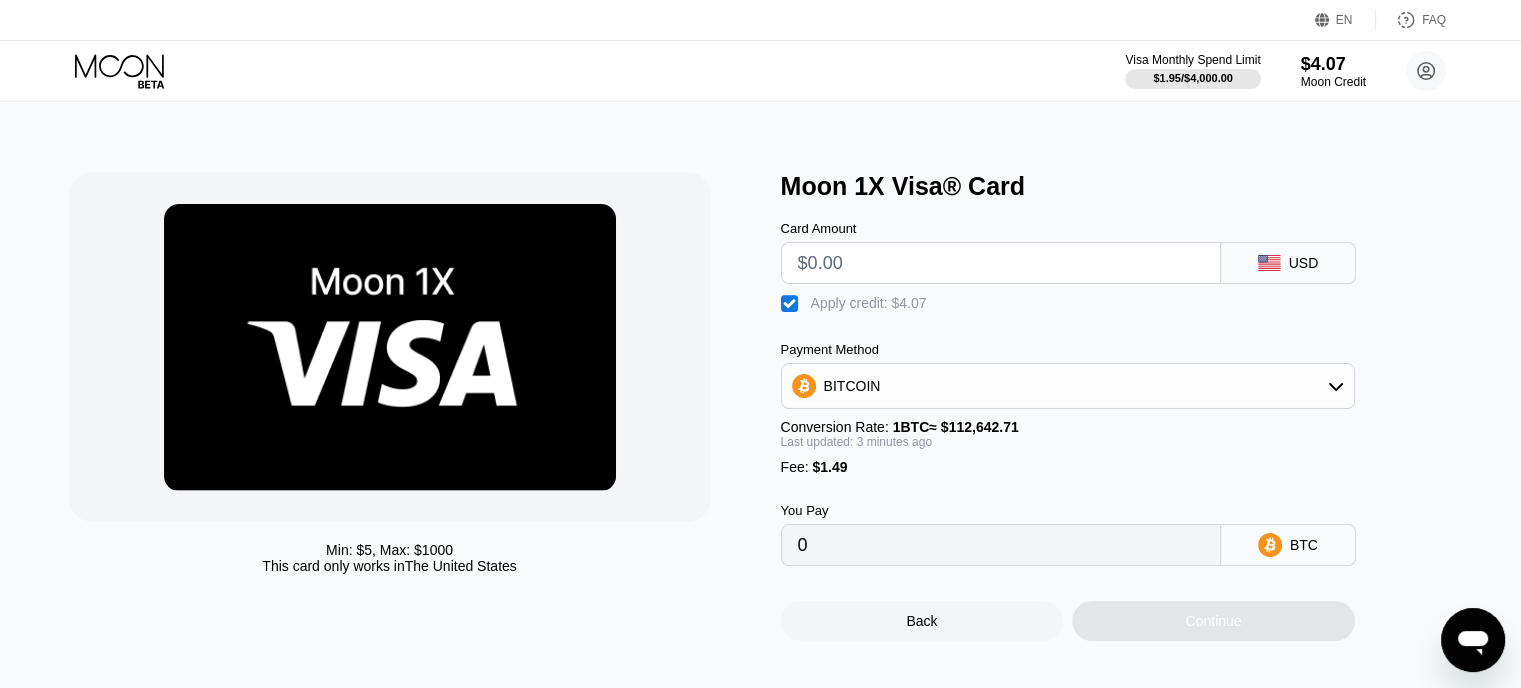 click on "Apply credit: $4.07" at bounding box center (869, 303) 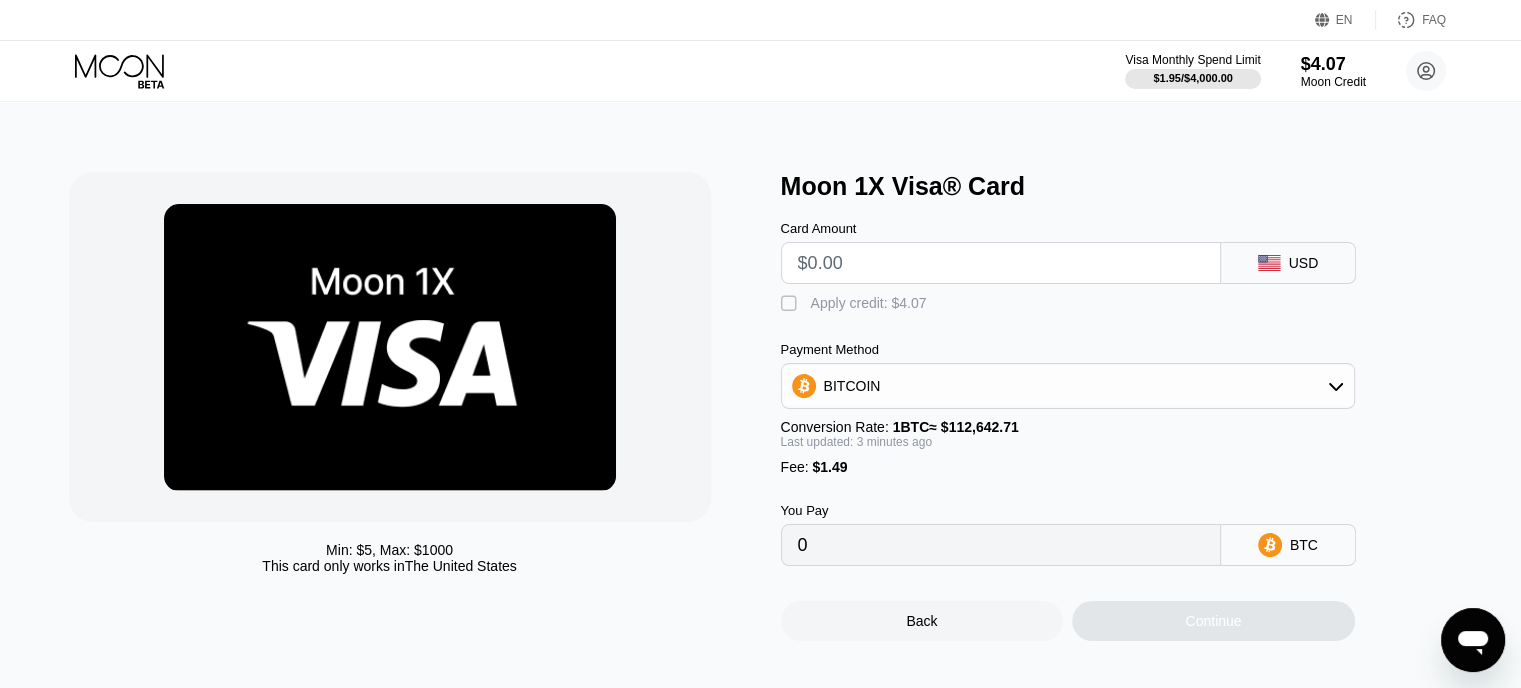 click on "Apply credit: $4.07" at bounding box center [869, 303] 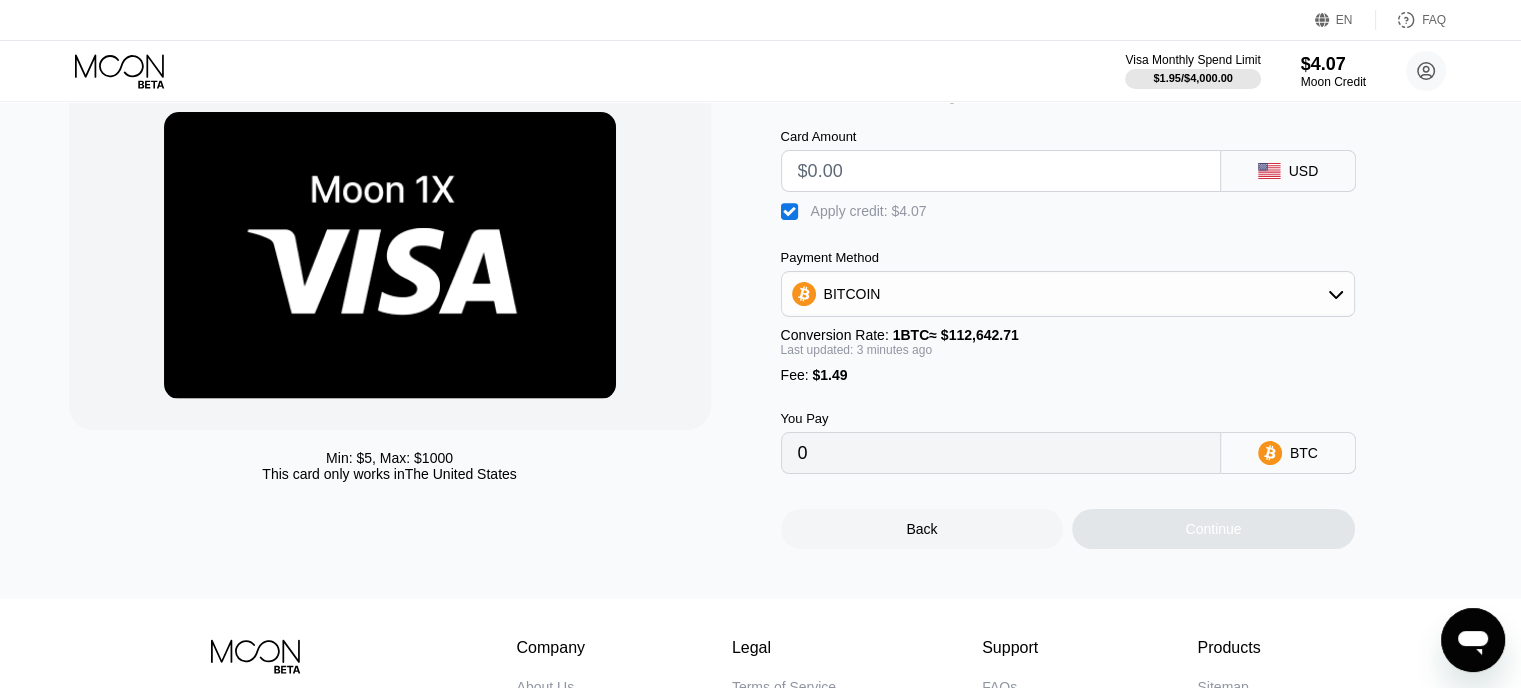 scroll, scrollTop: 103, scrollLeft: 0, axis: vertical 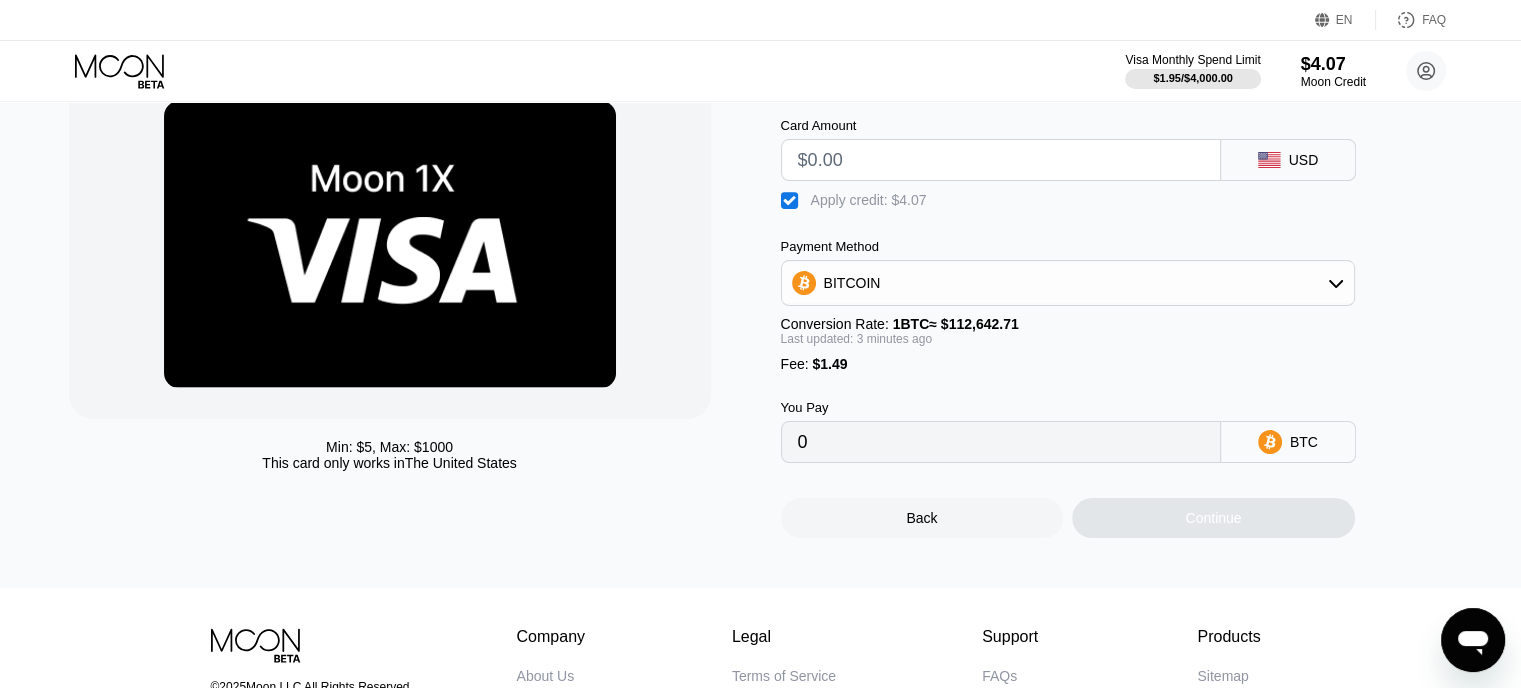 click on "" at bounding box center (791, 201) 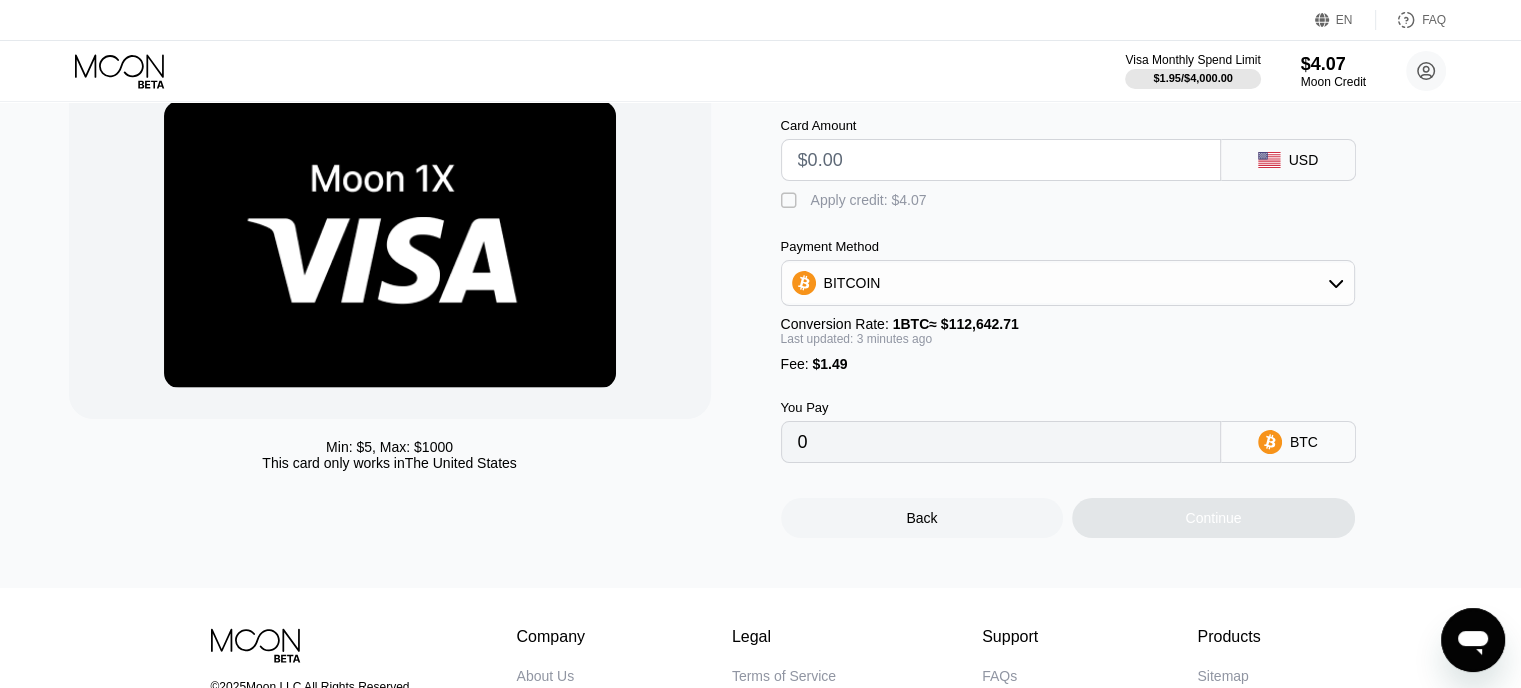click on "" at bounding box center (791, 201) 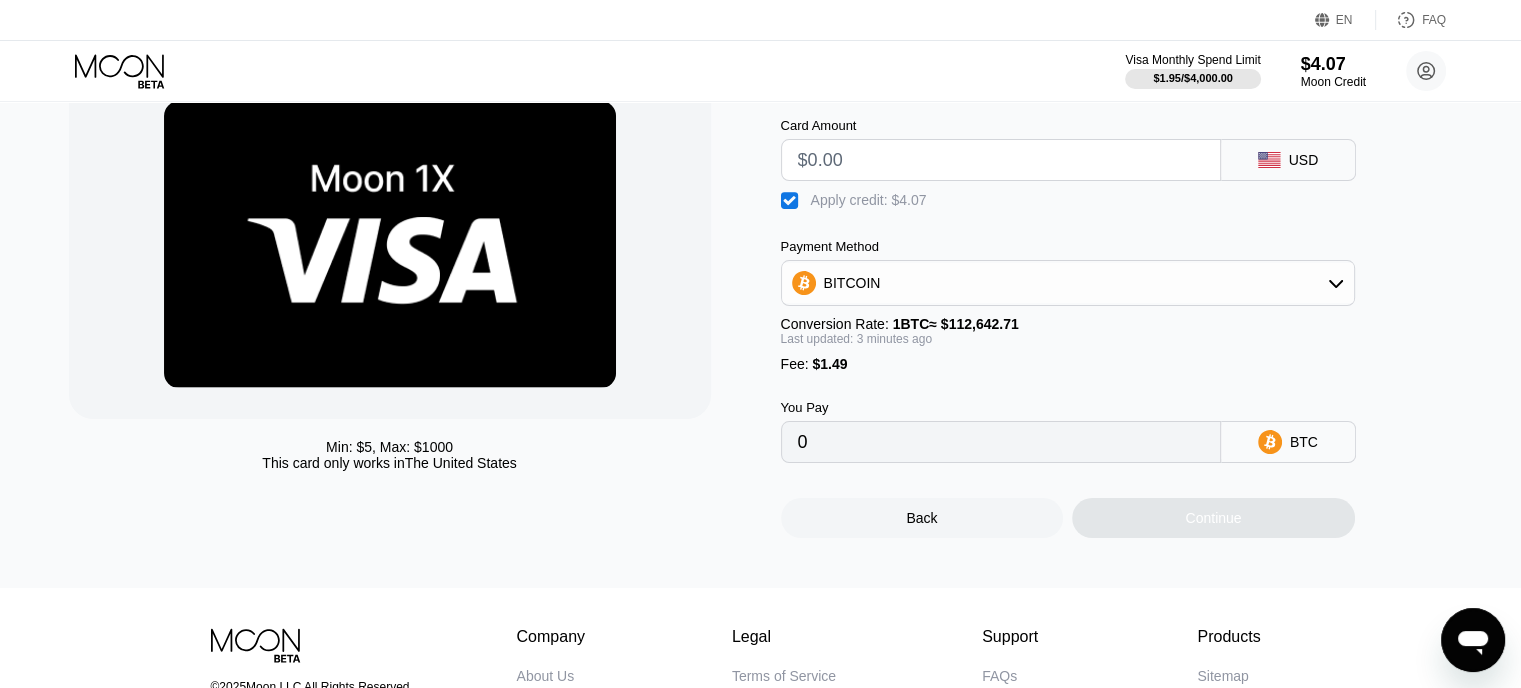 click on "0" at bounding box center [1001, 442] 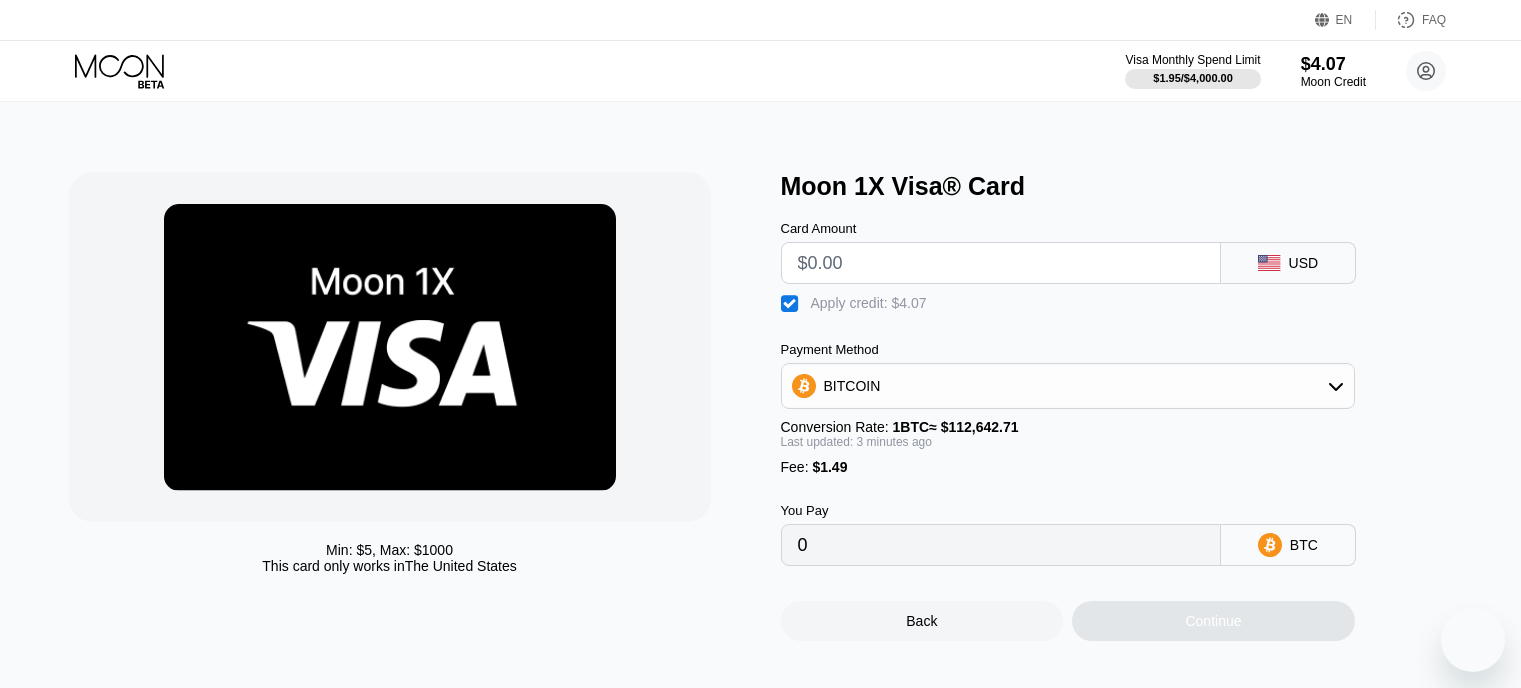 scroll, scrollTop: 68, scrollLeft: 0, axis: vertical 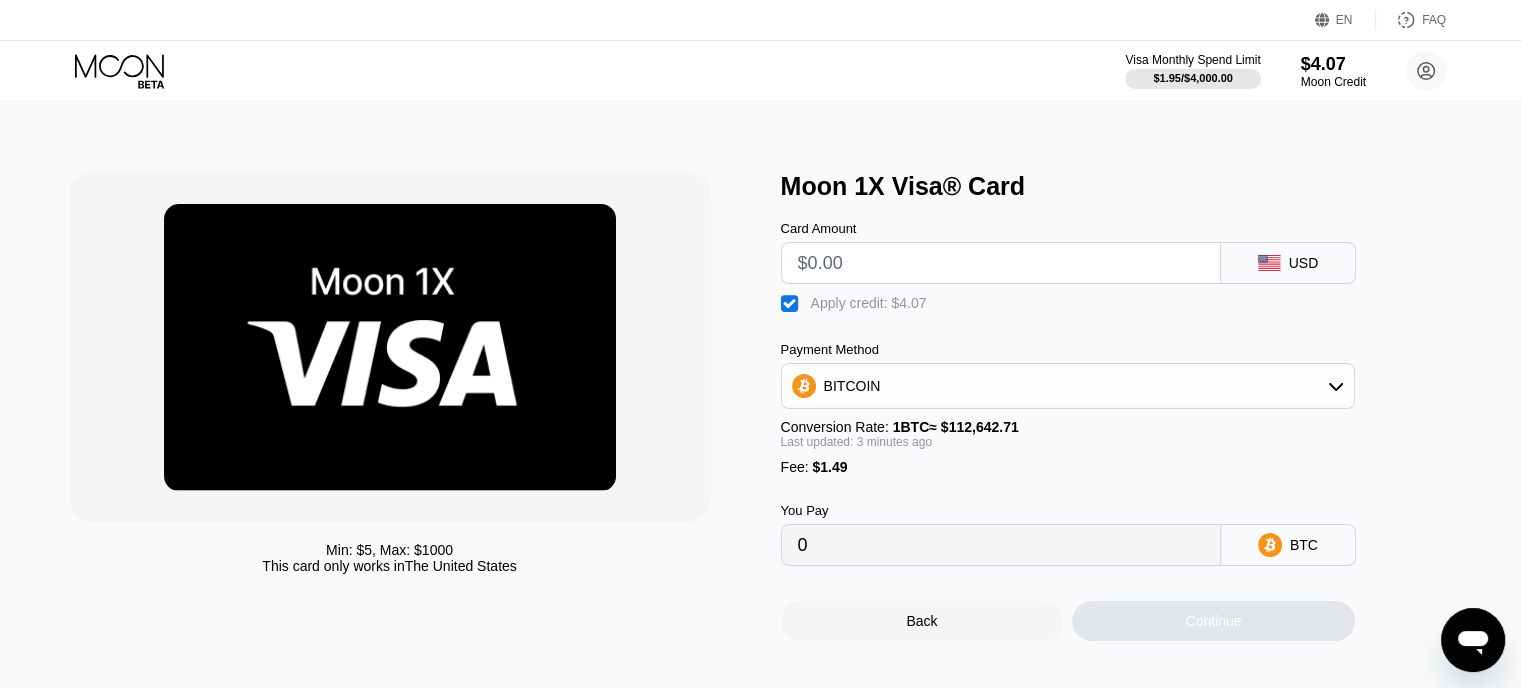 click on "USD" at bounding box center (1304, 263) 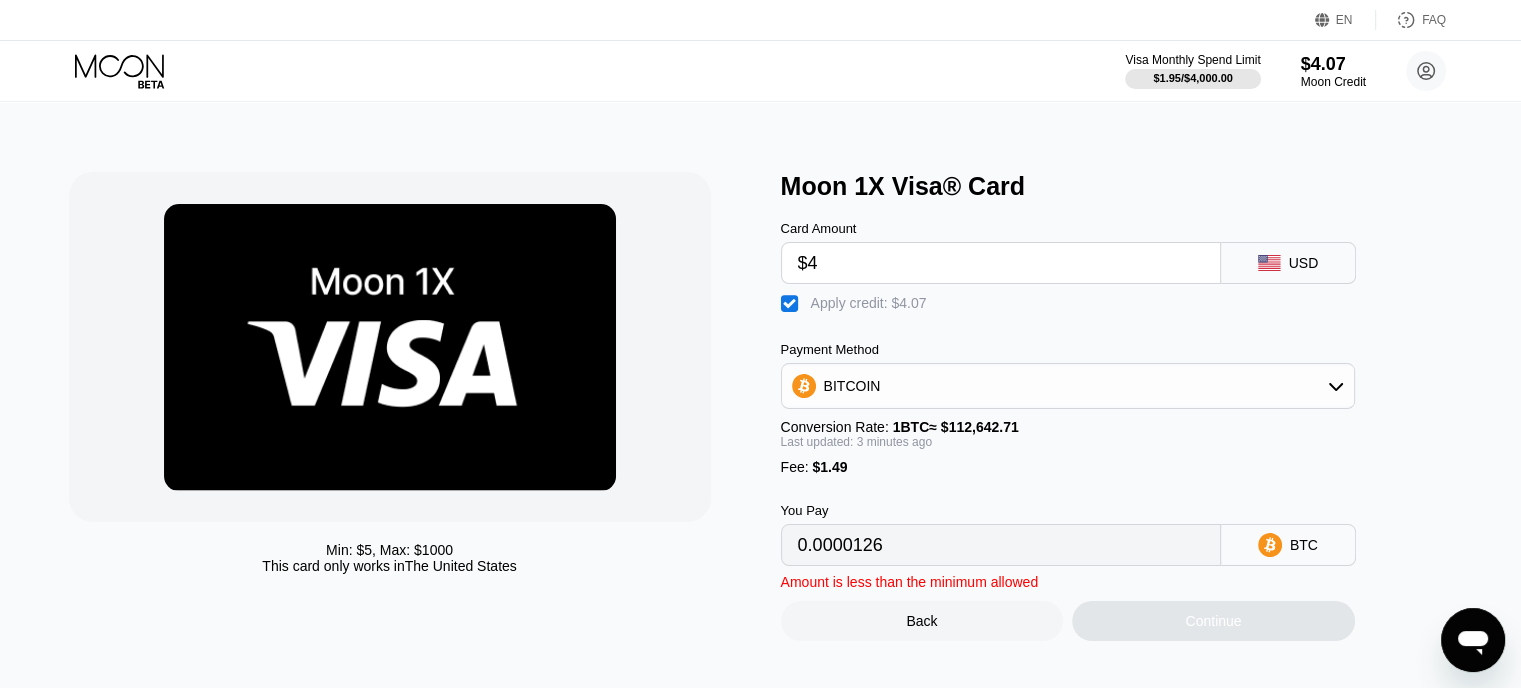 type on "0.0000126" 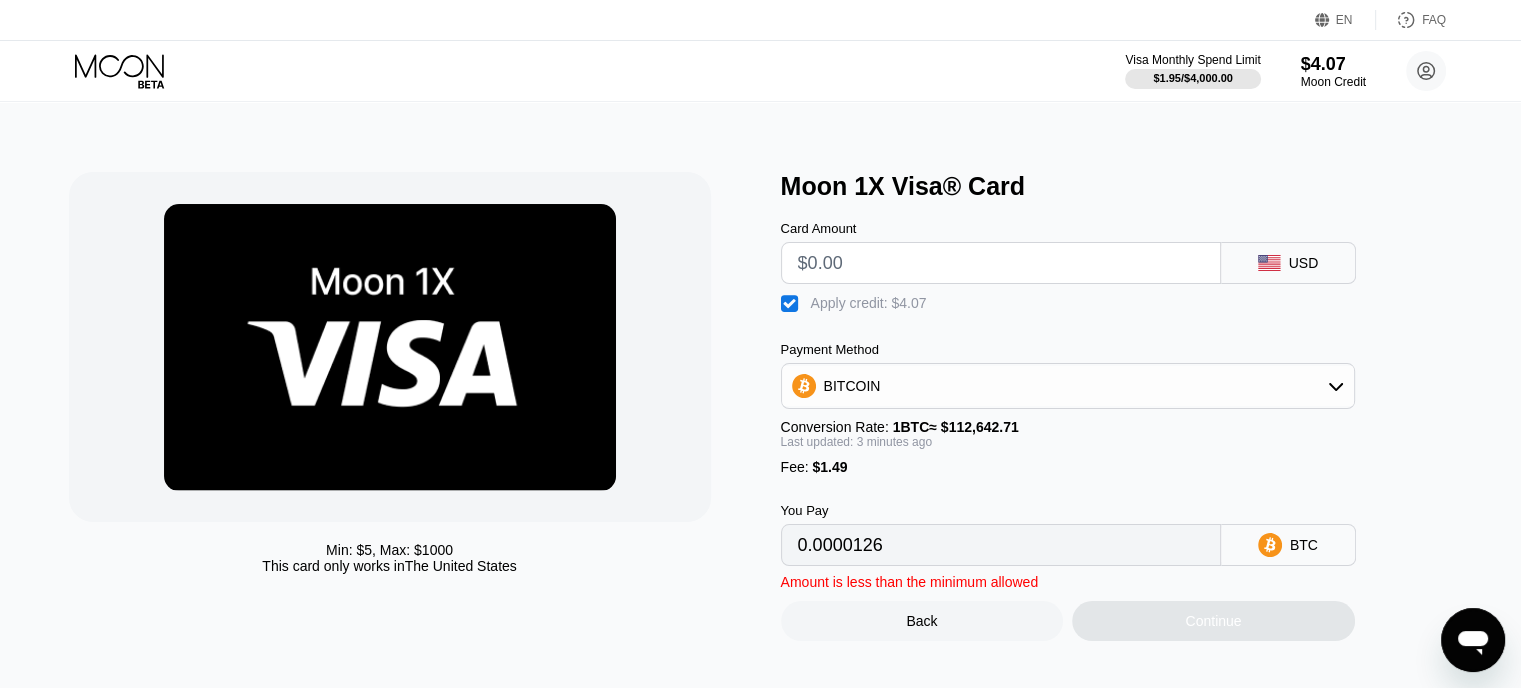 type on "0" 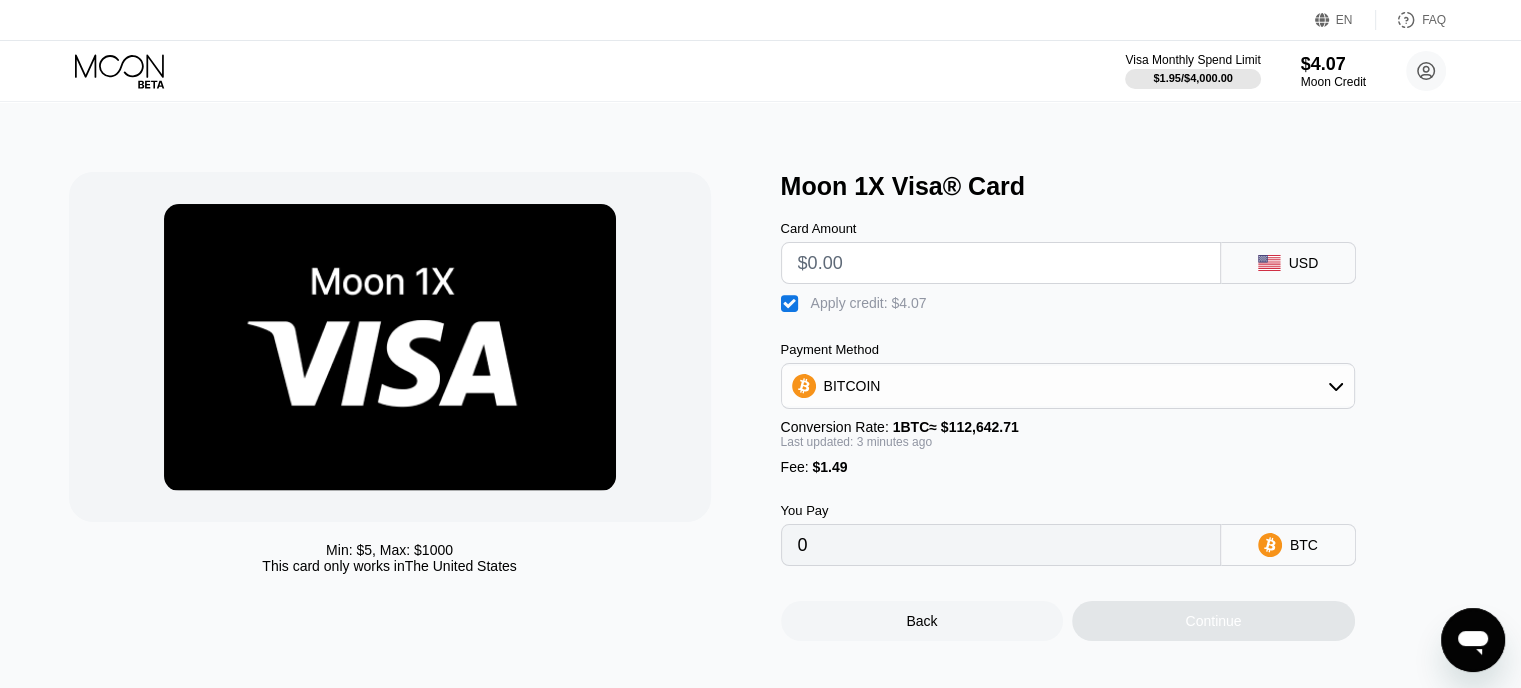 type on "$5" 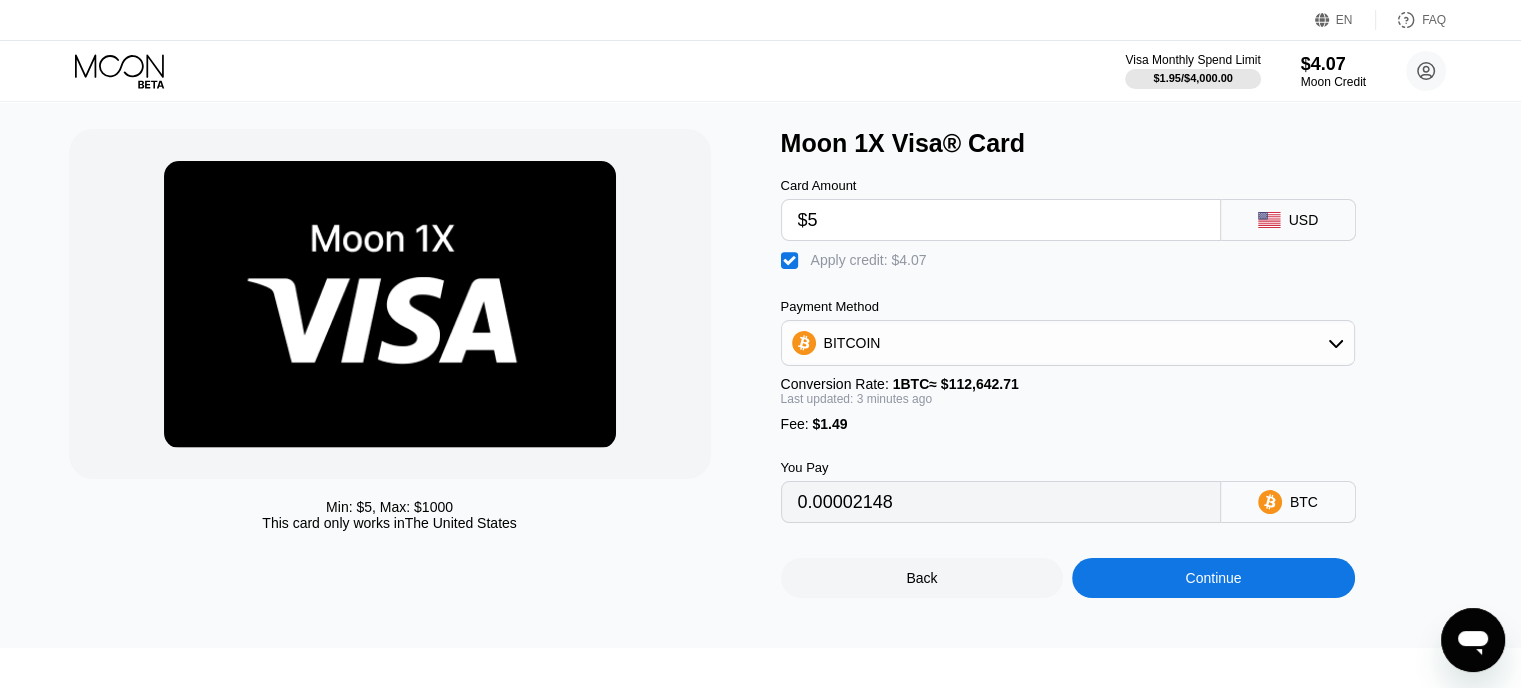 type on "0.00002146" 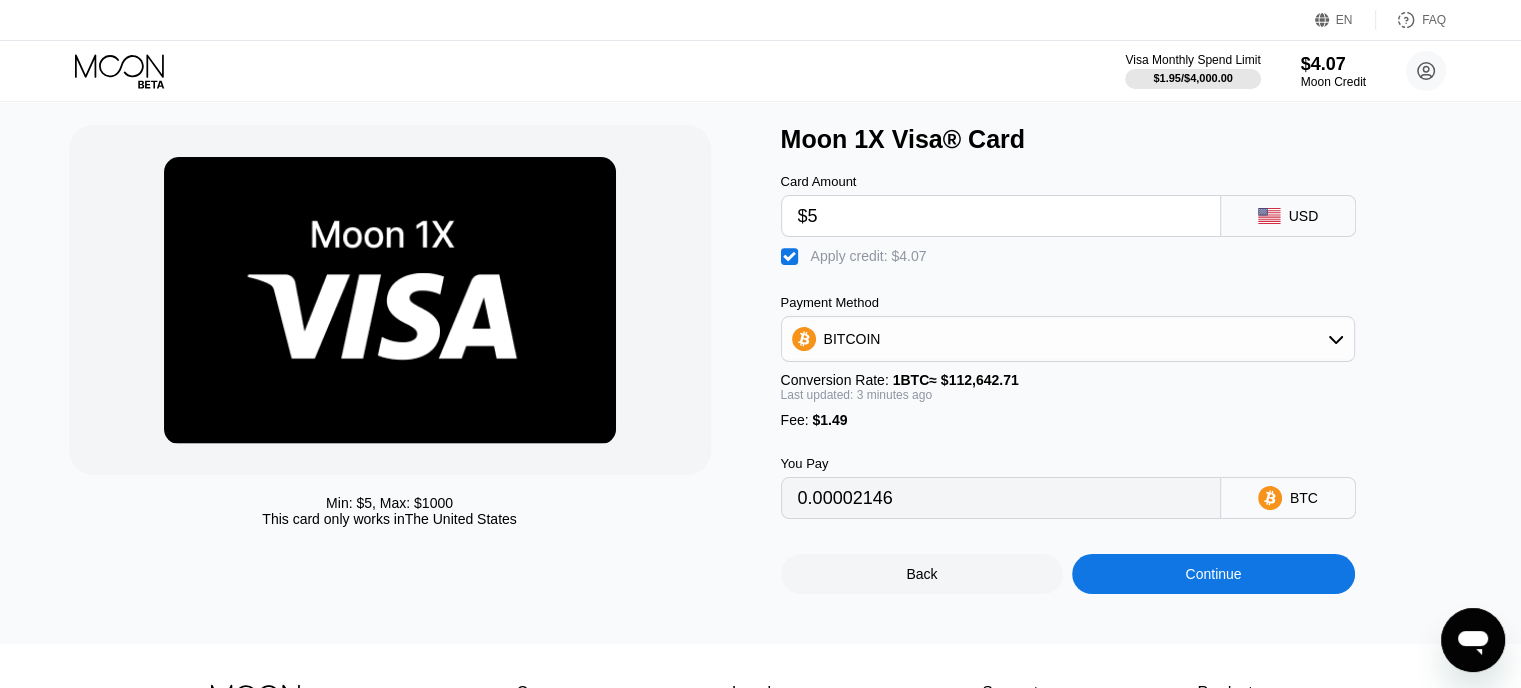 scroll, scrollTop: 50, scrollLeft: 0, axis: vertical 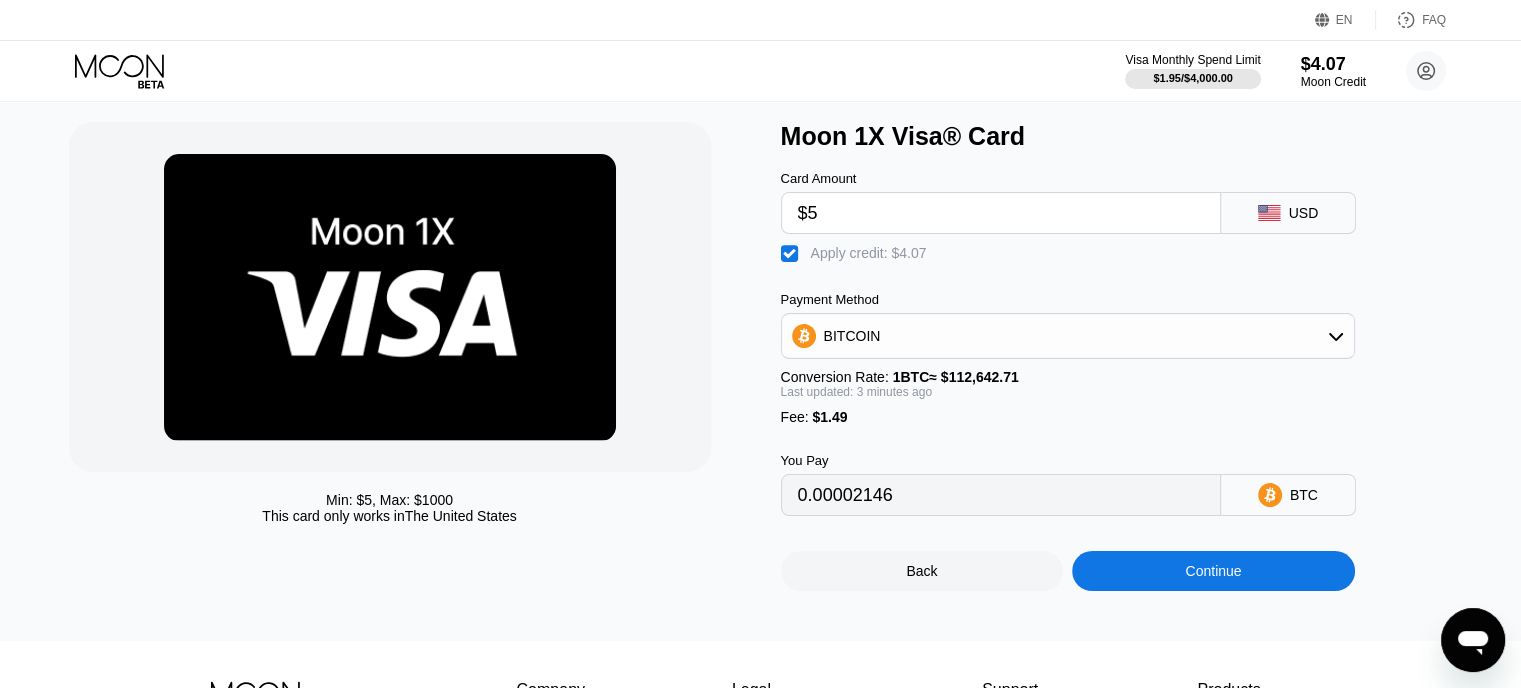 type on "$5" 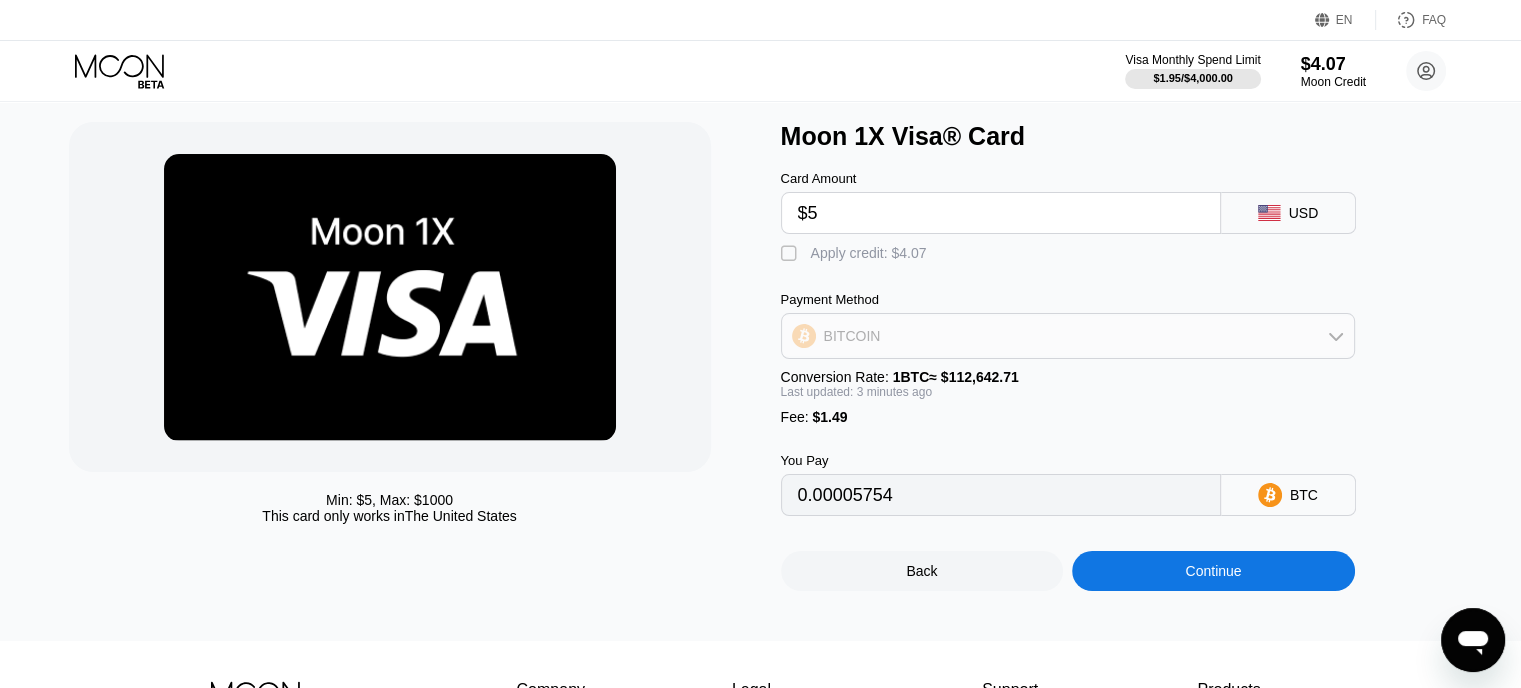 click on "BITCOIN" at bounding box center (1068, 336) 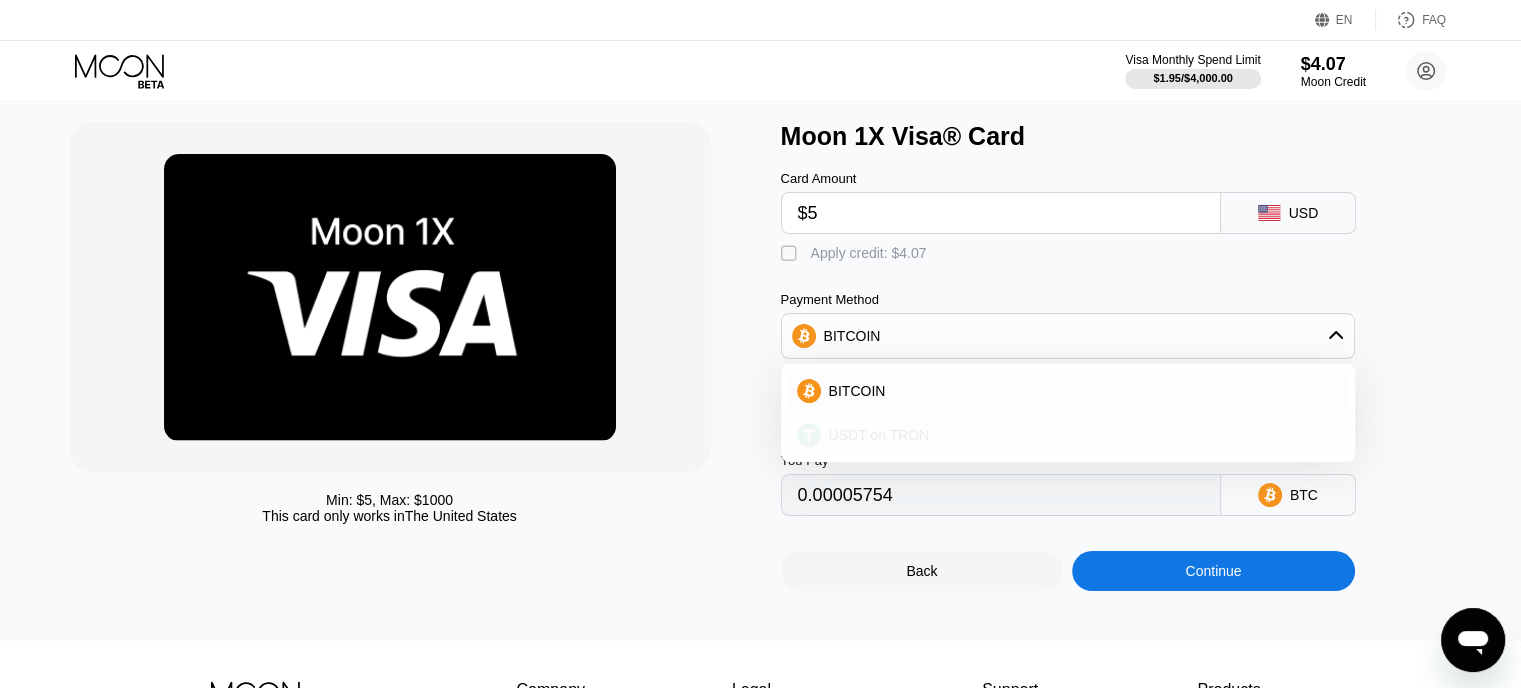 click on "USDT on TRON" at bounding box center (1080, 435) 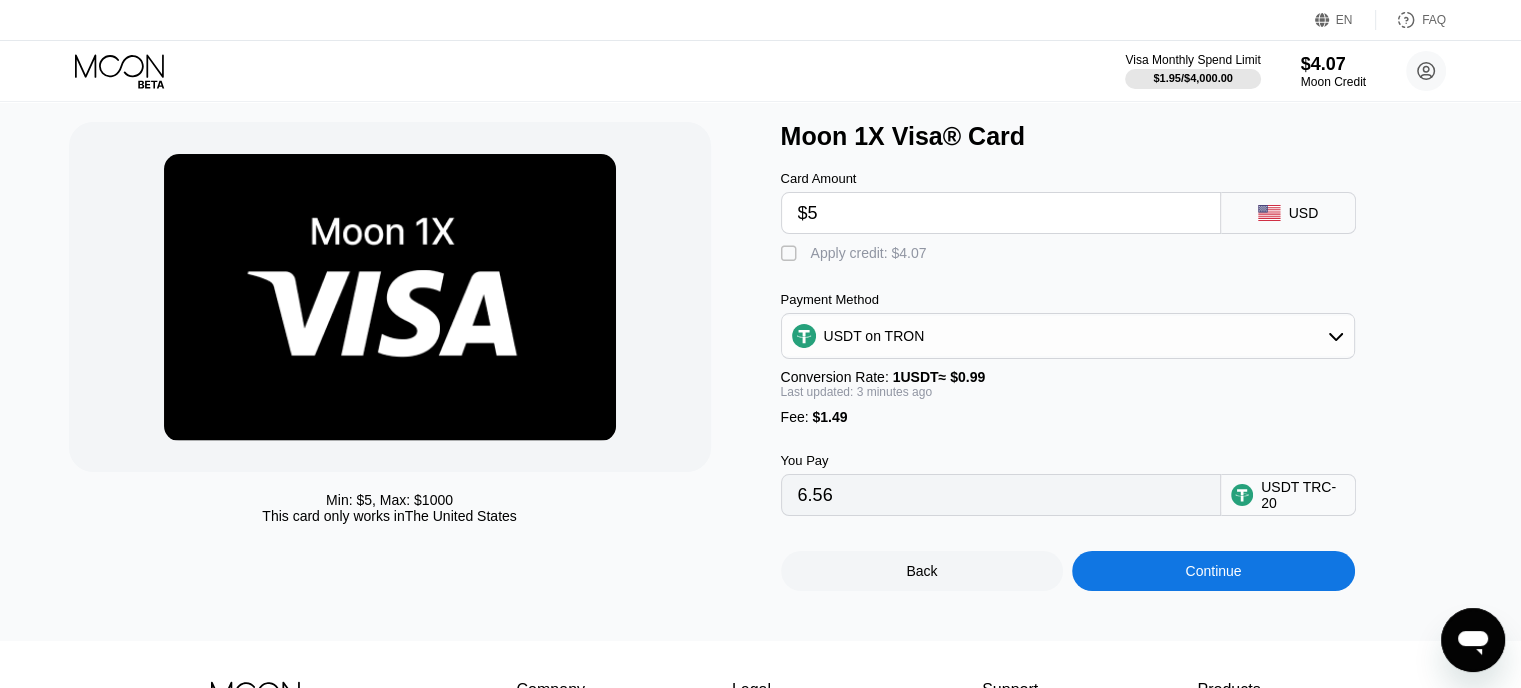 click on "" at bounding box center (791, 254) 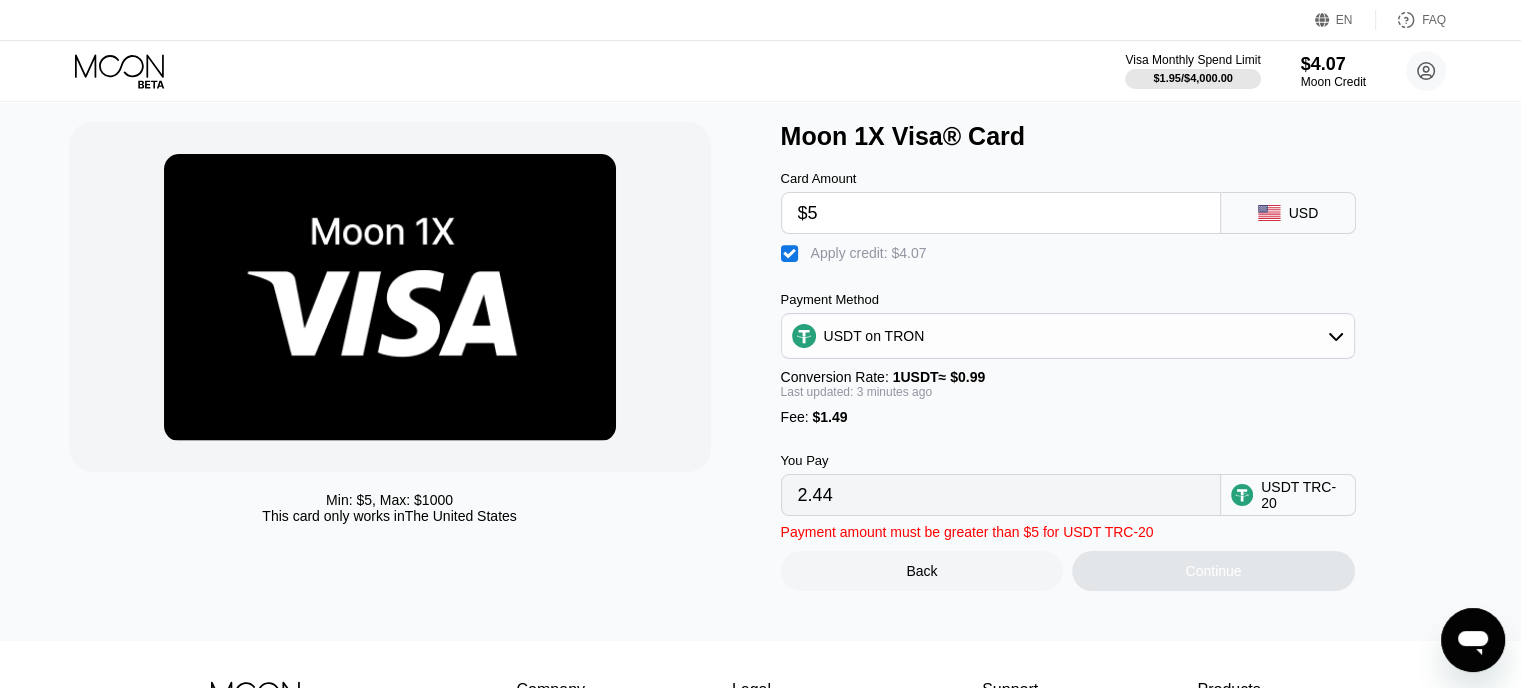 click on "$5" at bounding box center (1001, 213) 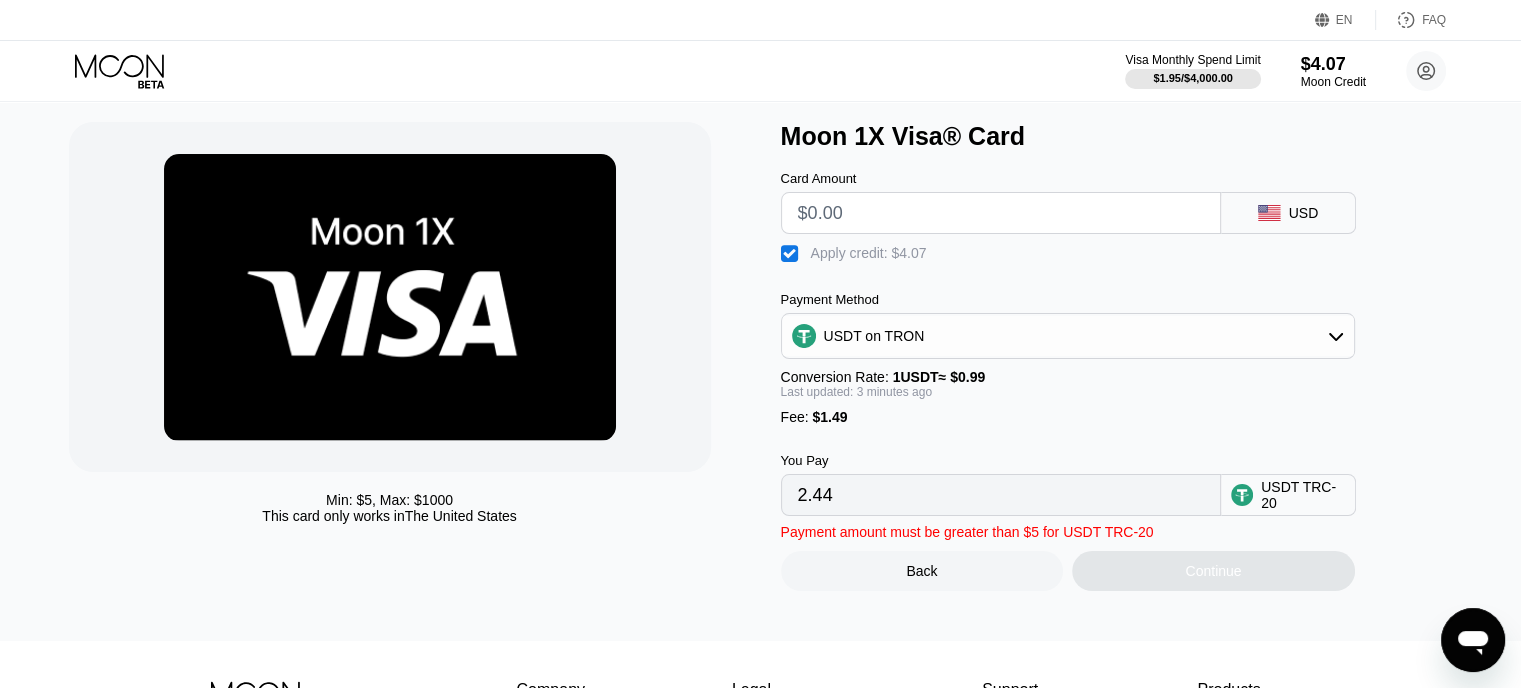 type on "0.00" 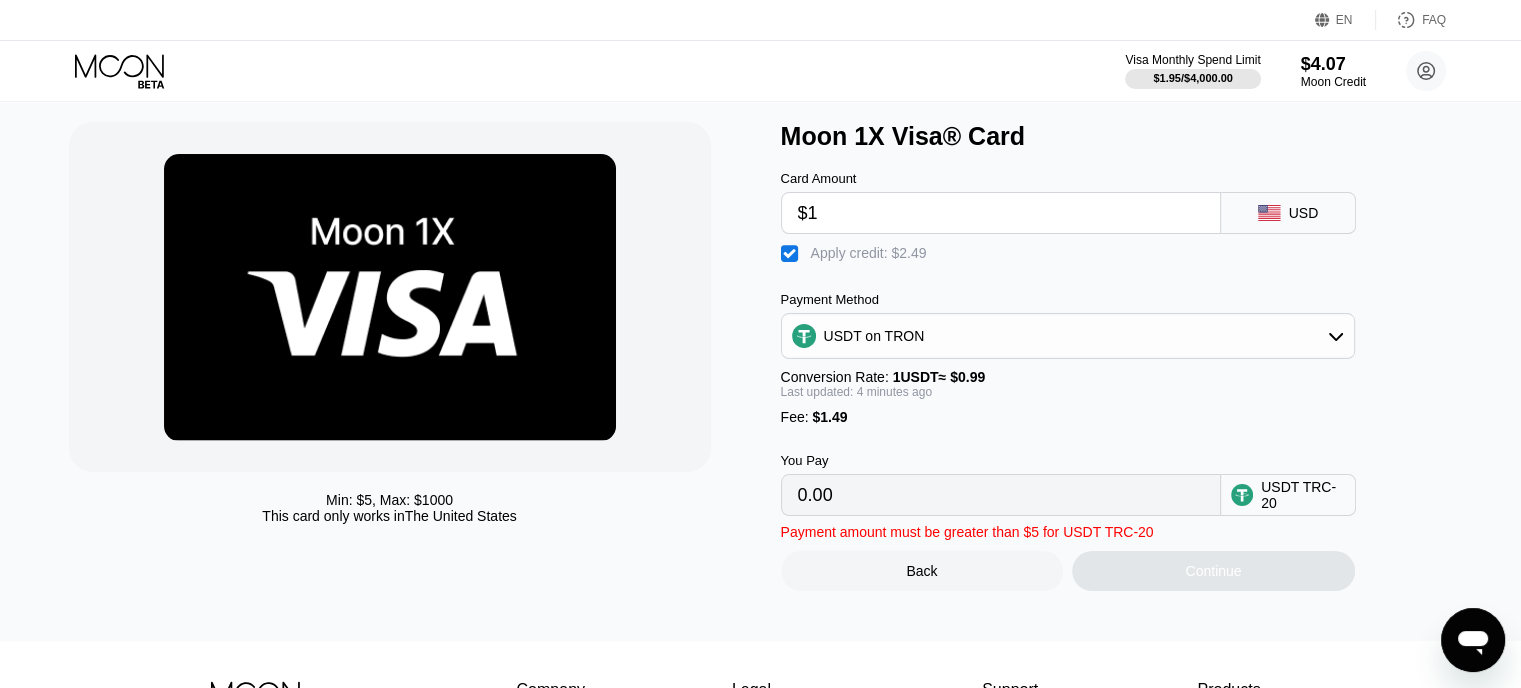 type on "$10" 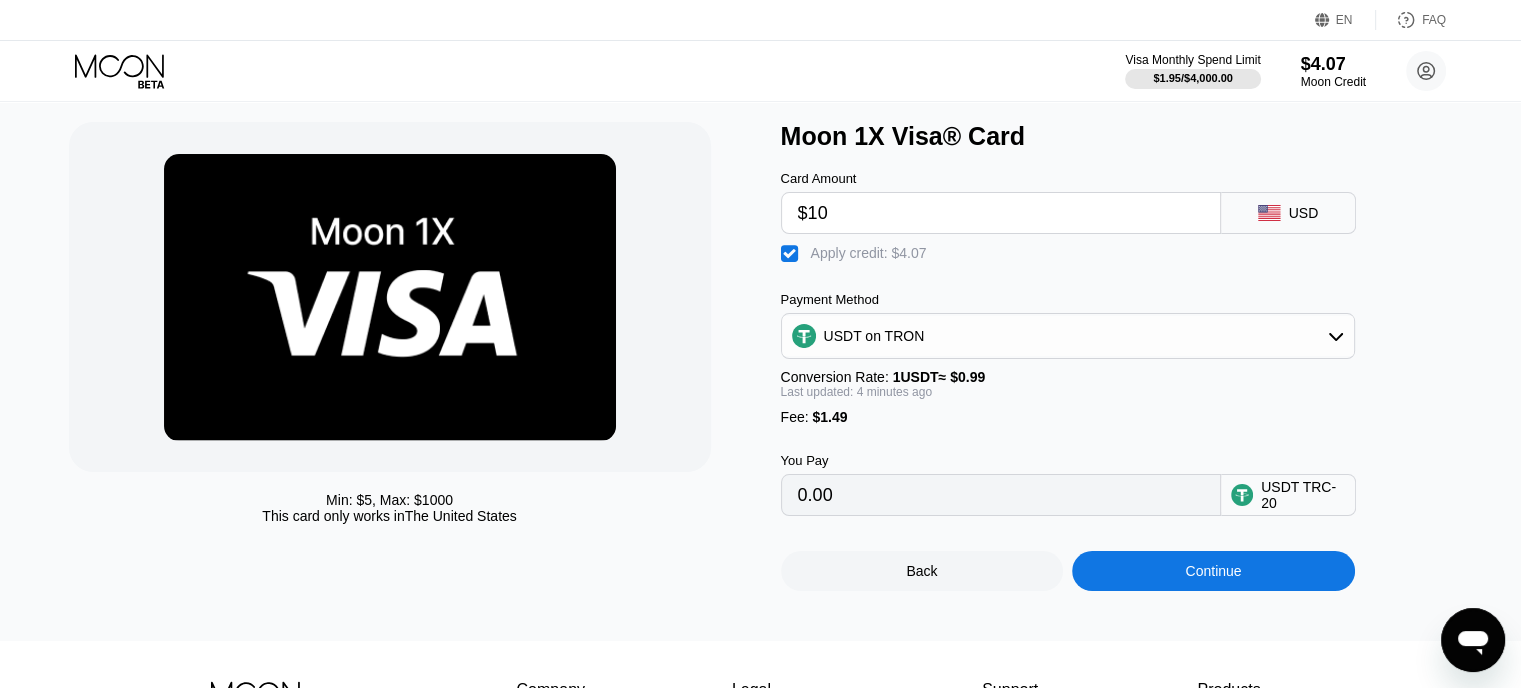 type on "7.49" 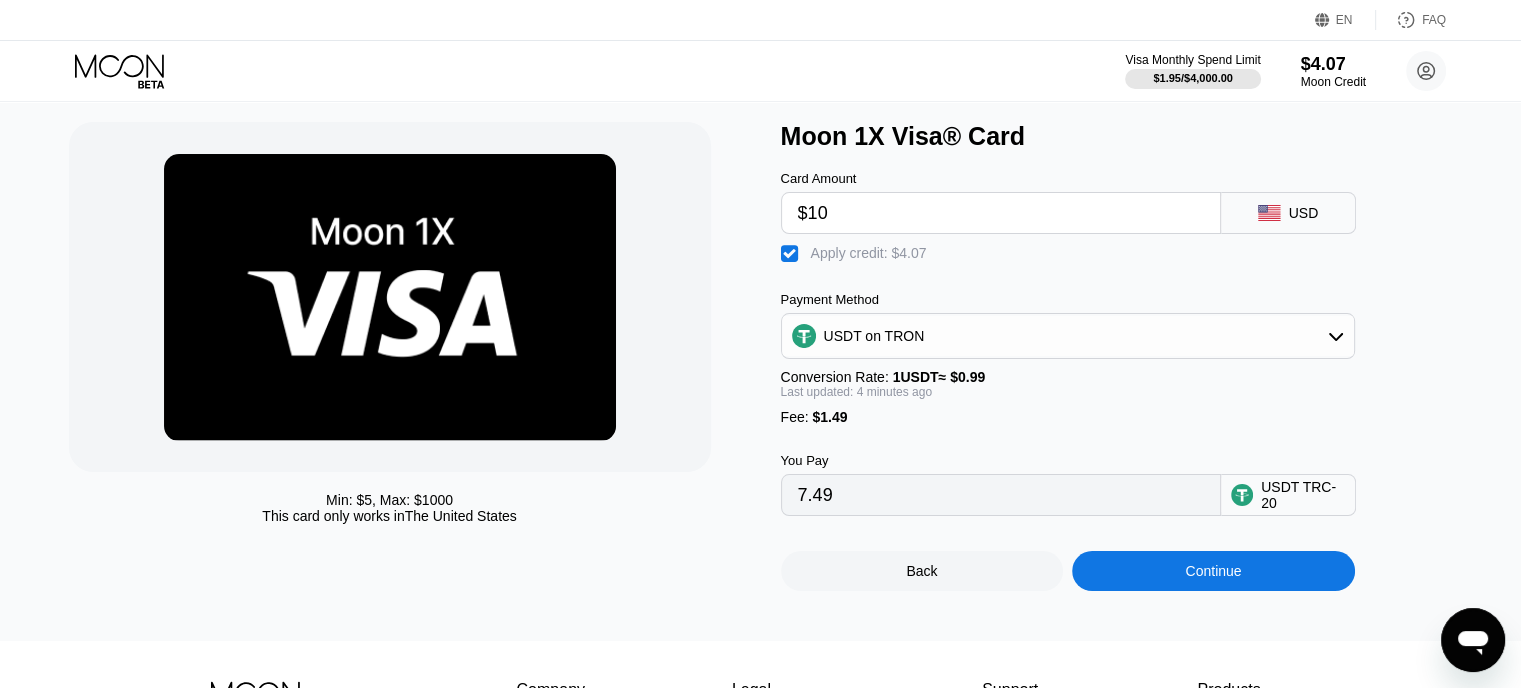 type on "$10" 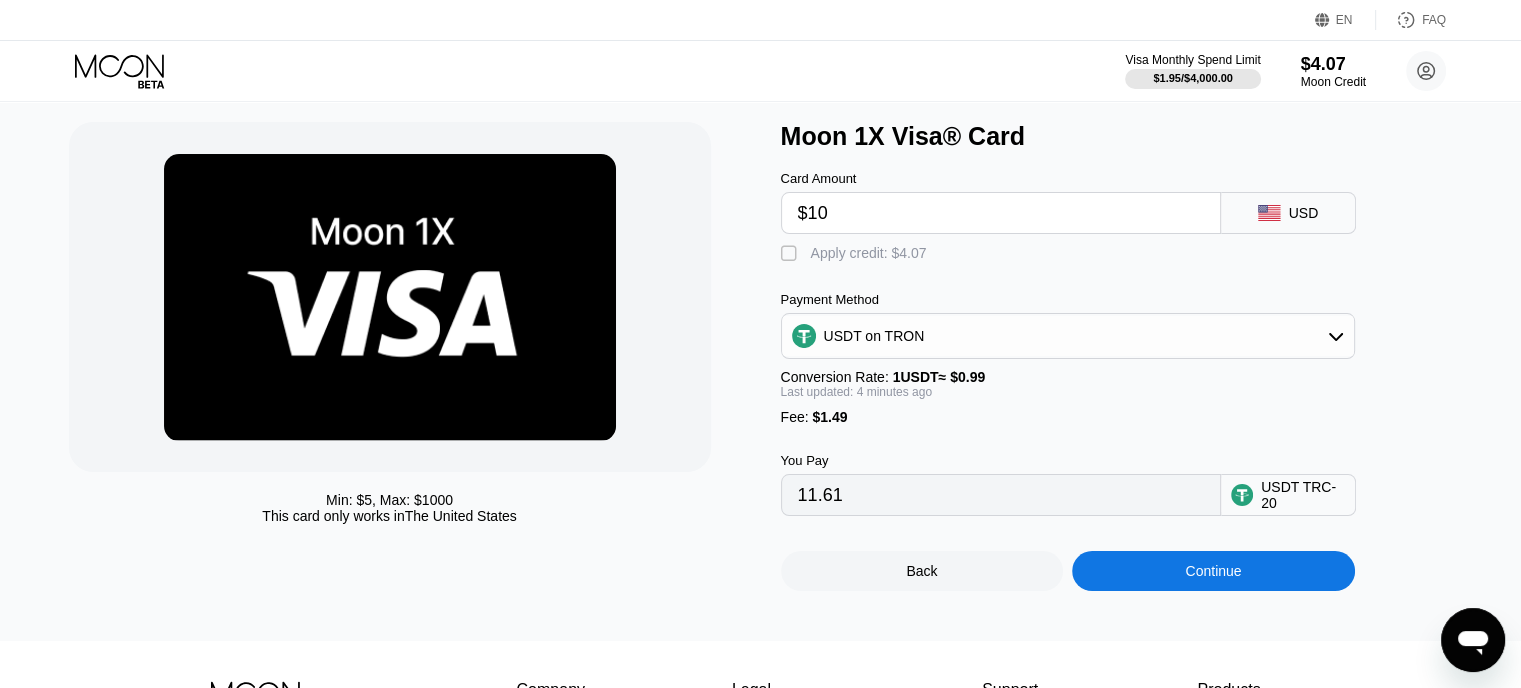 click on " Apply credit: $4.07" at bounding box center [859, 254] 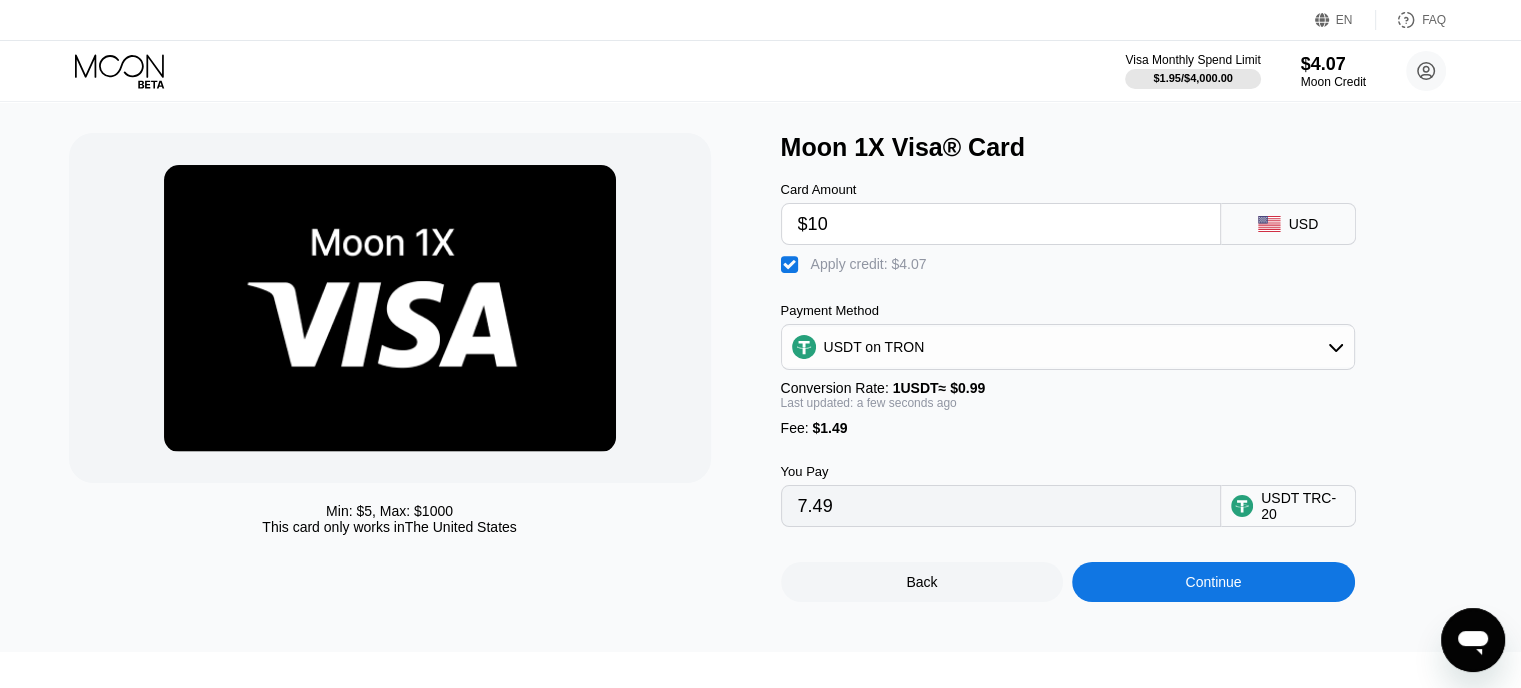 scroll, scrollTop: 36, scrollLeft: 0, axis: vertical 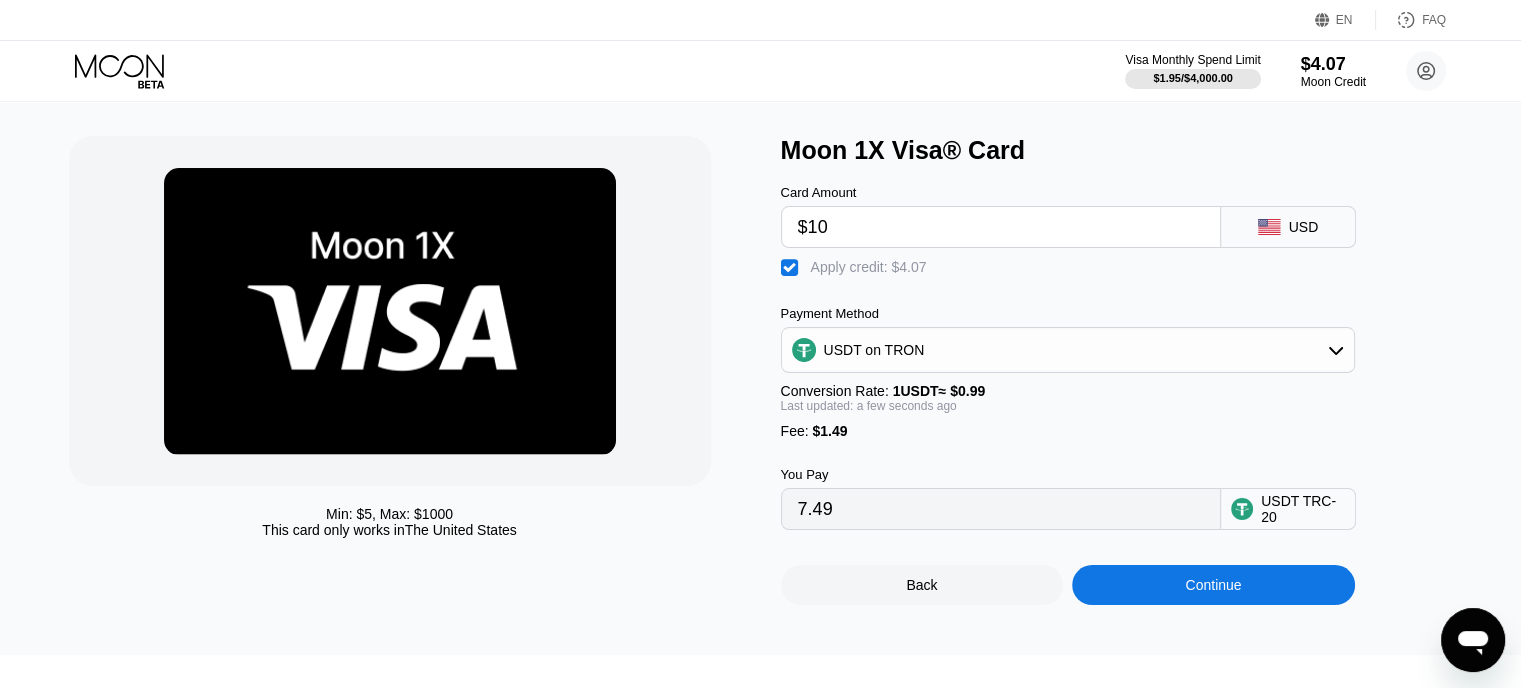 click on "Payment Method USDT on TRON Conversion Rate:   1  USDT  ≈   $0.99 Last updated:   a few seconds ago Fee :   $1.49" at bounding box center [1068, 372] 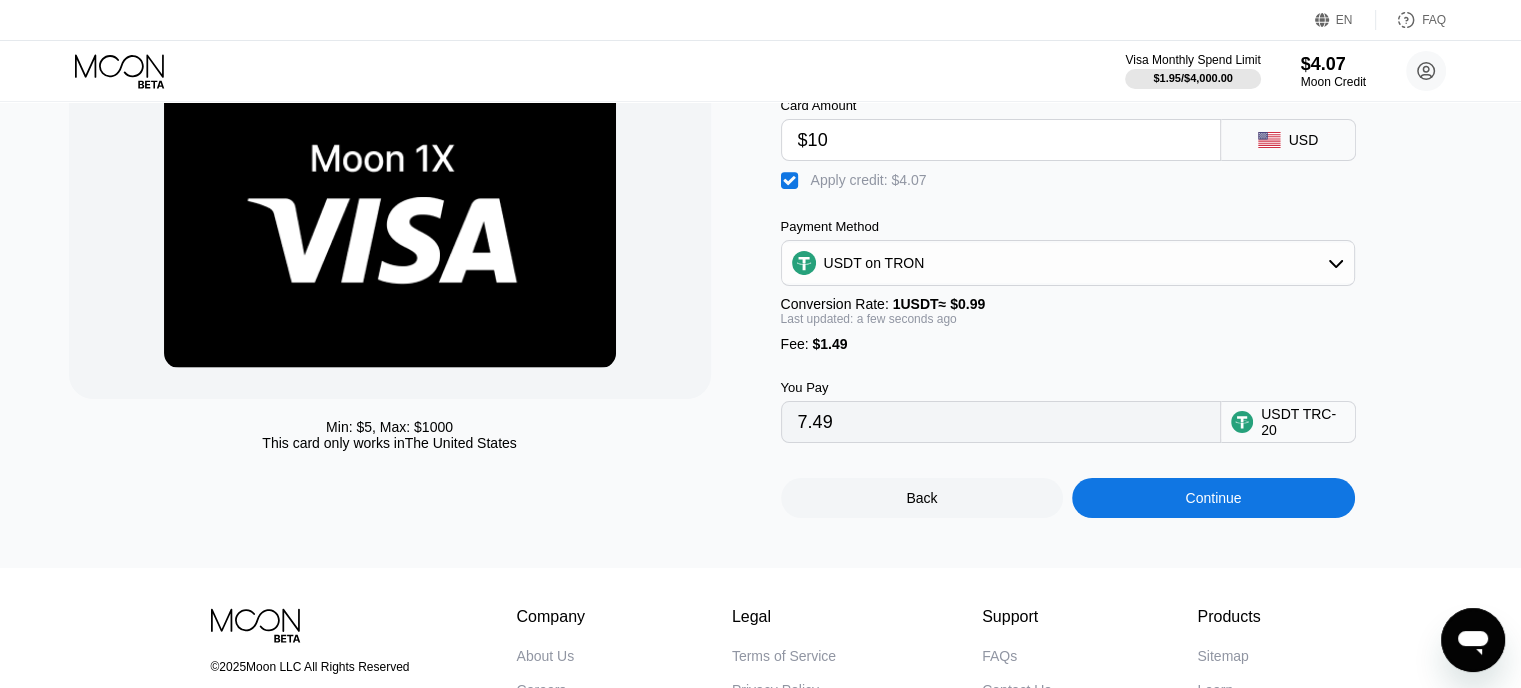 scroll, scrollTop: 122, scrollLeft: 0, axis: vertical 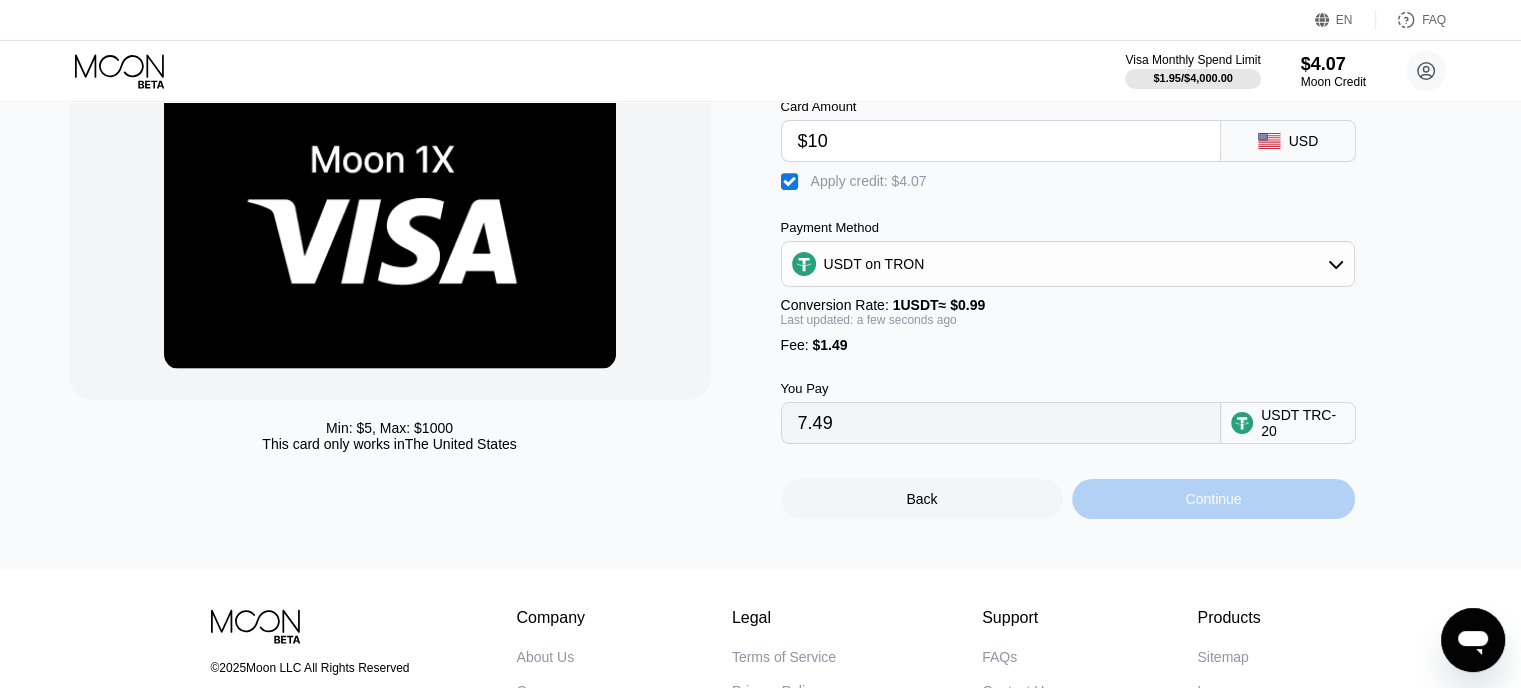 click on "Continue" at bounding box center [1213, 499] 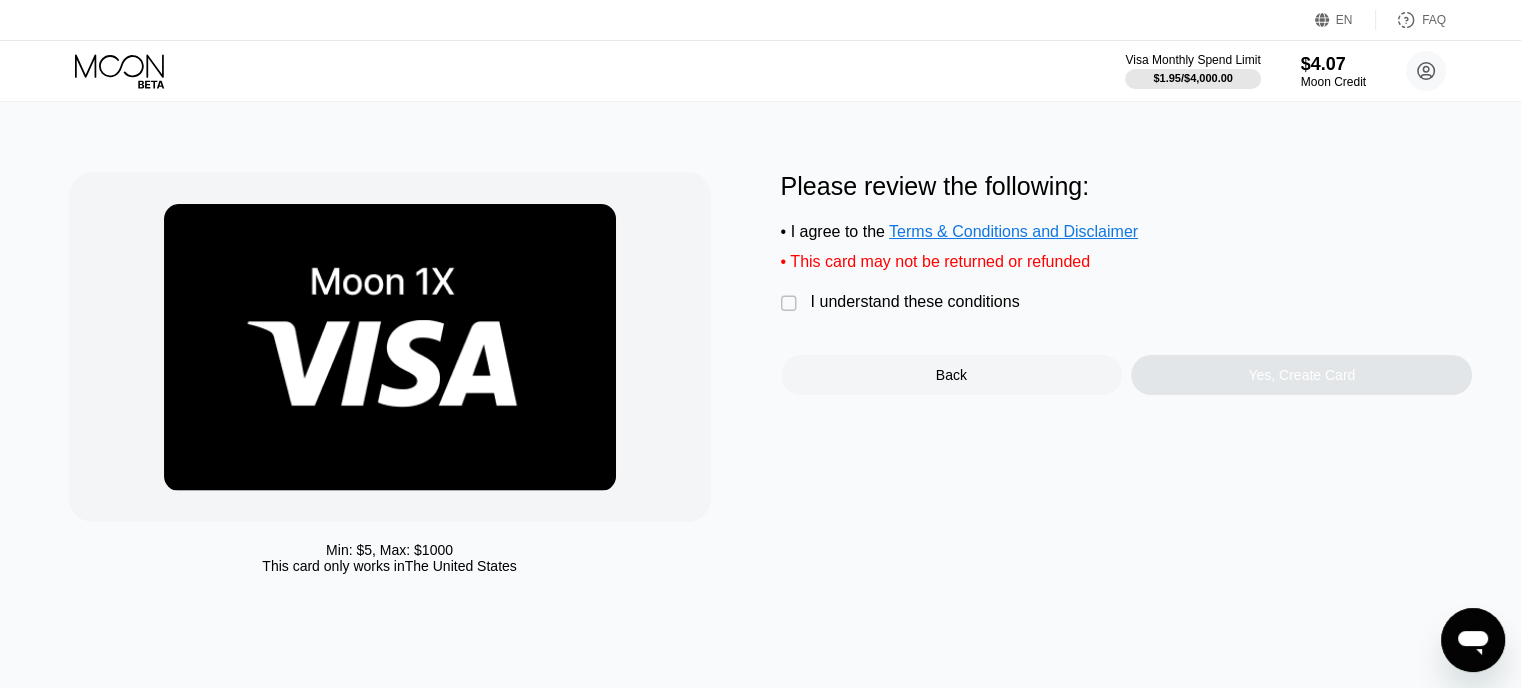 scroll, scrollTop: 0, scrollLeft: 0, axis: both 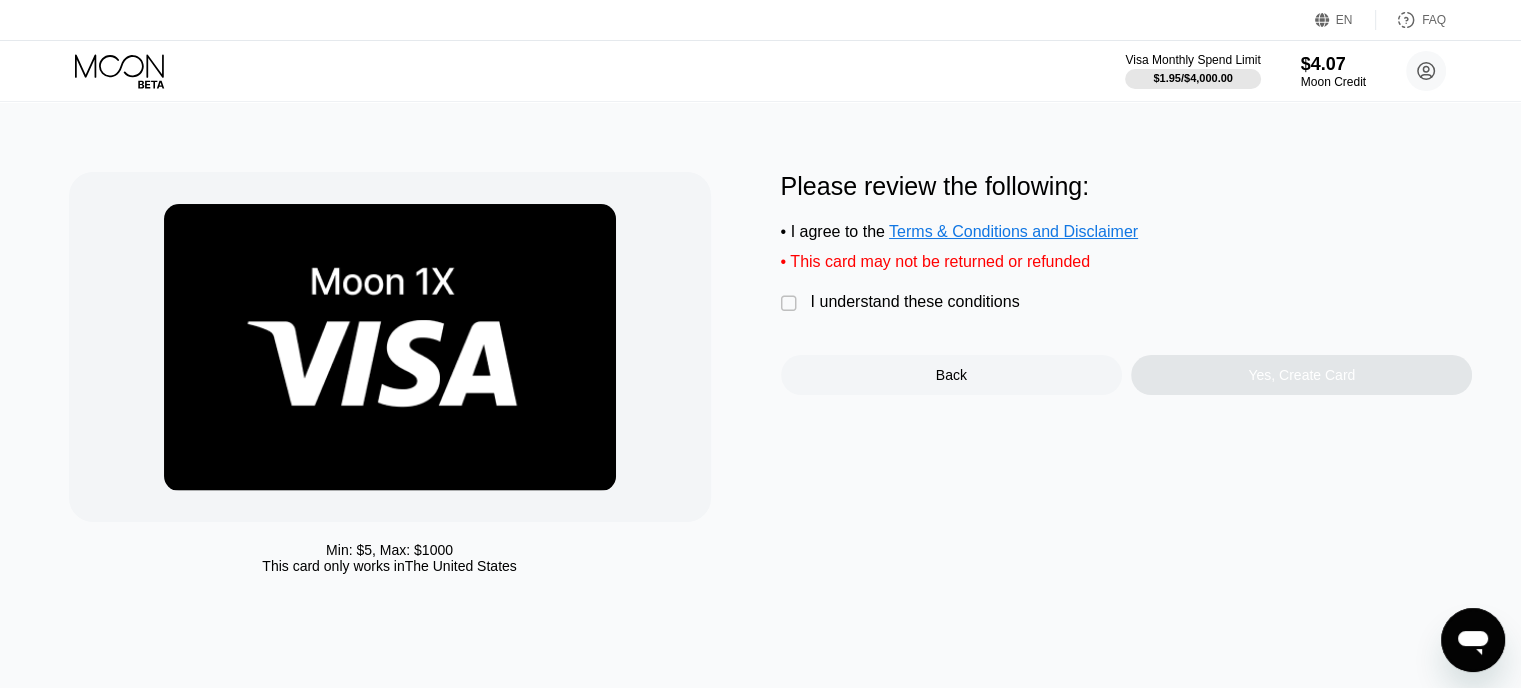 click on "I understand these conditions" at bounding box center [915, 302] 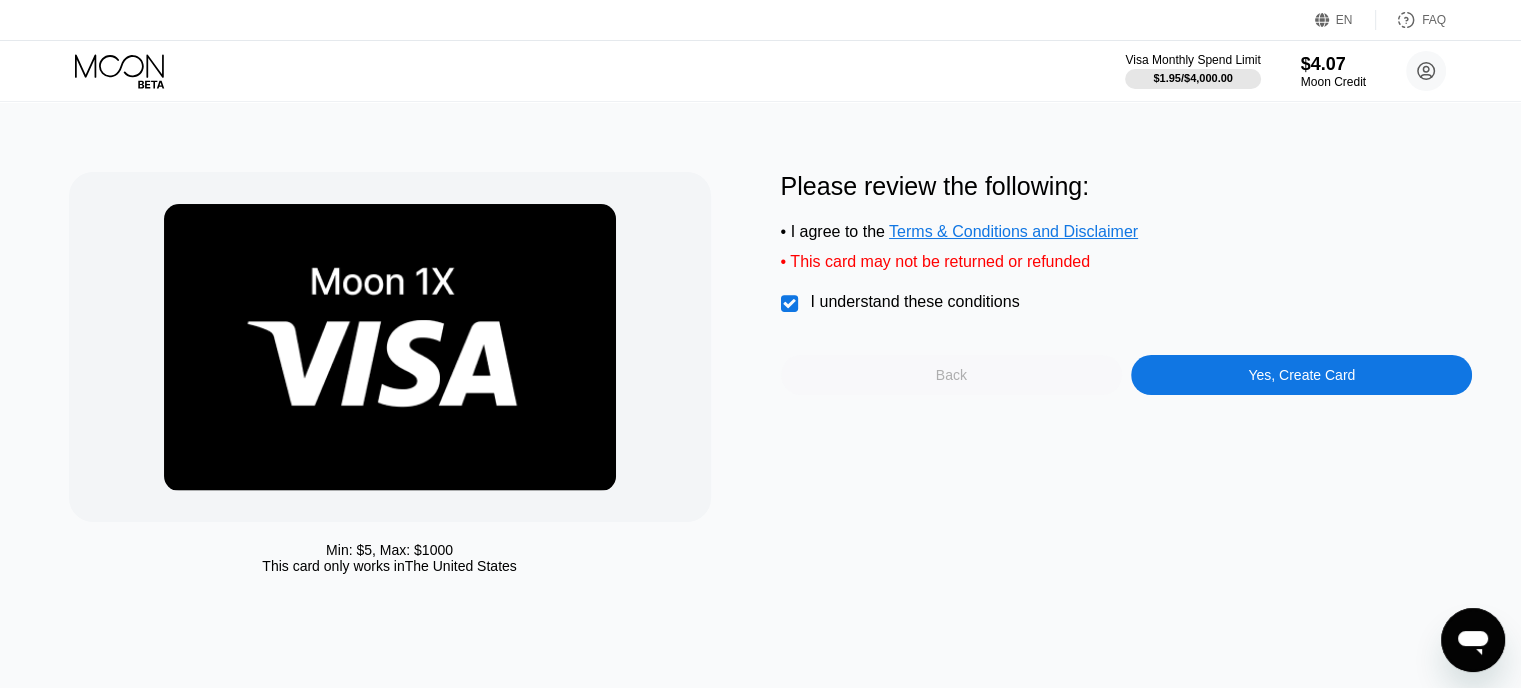 click on "Back" at bounding box center (951, 375) 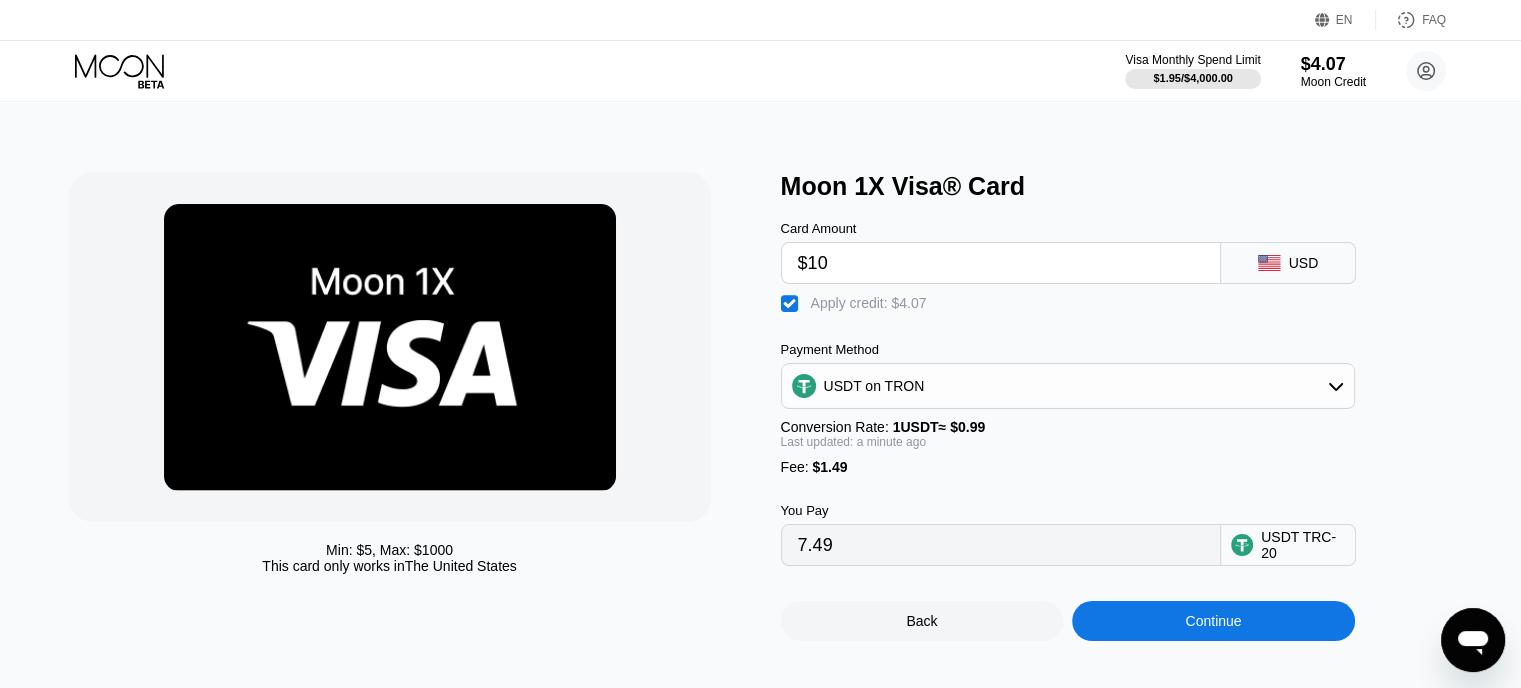 click on "$10" at bounding box center [1001, 263] 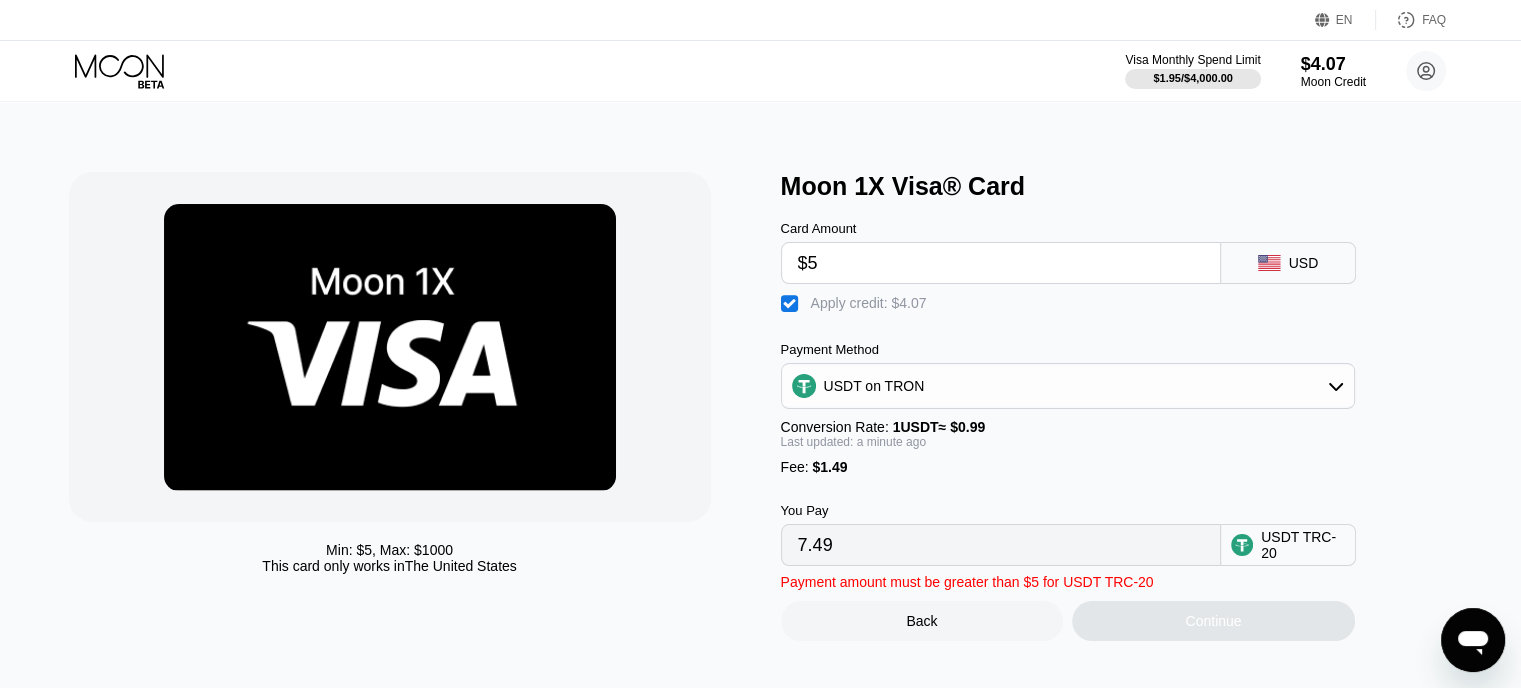 type on "2.44" 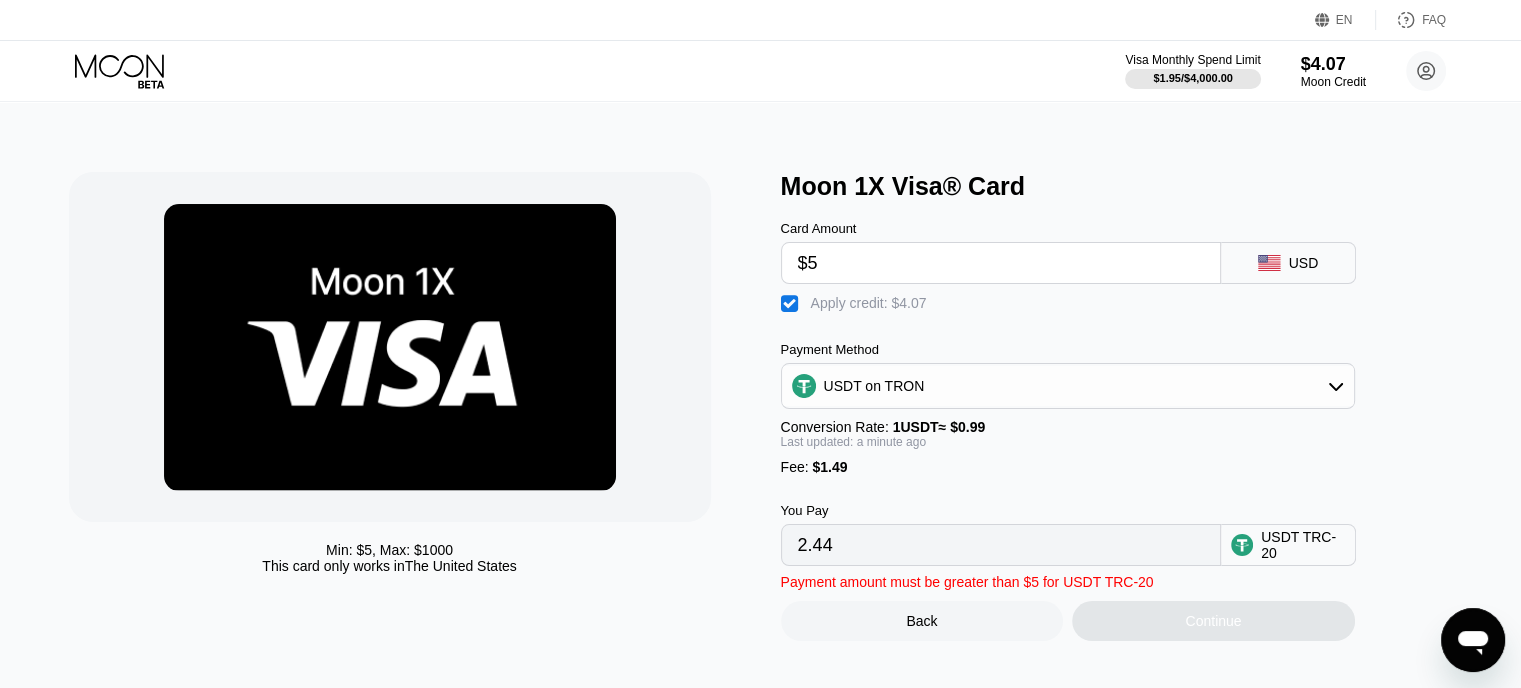 type 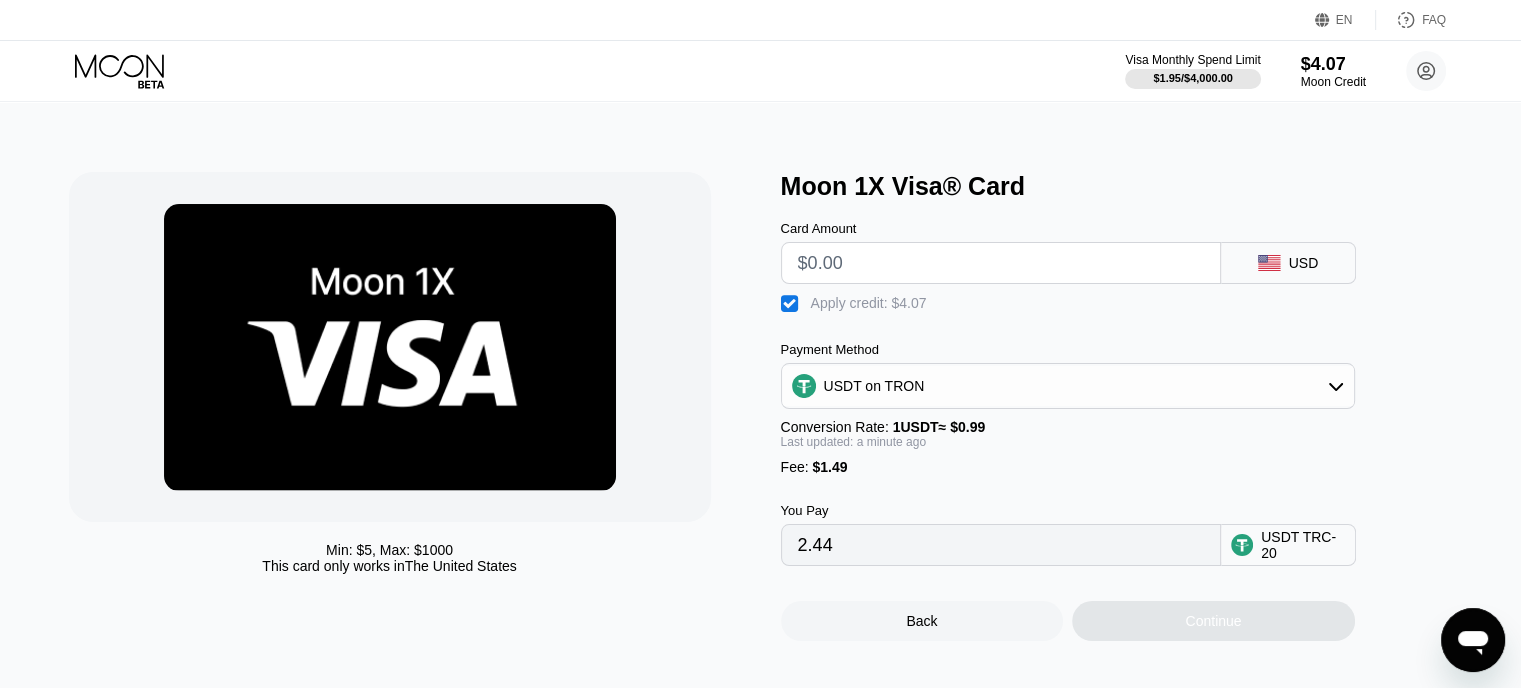 type on "0.00" 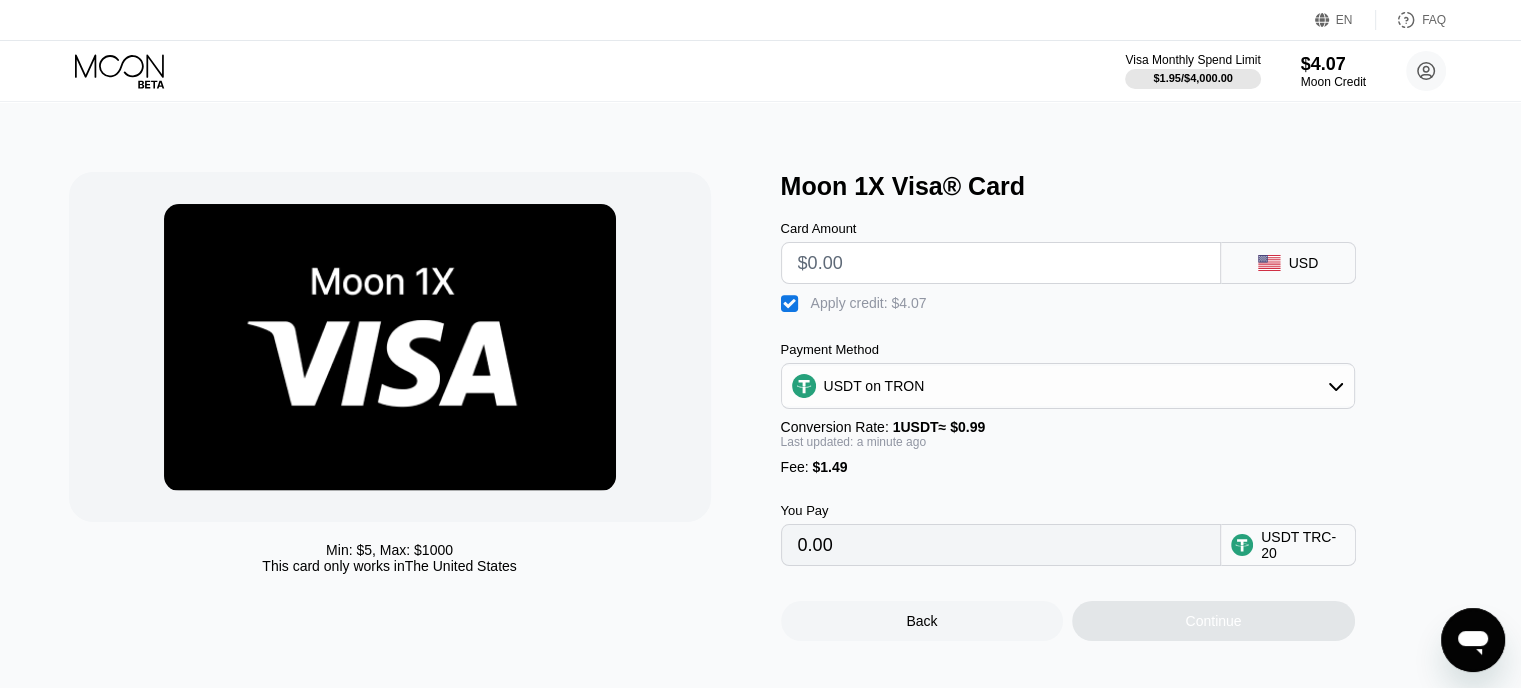 type on "$7" 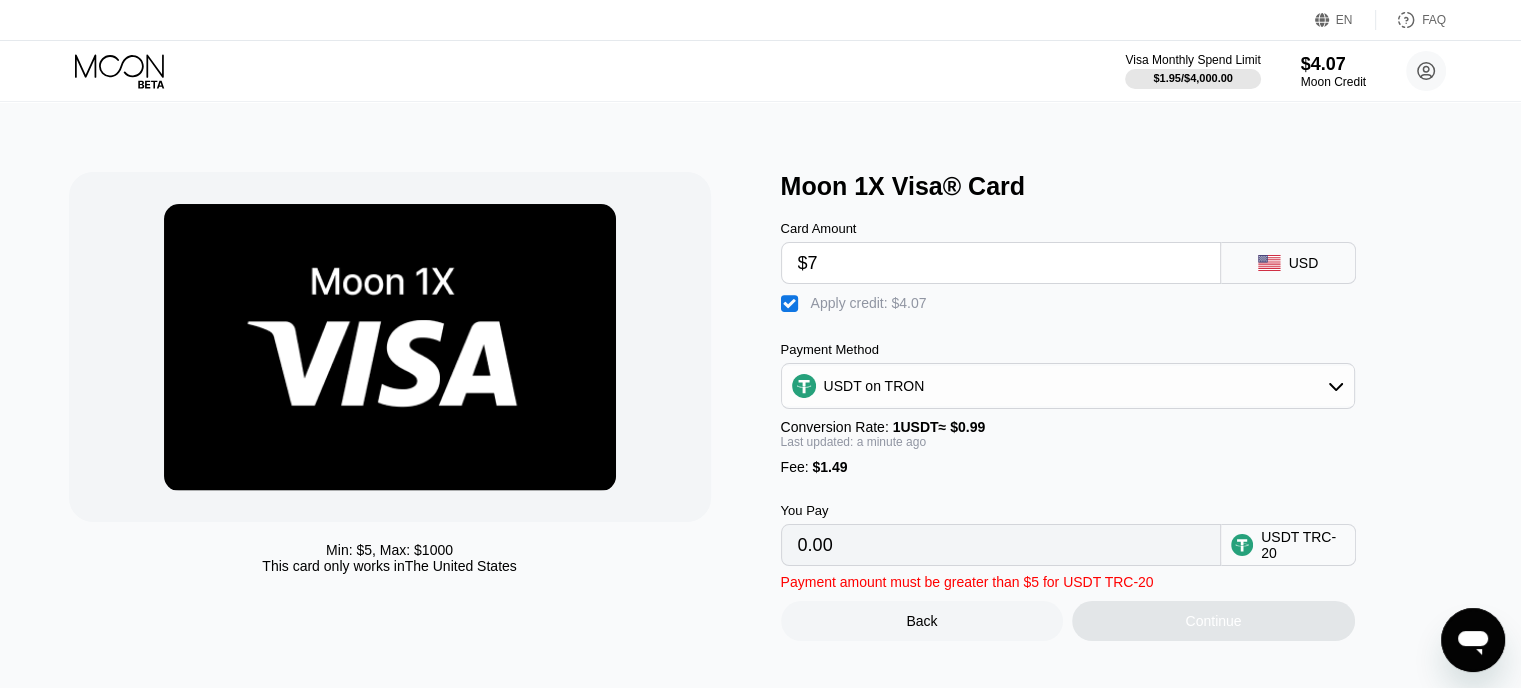 type on "4.46" 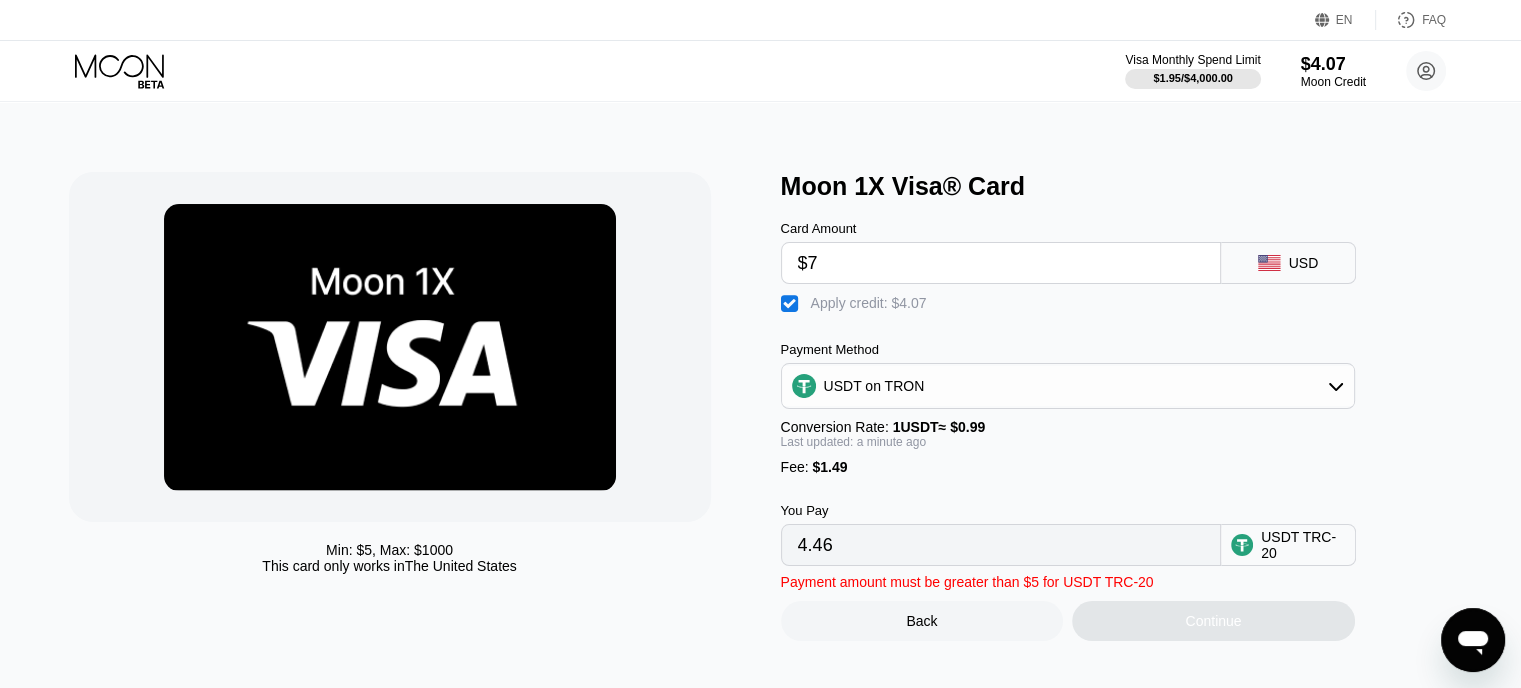 type 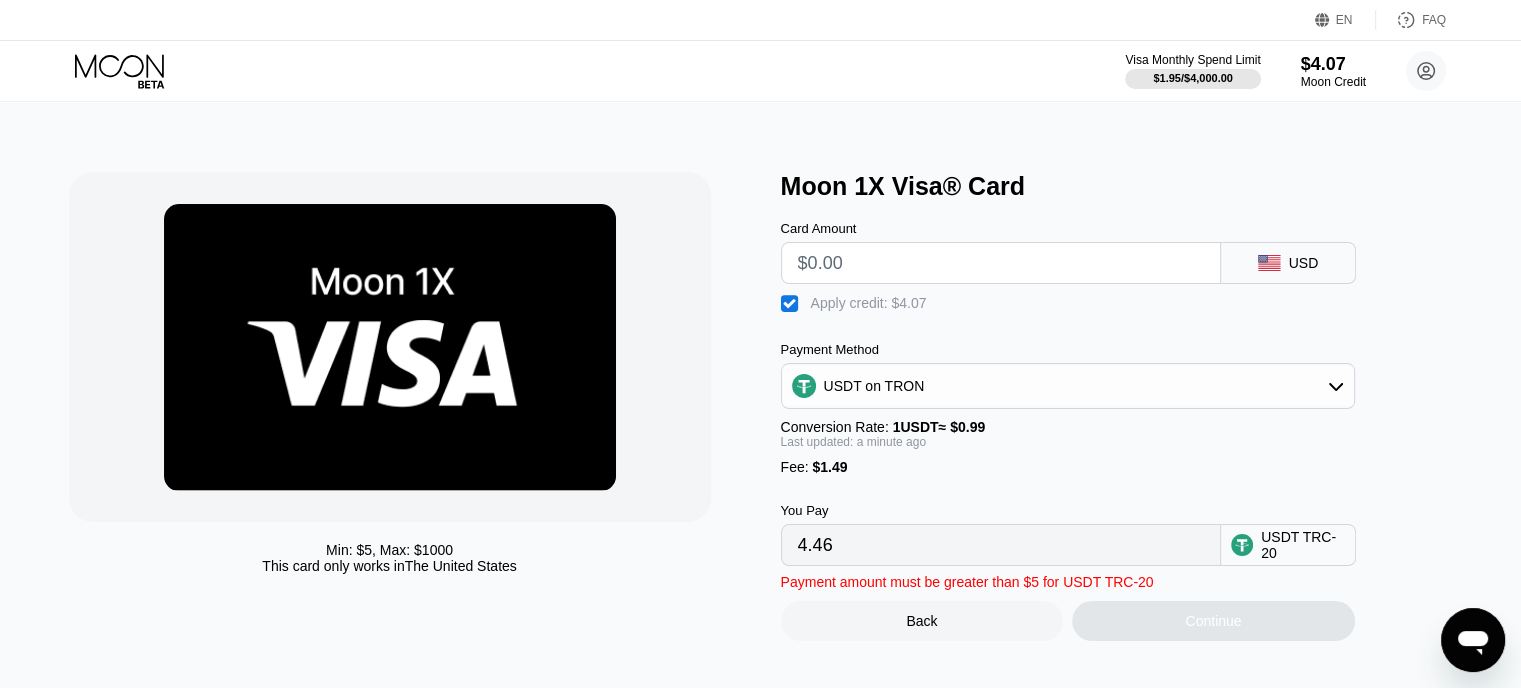 type on "0.00" 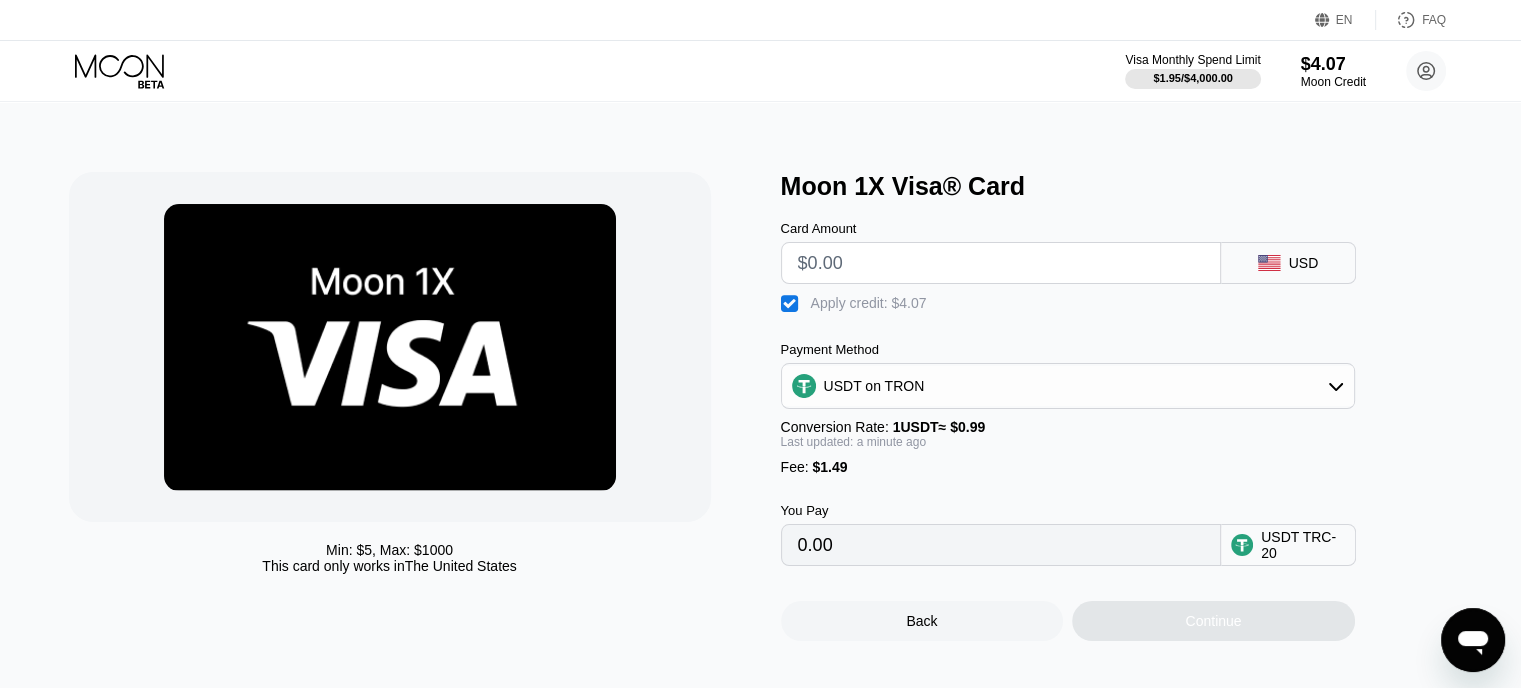 type on "$8" 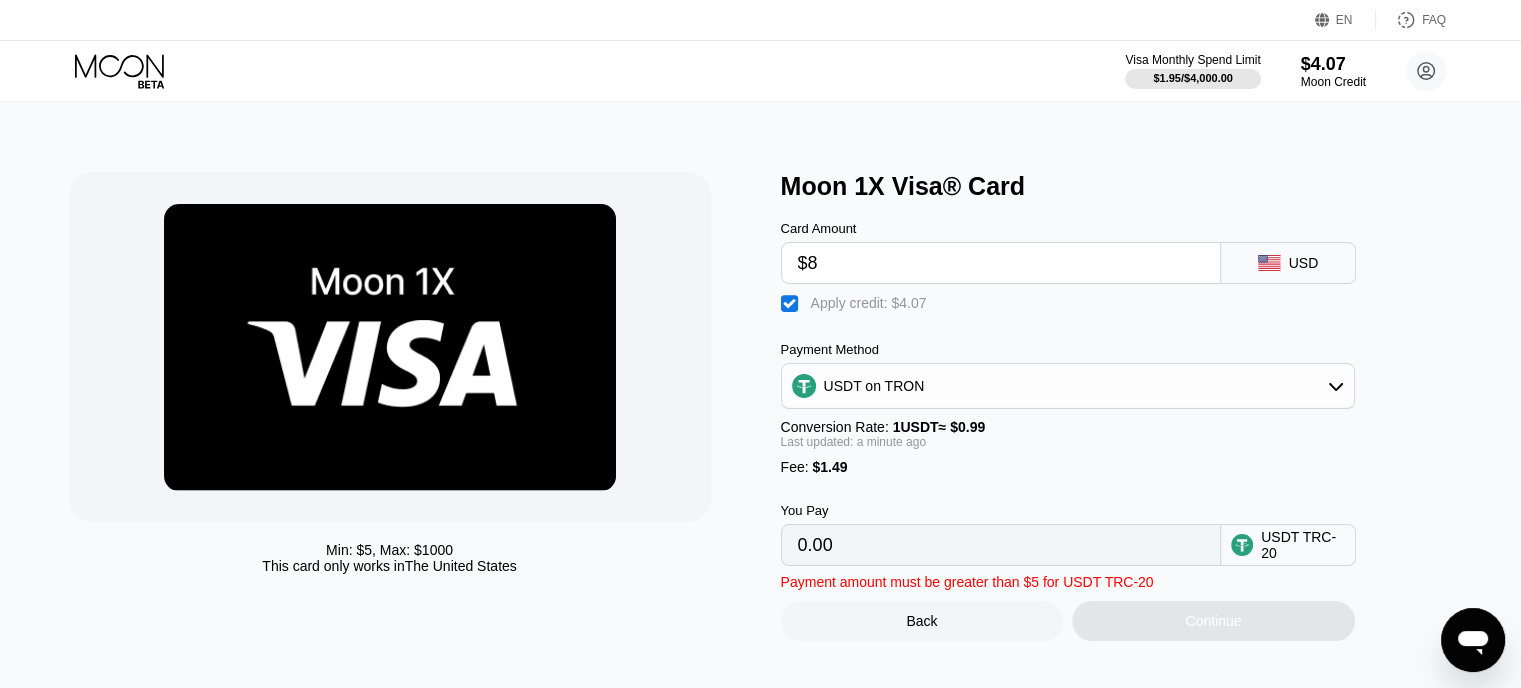 type on "5.47" 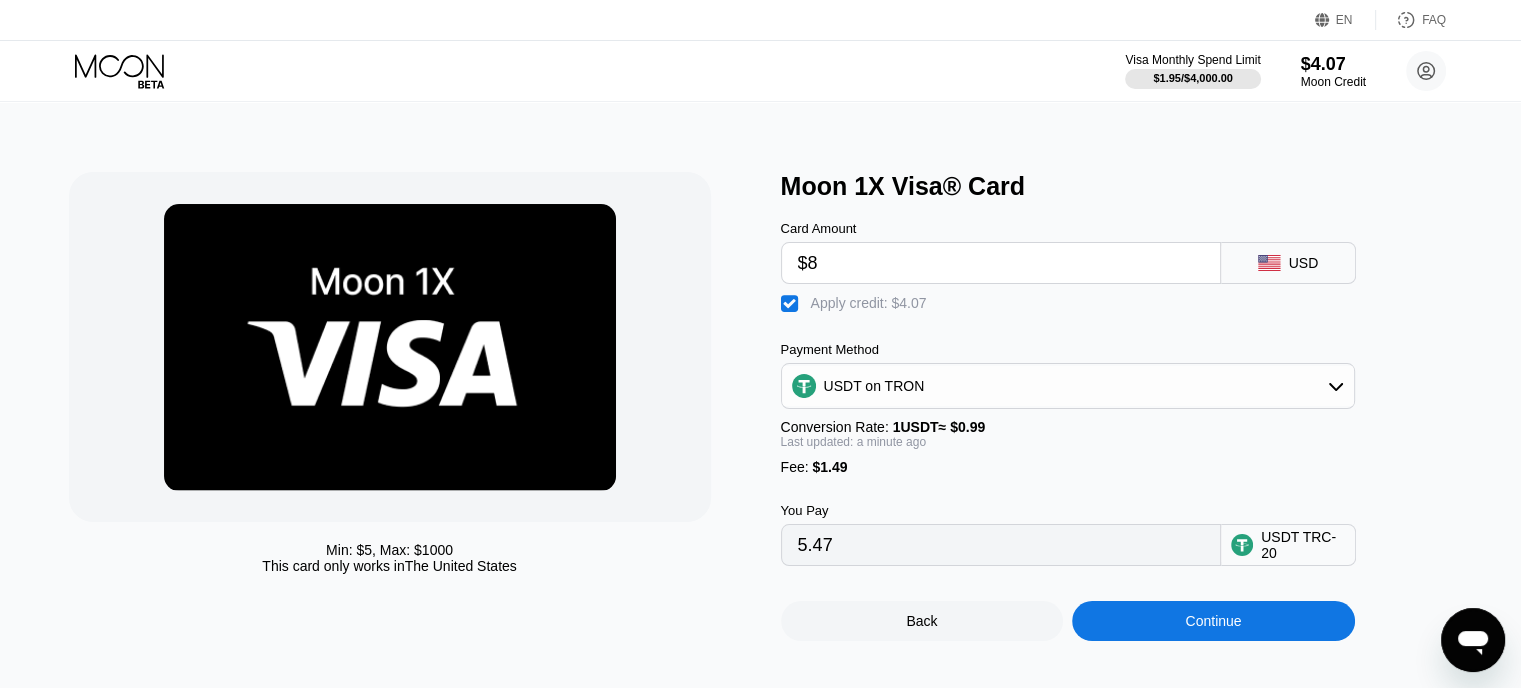 type 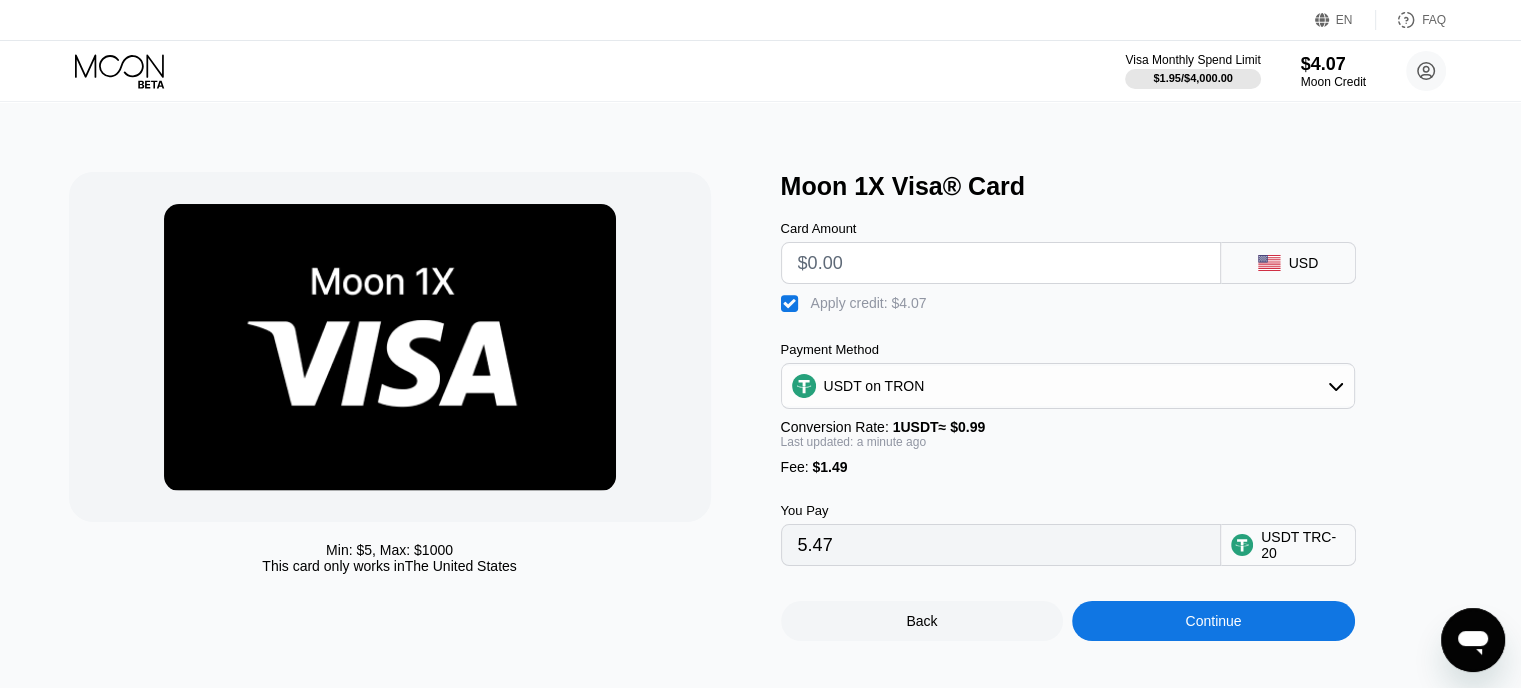 type on "0.00" 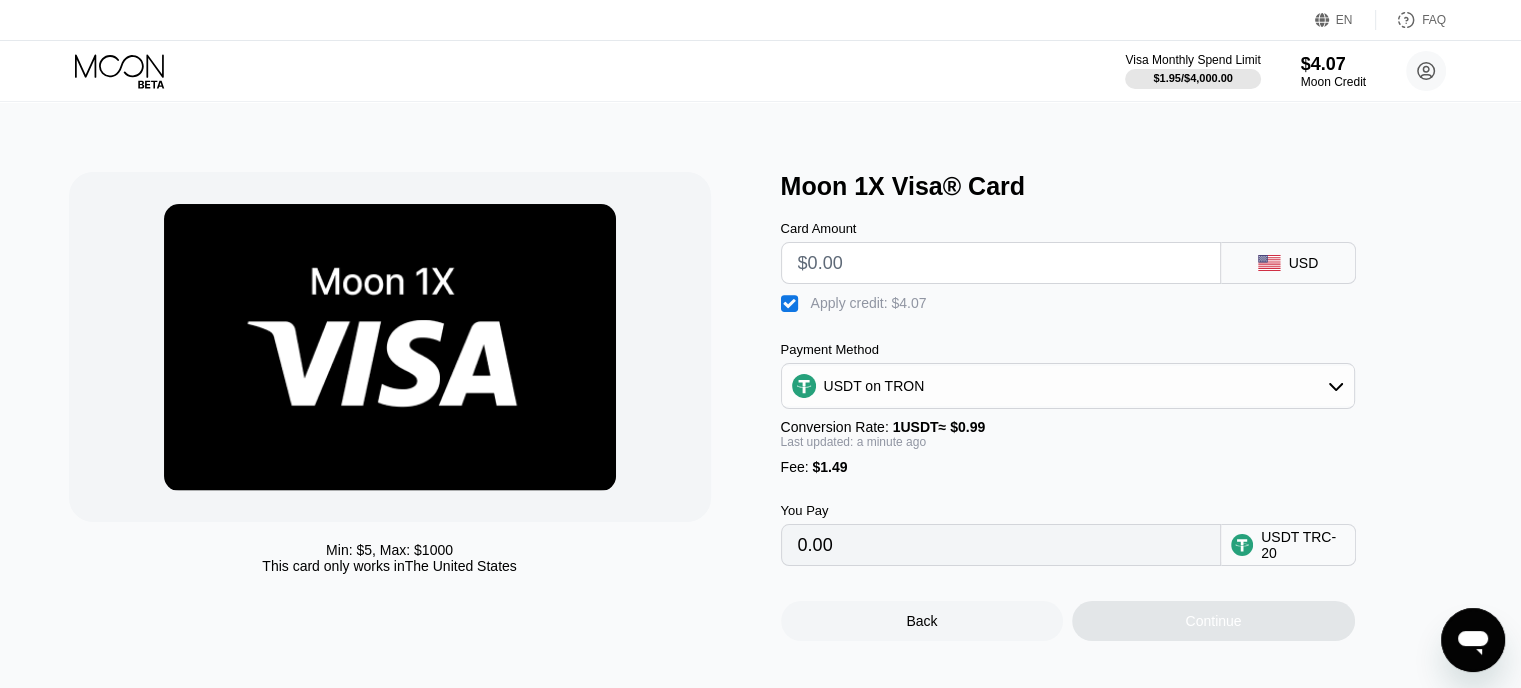 type on "$7" 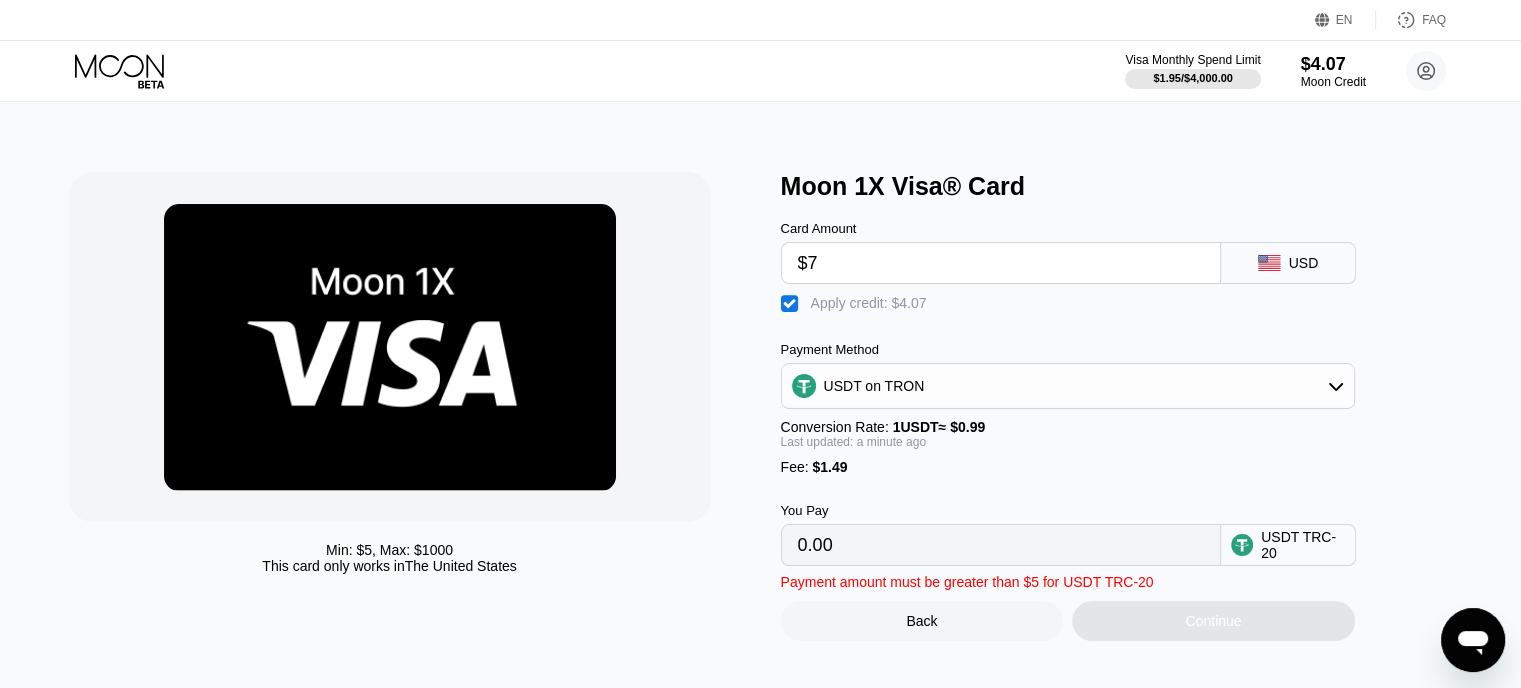 type on "4.46" 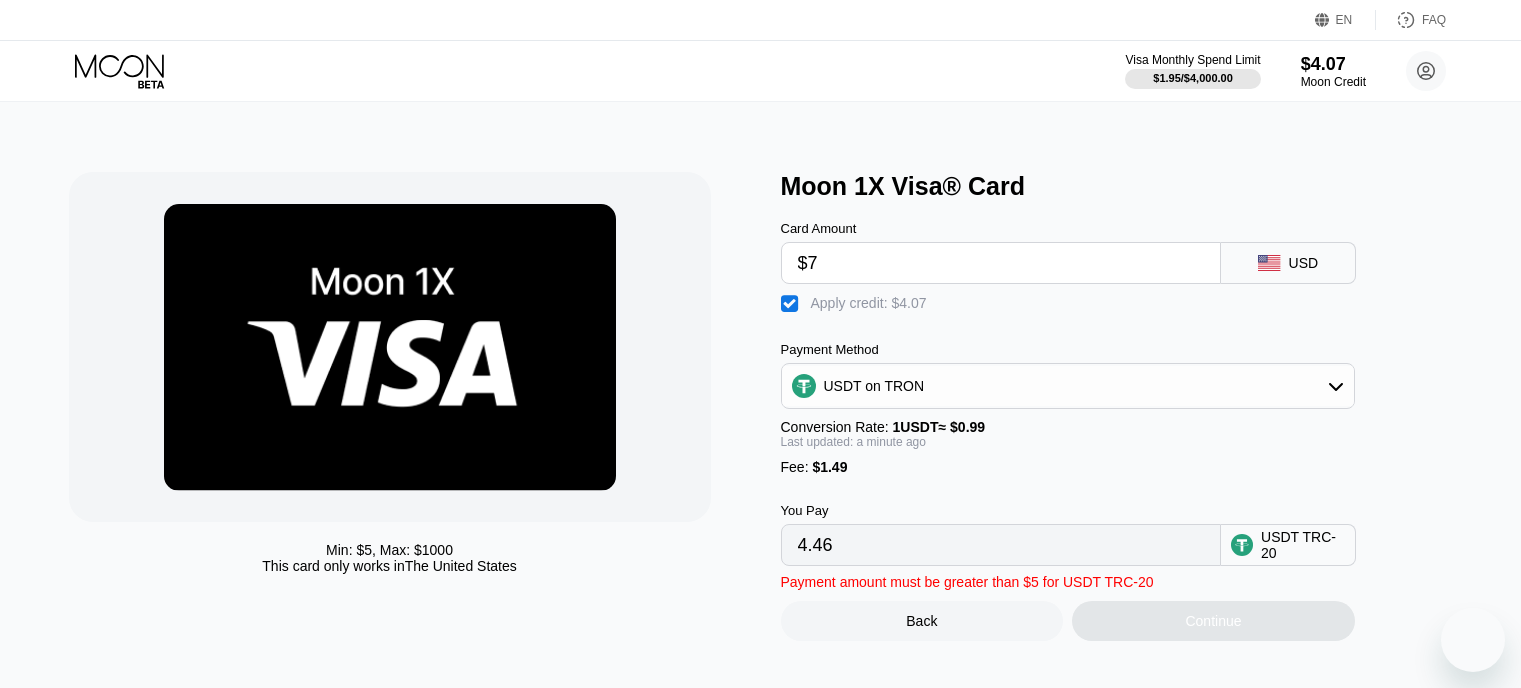scroll, scrollTop: 0, scrollLeft: 0, axis: both 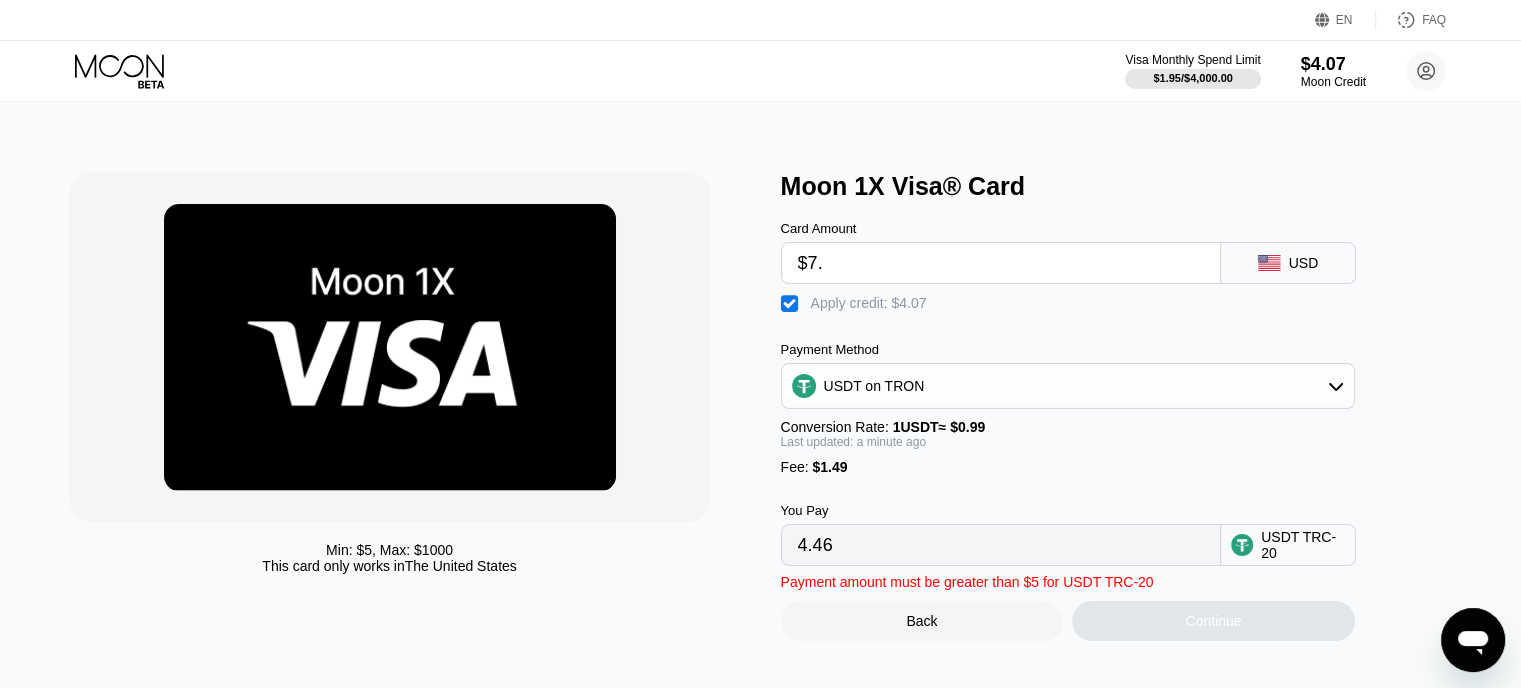 type on "$7.5" 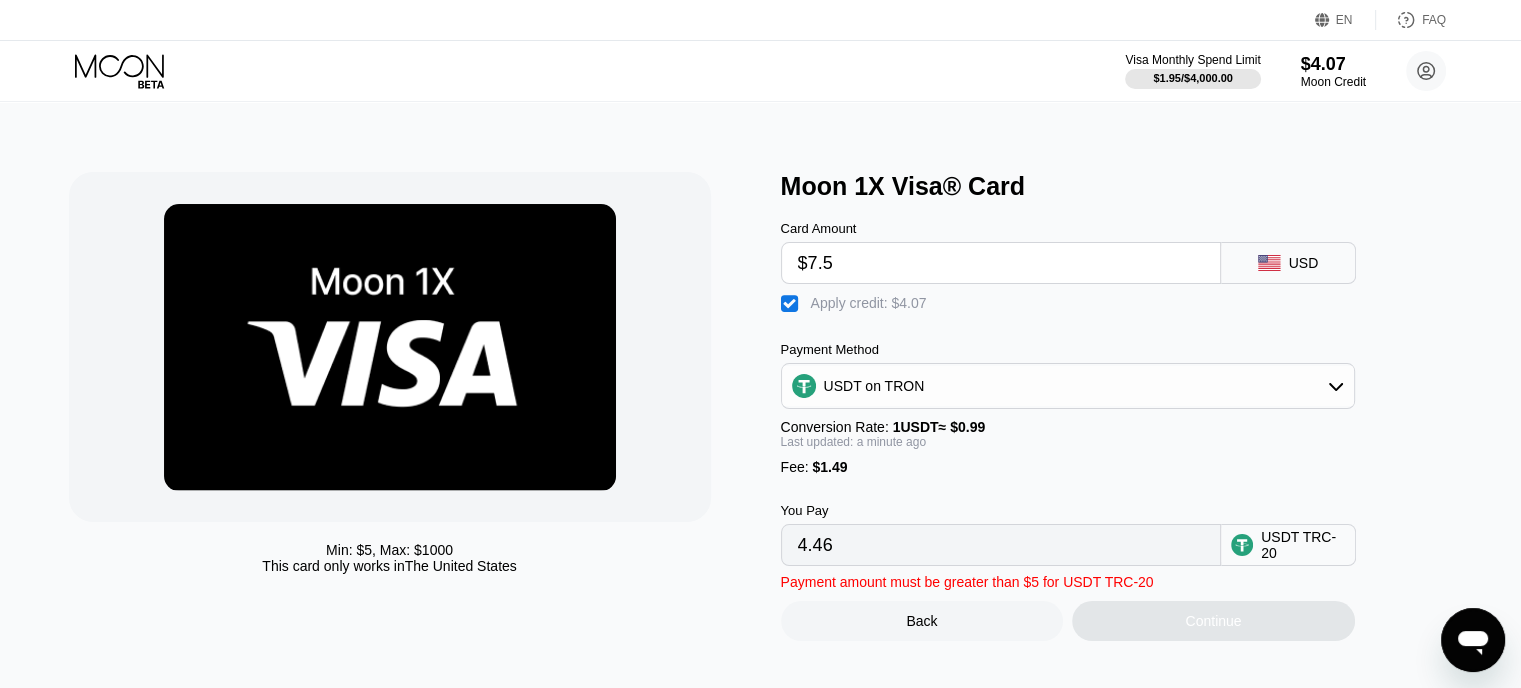 type on "4.97" 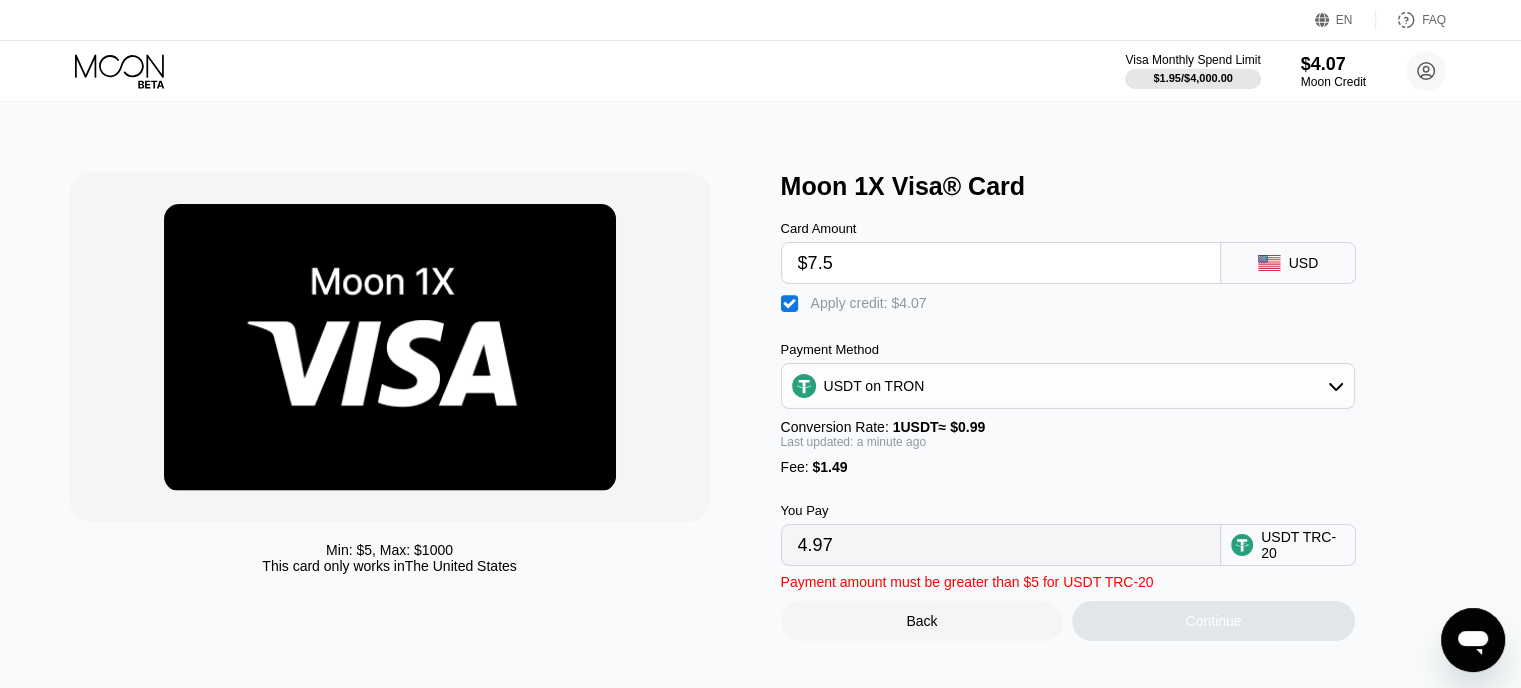 type on "$7." 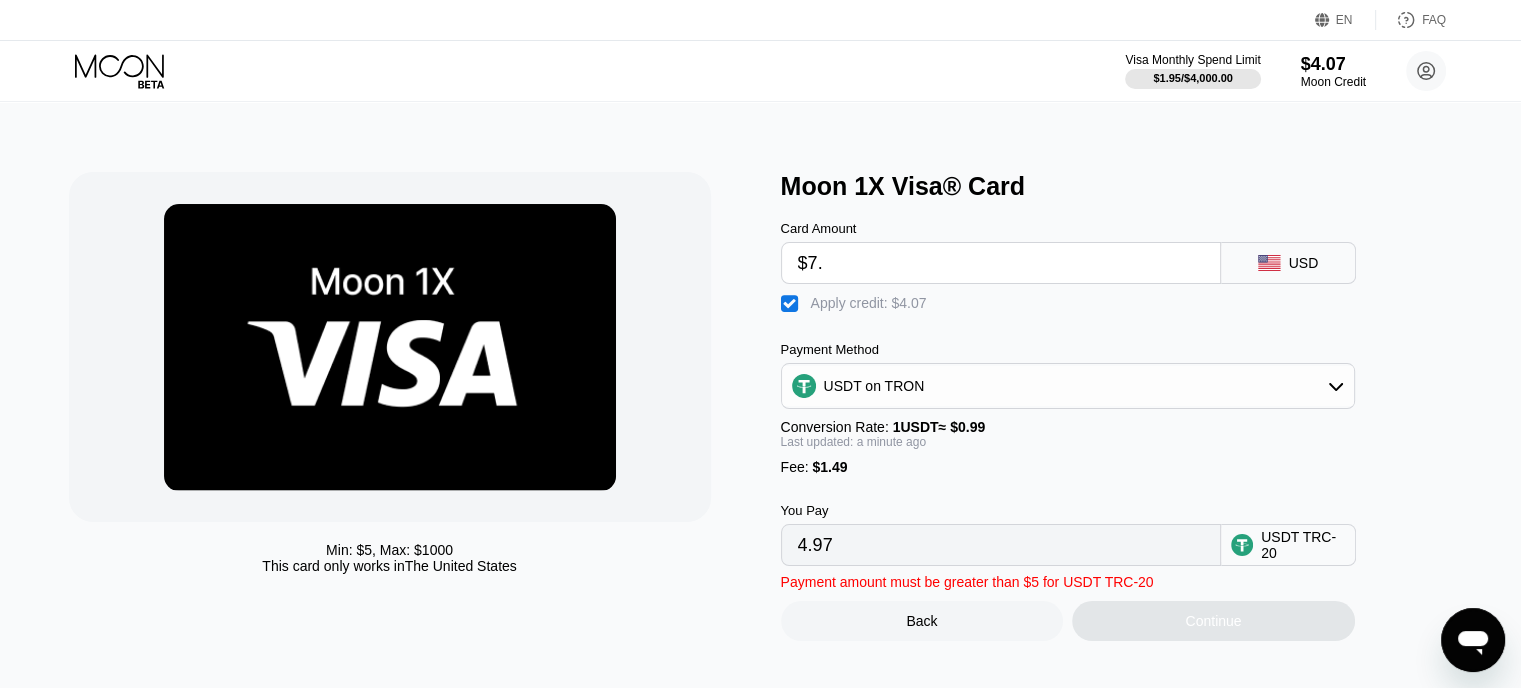 type on "4.46" 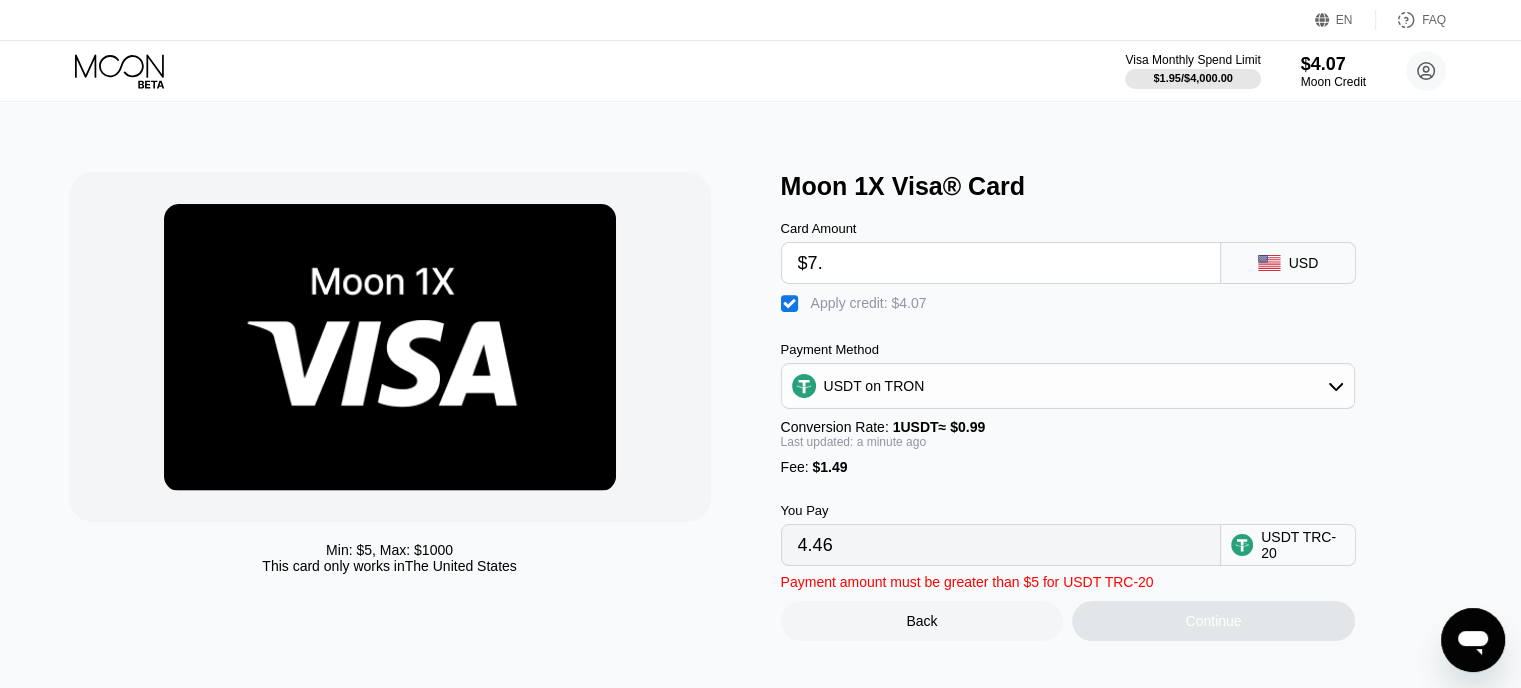 type on "$7.6" 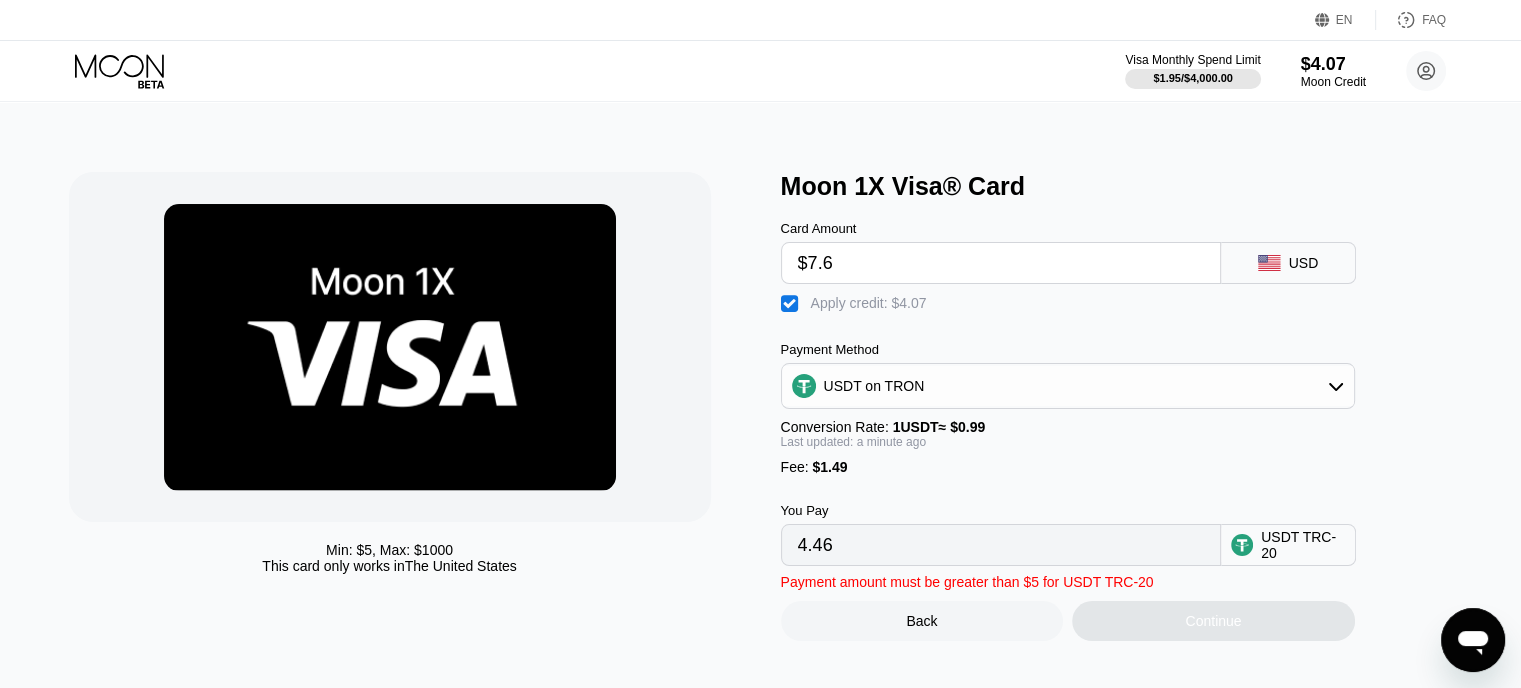 type on "5.07" 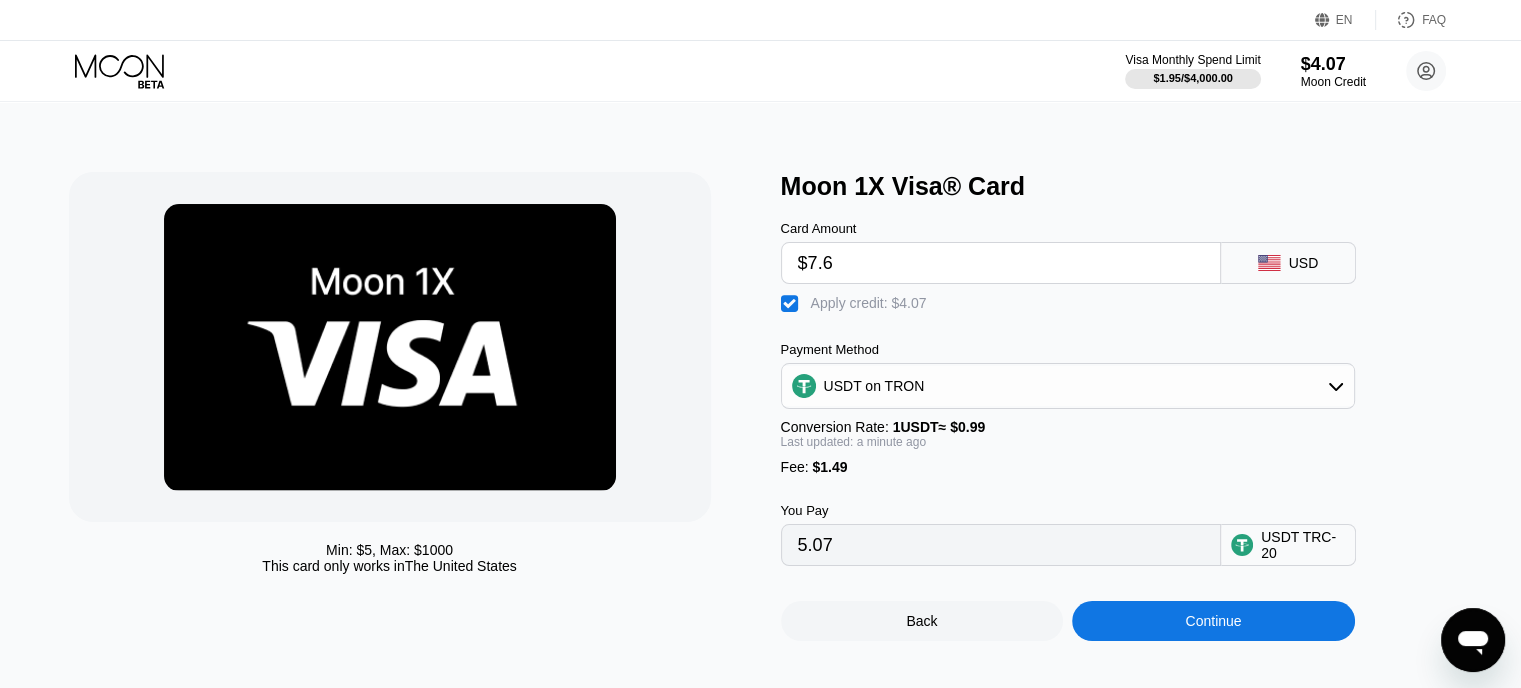 click on "$7.6" at bounding box center [1001, 263] 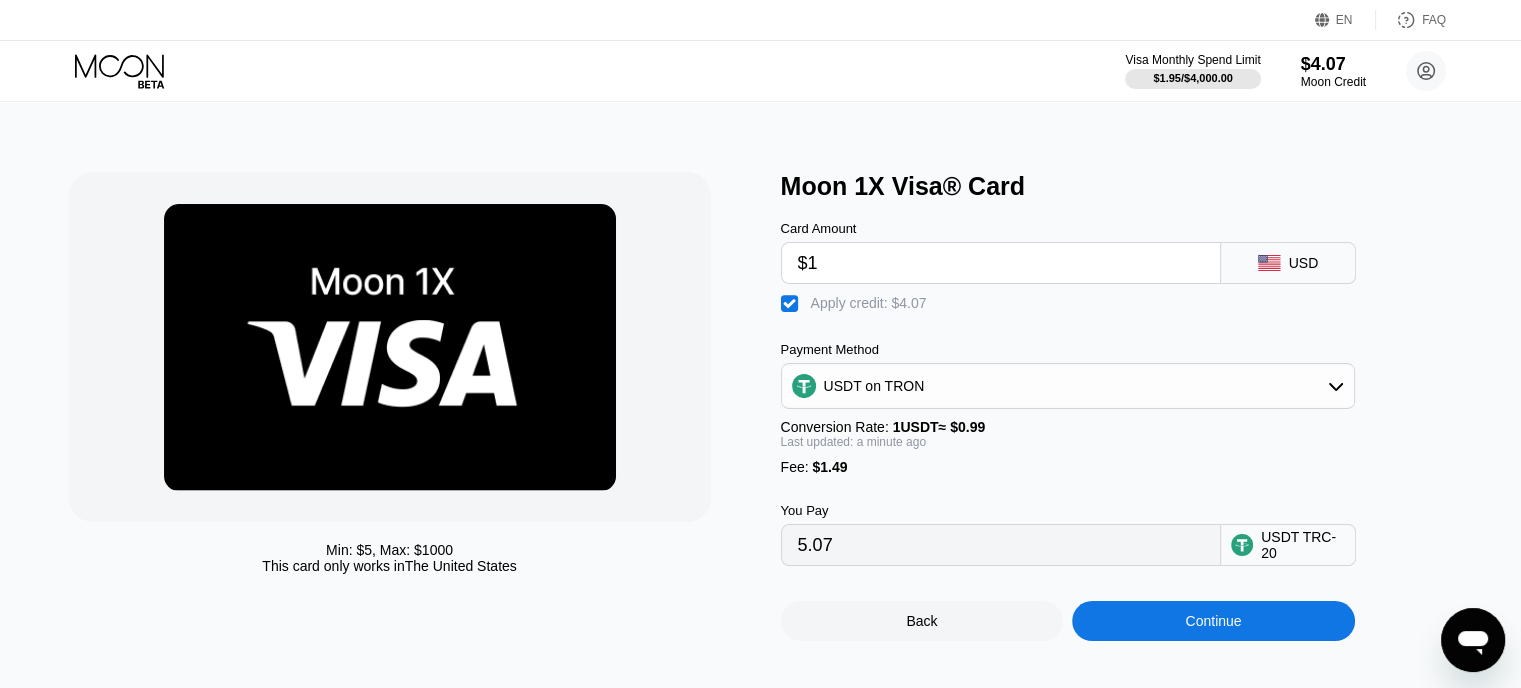 type on "0.00" 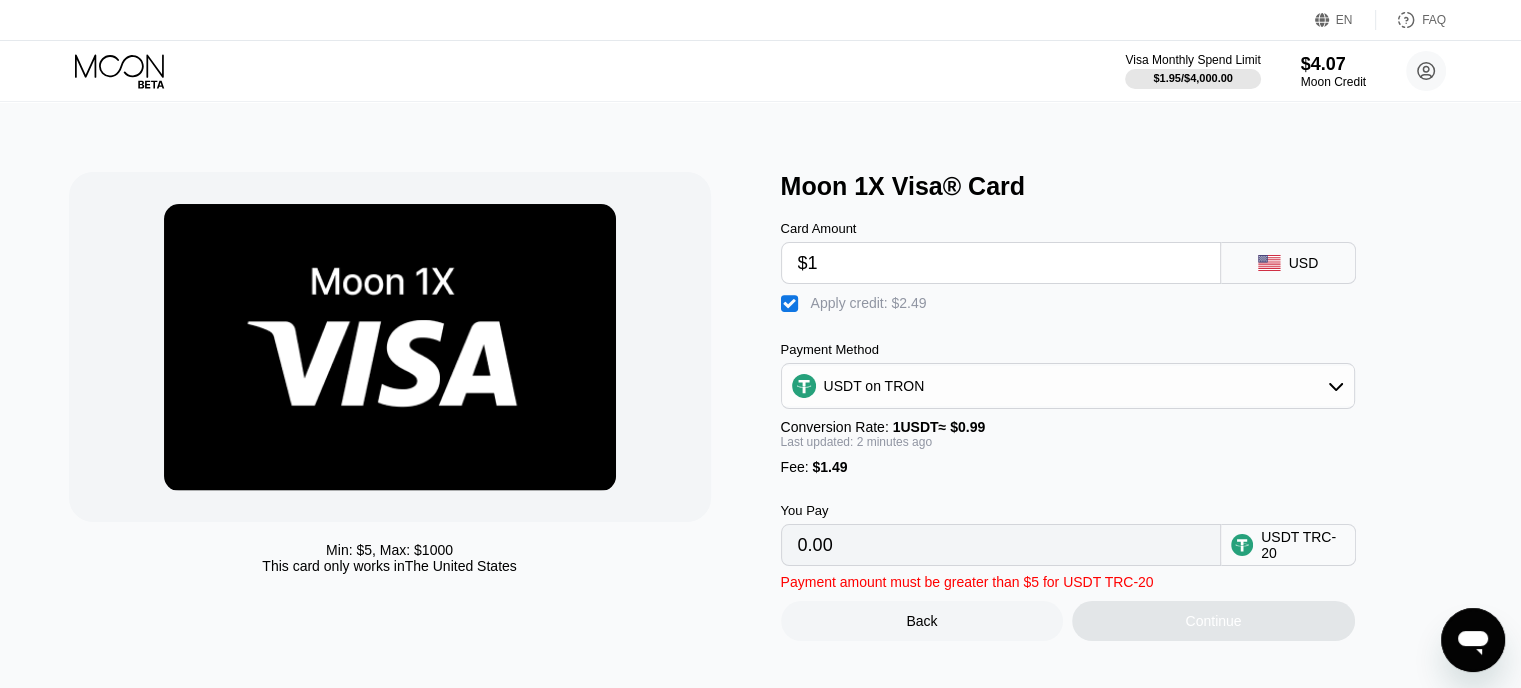 type on "$10" 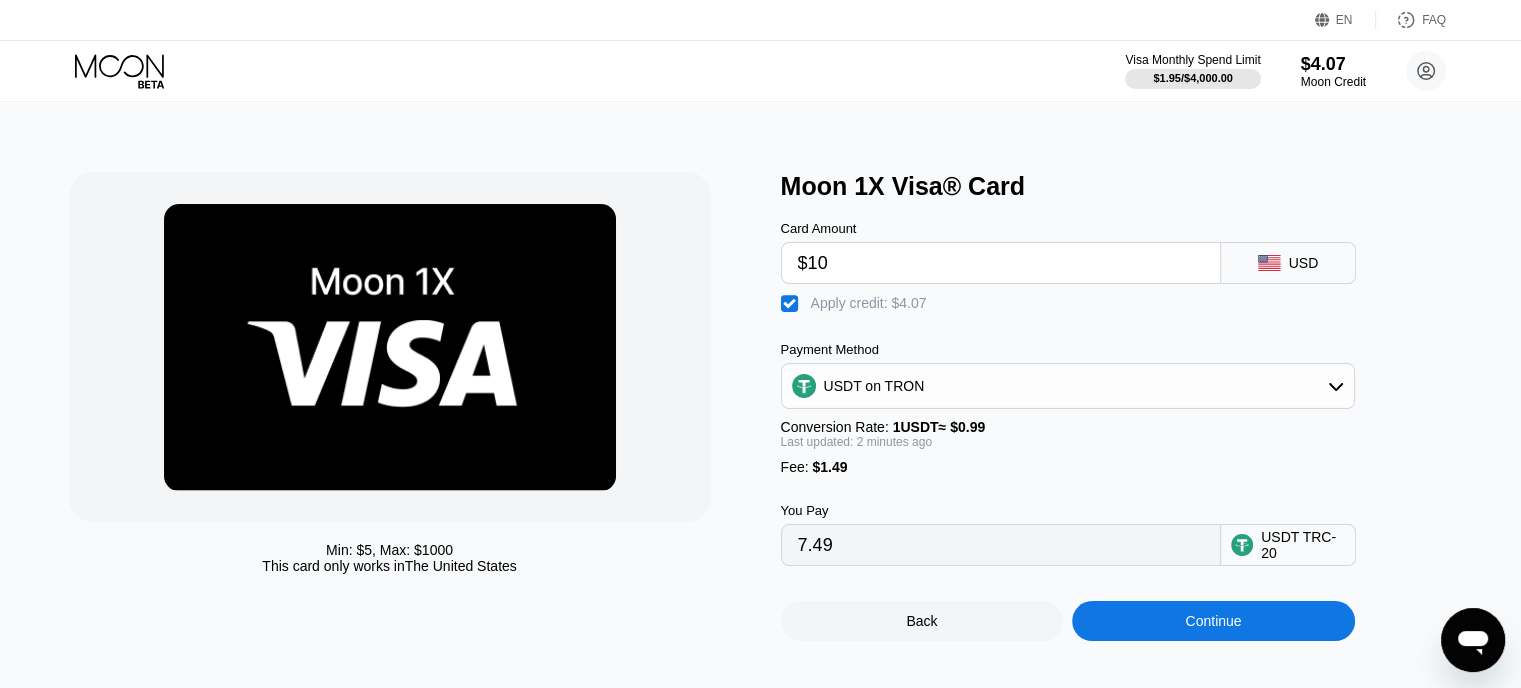 click on "$10" at bounding box center (1001, 263) 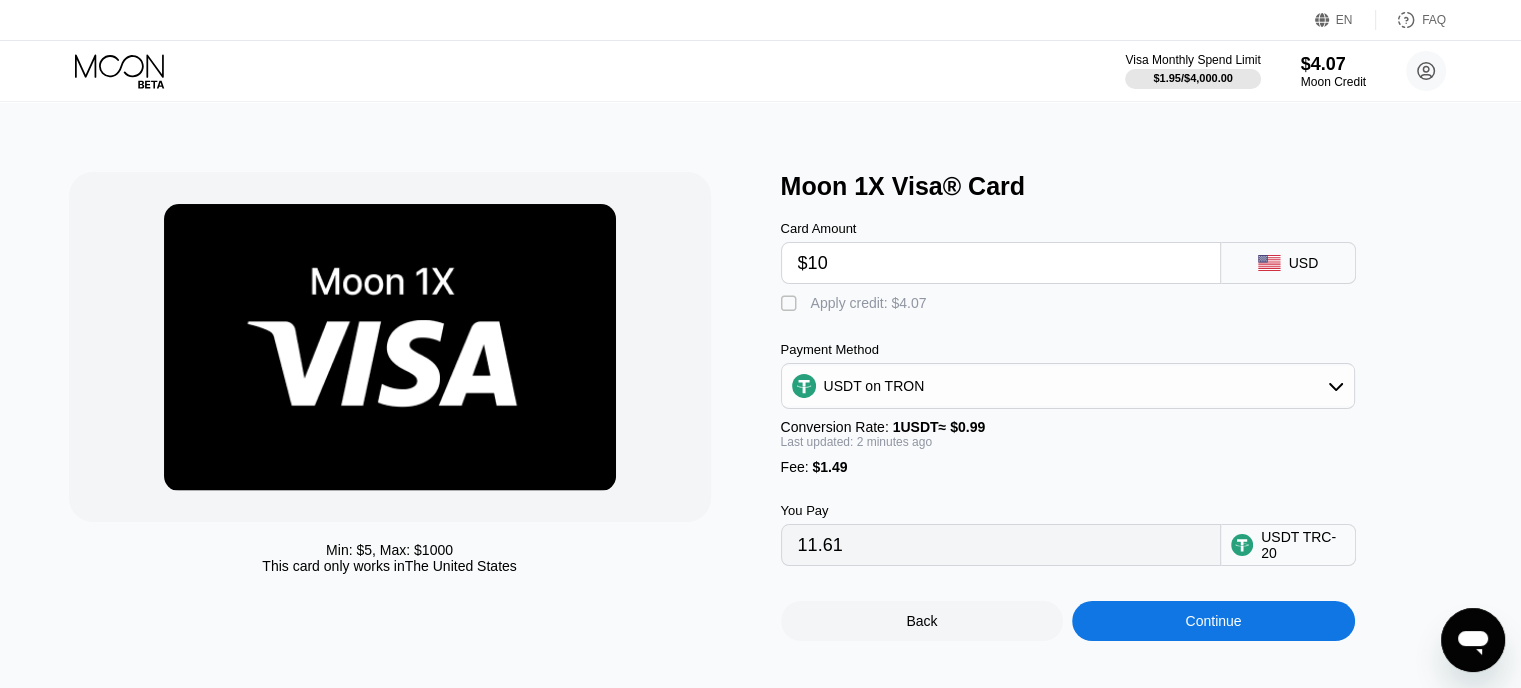click on "Apply credit: $4.07" at bounding box center (869, 303) 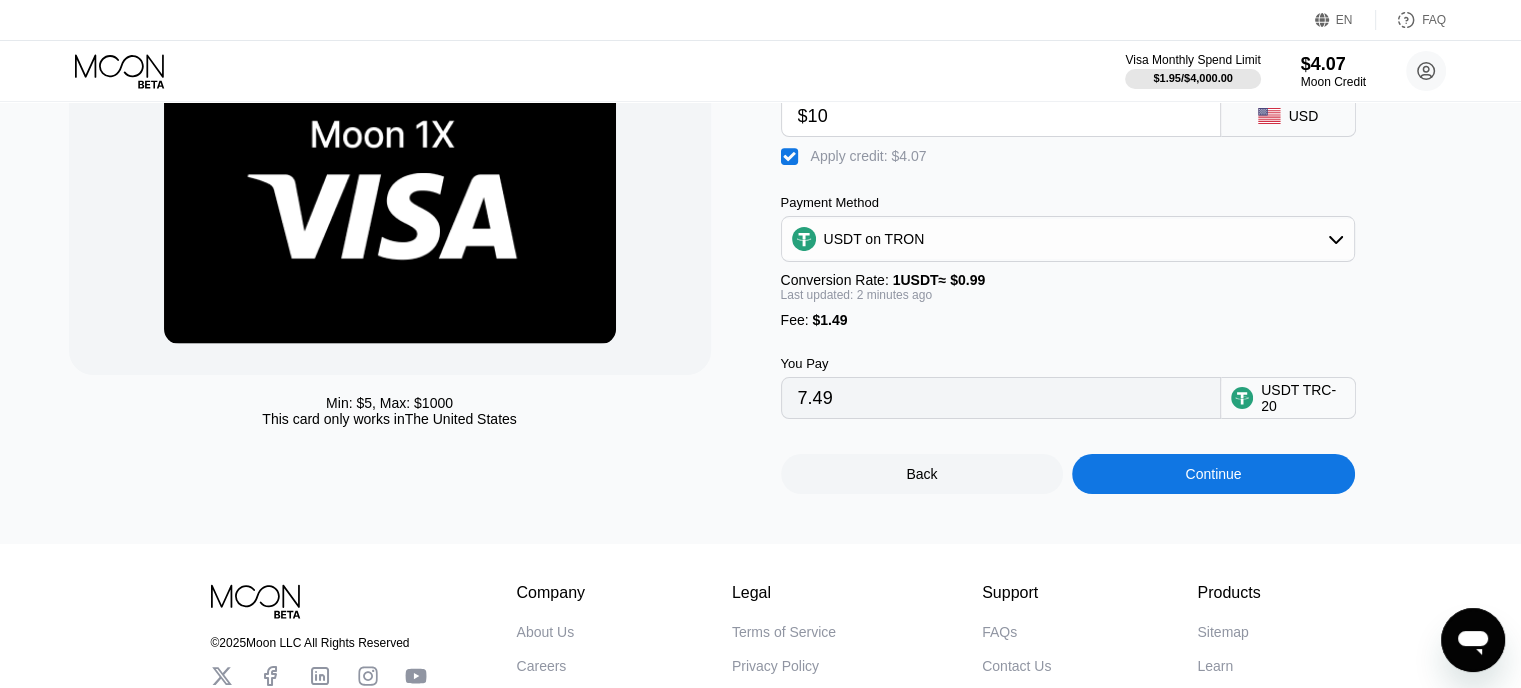 scroll, scrollTop: 148, scrollLeft: 0, axis: vertical 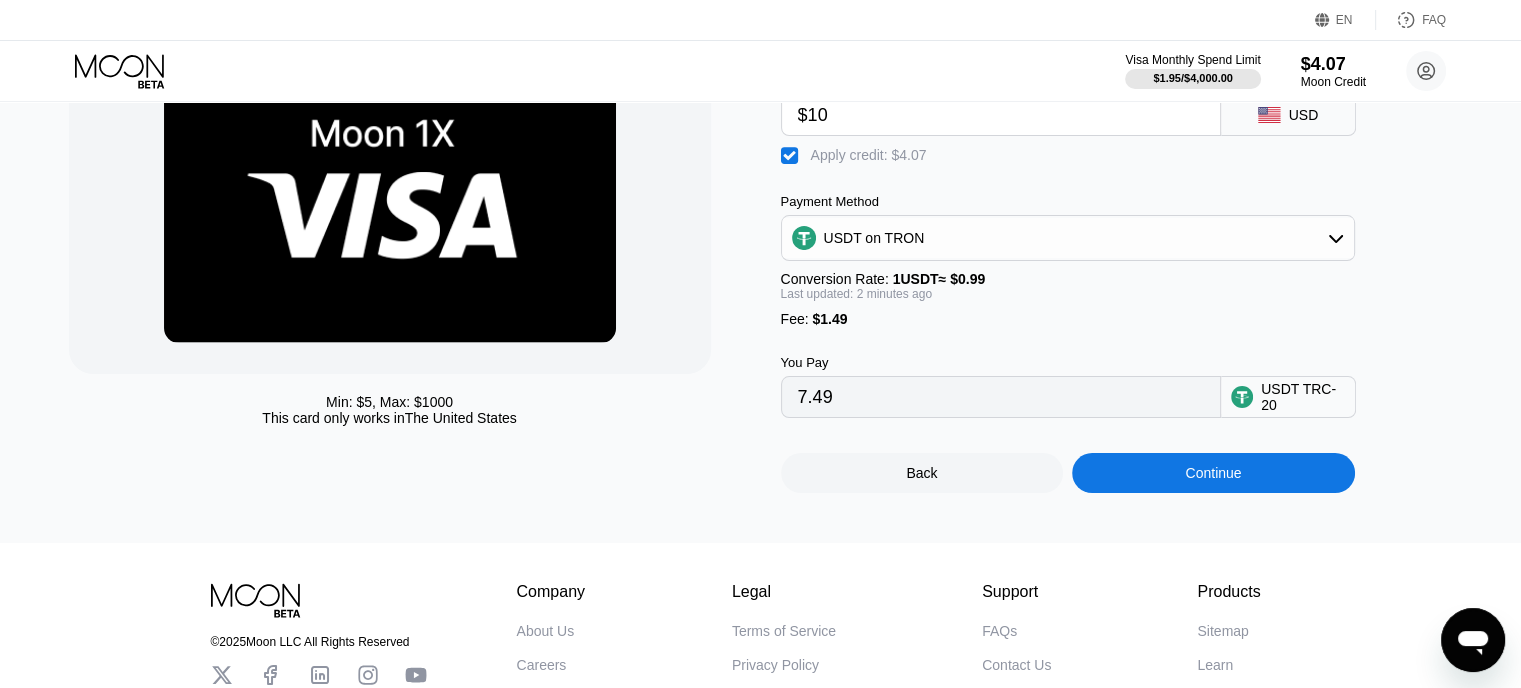 click on "Continue" at bounding box center (1213, 473) 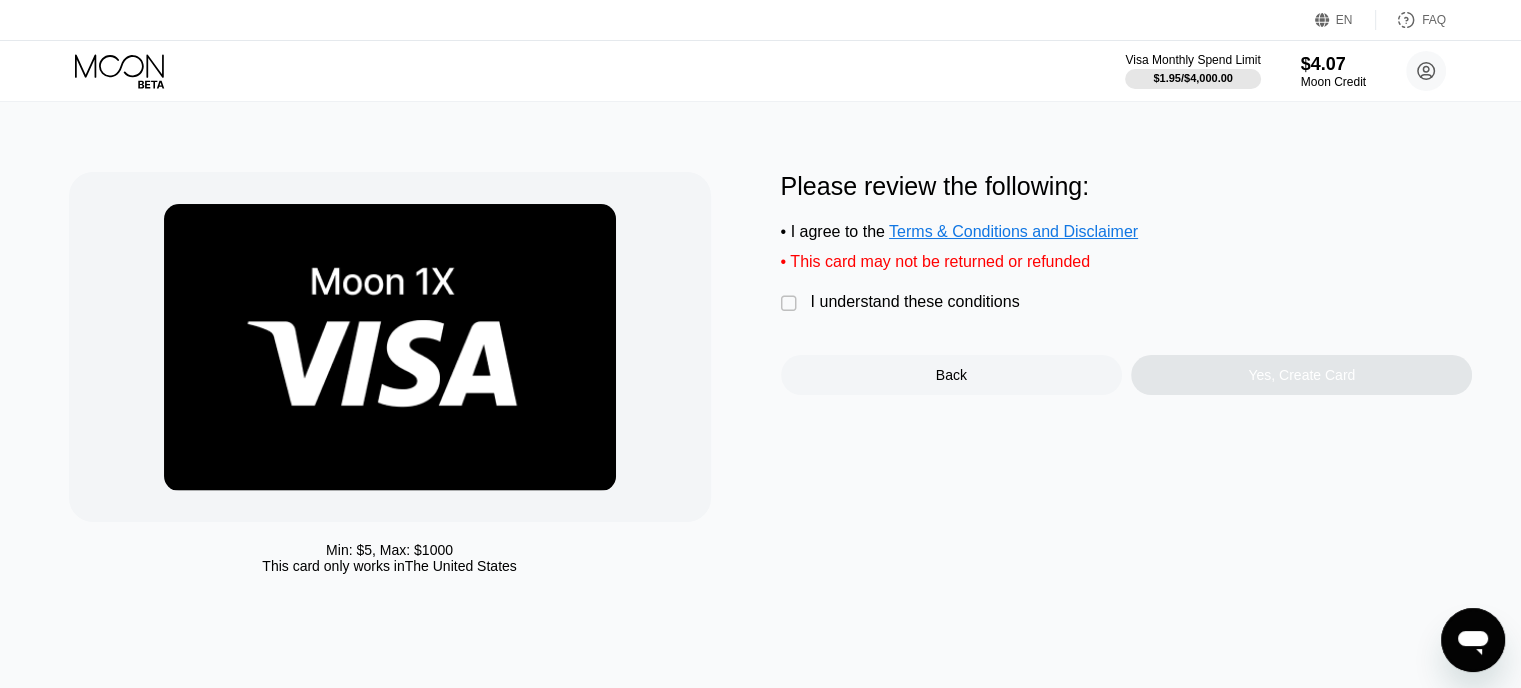 scroll, scrollTop: 0, scrollLeft: 0, axis: both 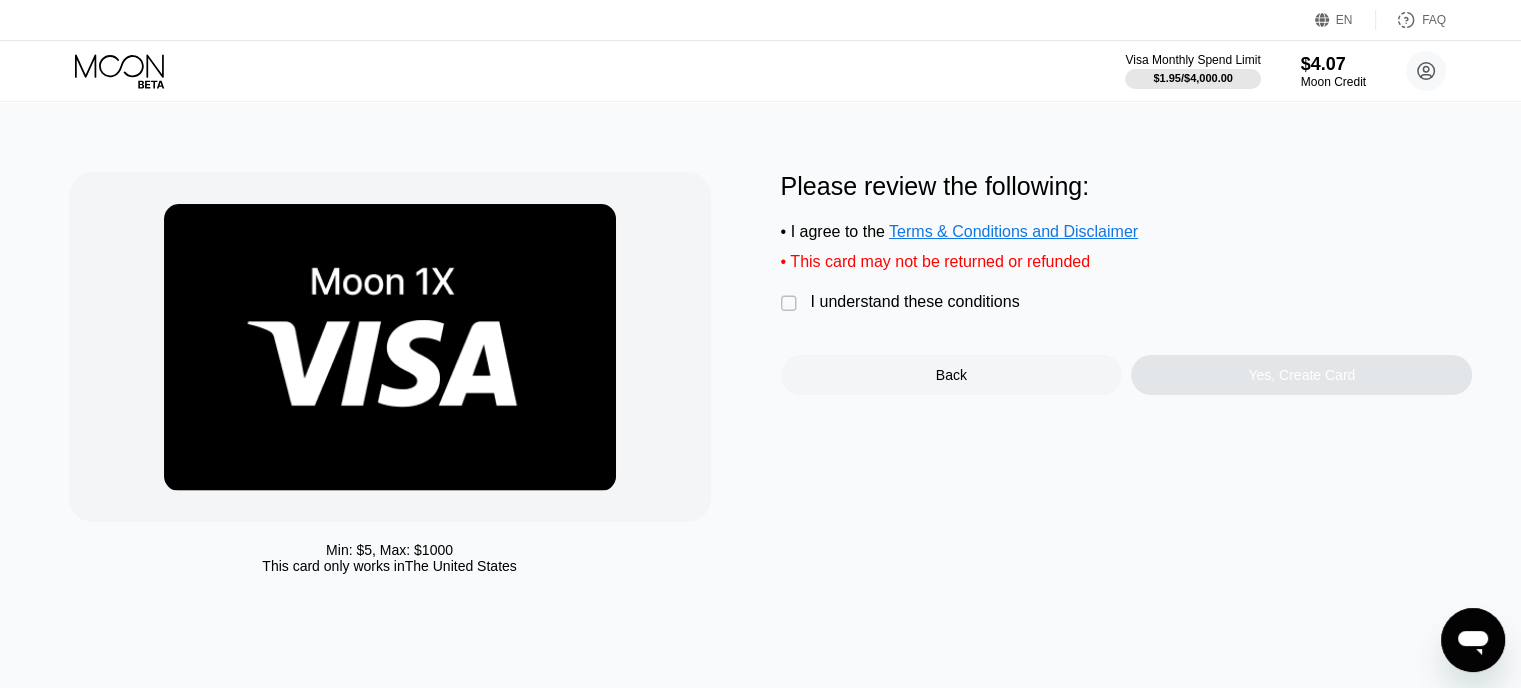 click on "I understand these conditions" at bounding box center (915, 302) 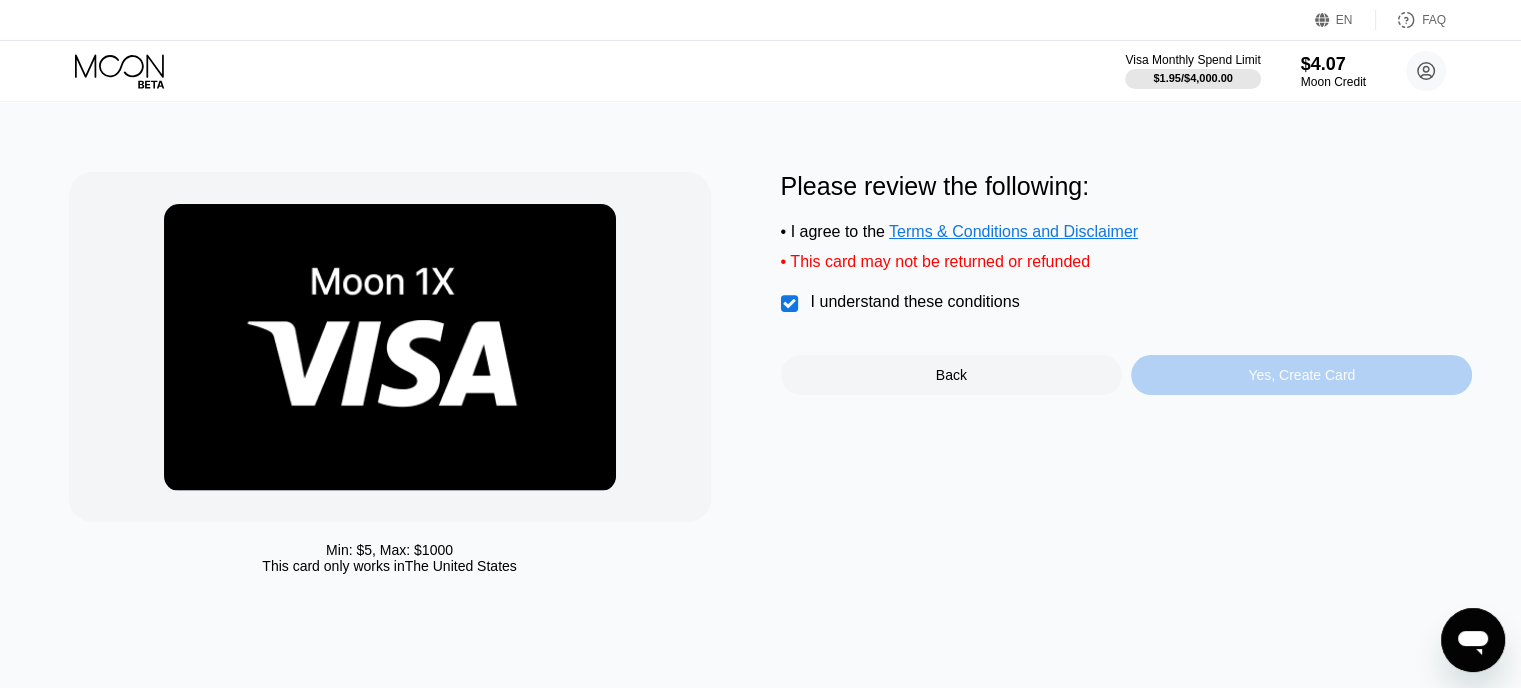 click on "Yes, Create Card" at bounding box center (1301, 375) 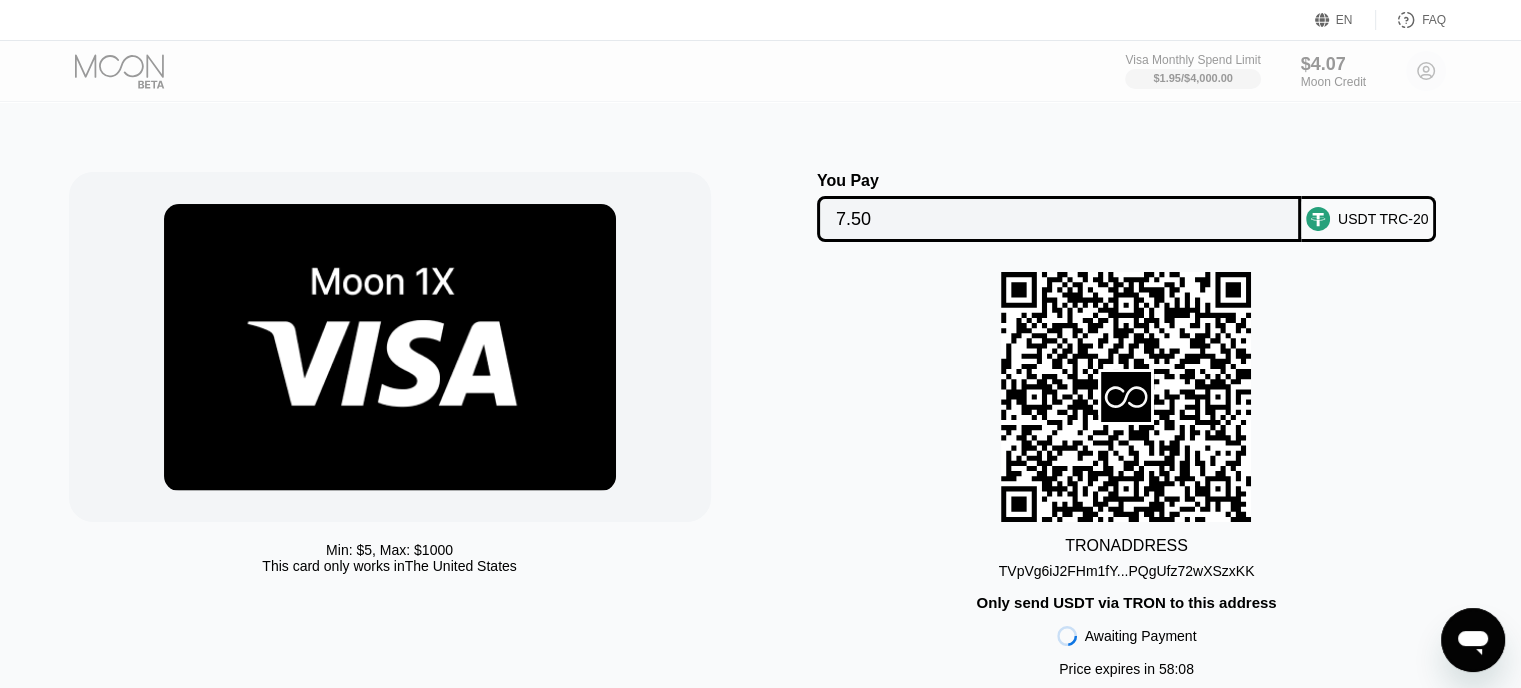 scroll, scrollTop: 240, scrollLeft: 0, axis: vertical 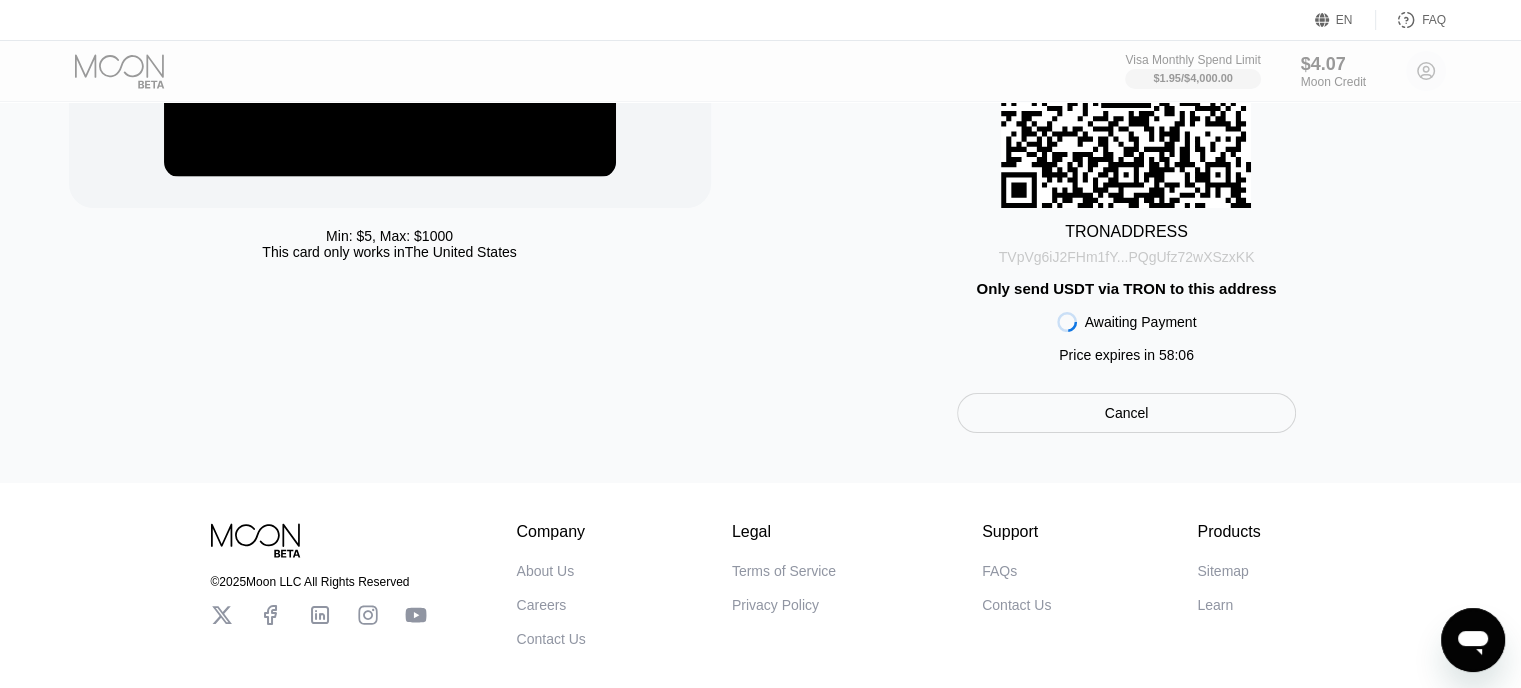 click on "TVpVg6iJ2FHm1fY...PQgUfz72wXSzxKK" at bounding box center (1127, 257) 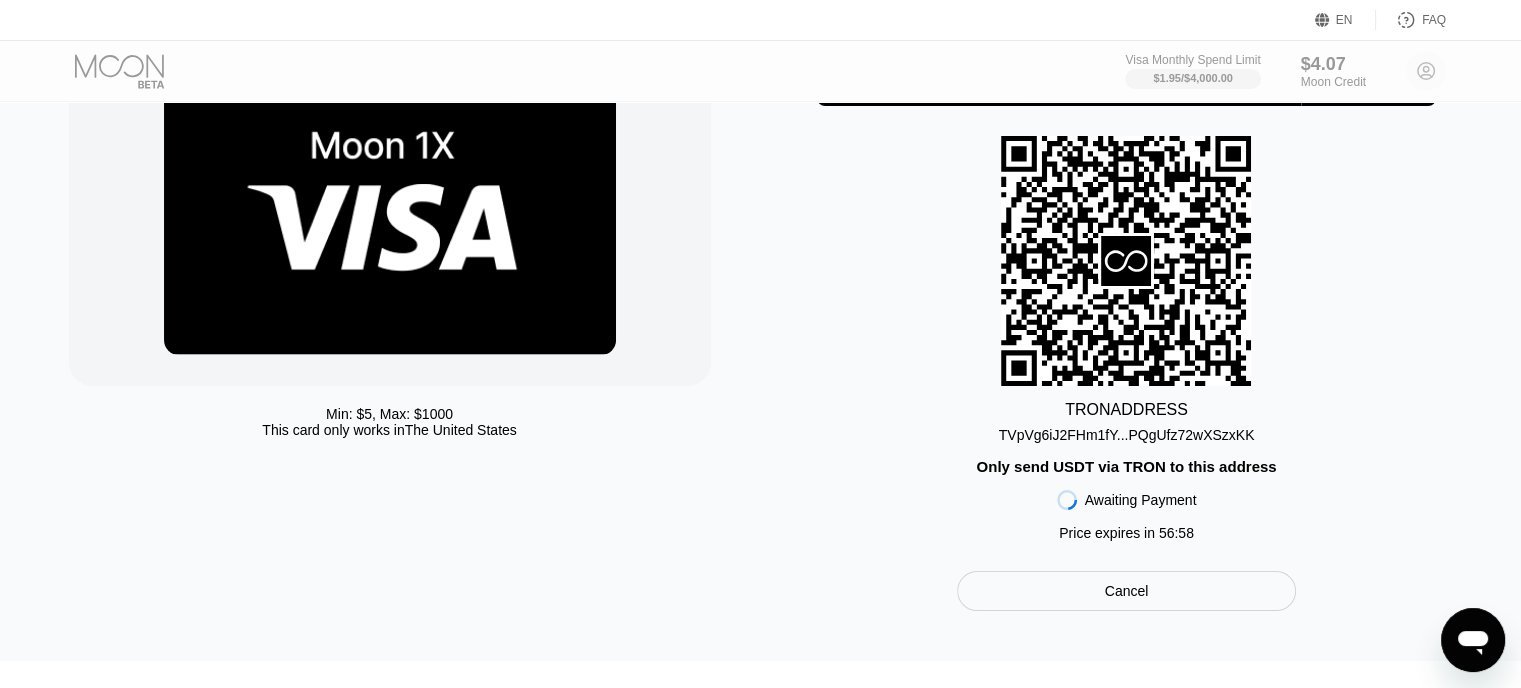 scroll, scrollTop: 136, scrollLeft: 0, axis: vertical 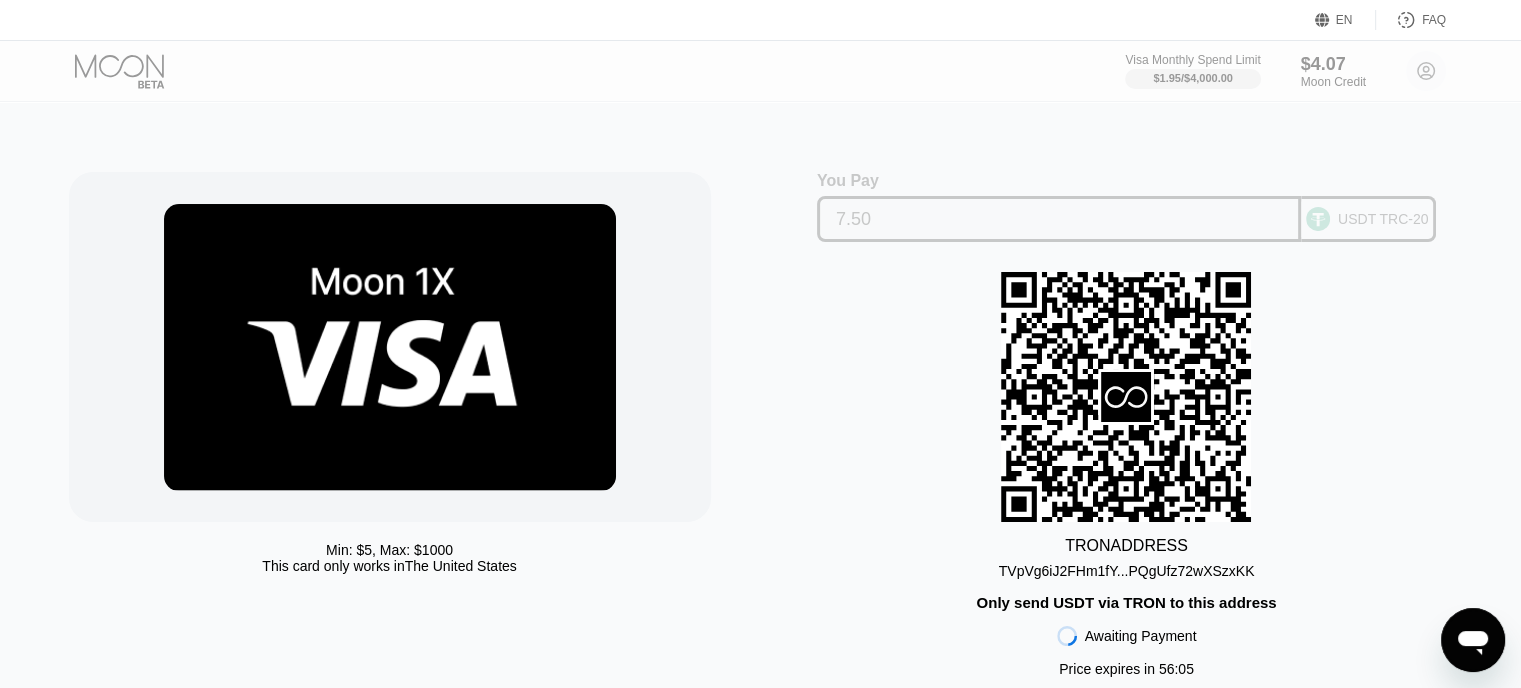 click on "USDT TRC-20" at bounding box center [1383, 219] 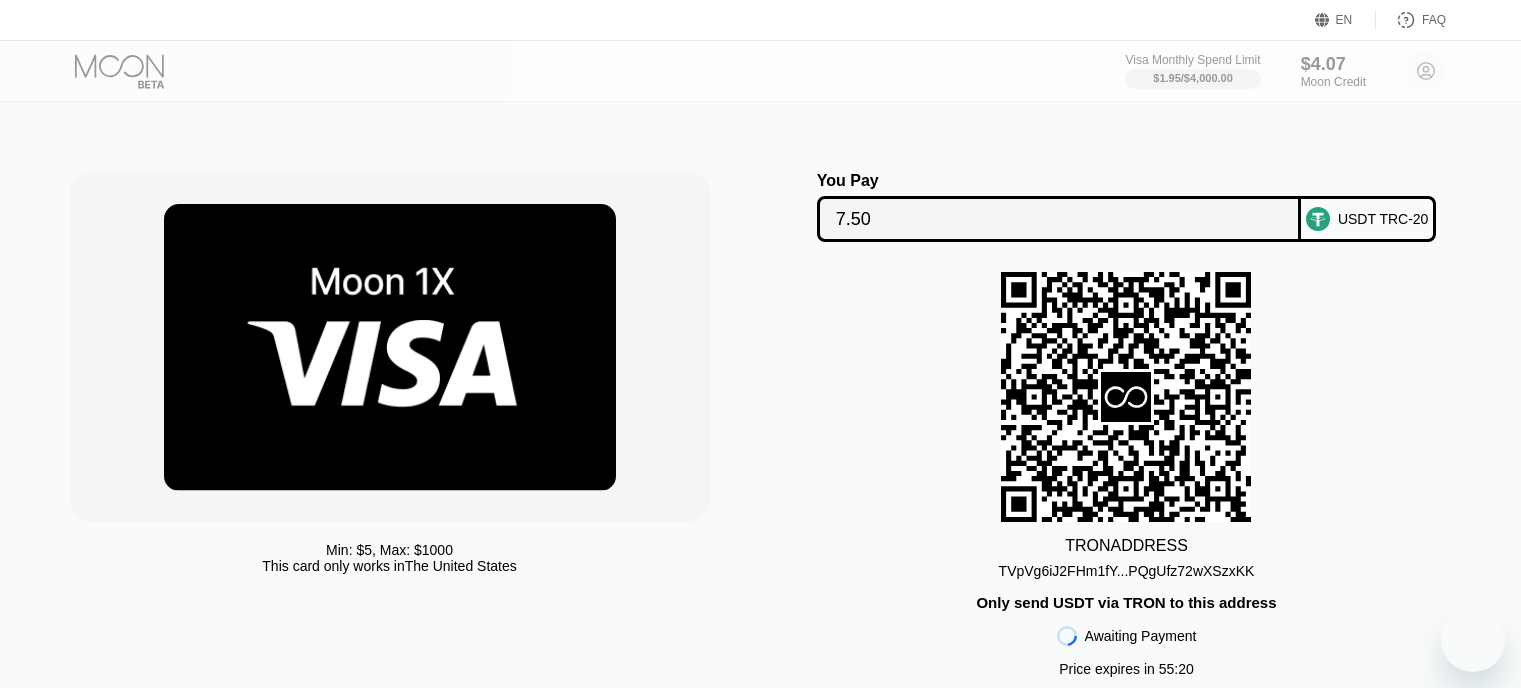 scroll, scrollTop: 0, scrollLeft: 0, axis: both 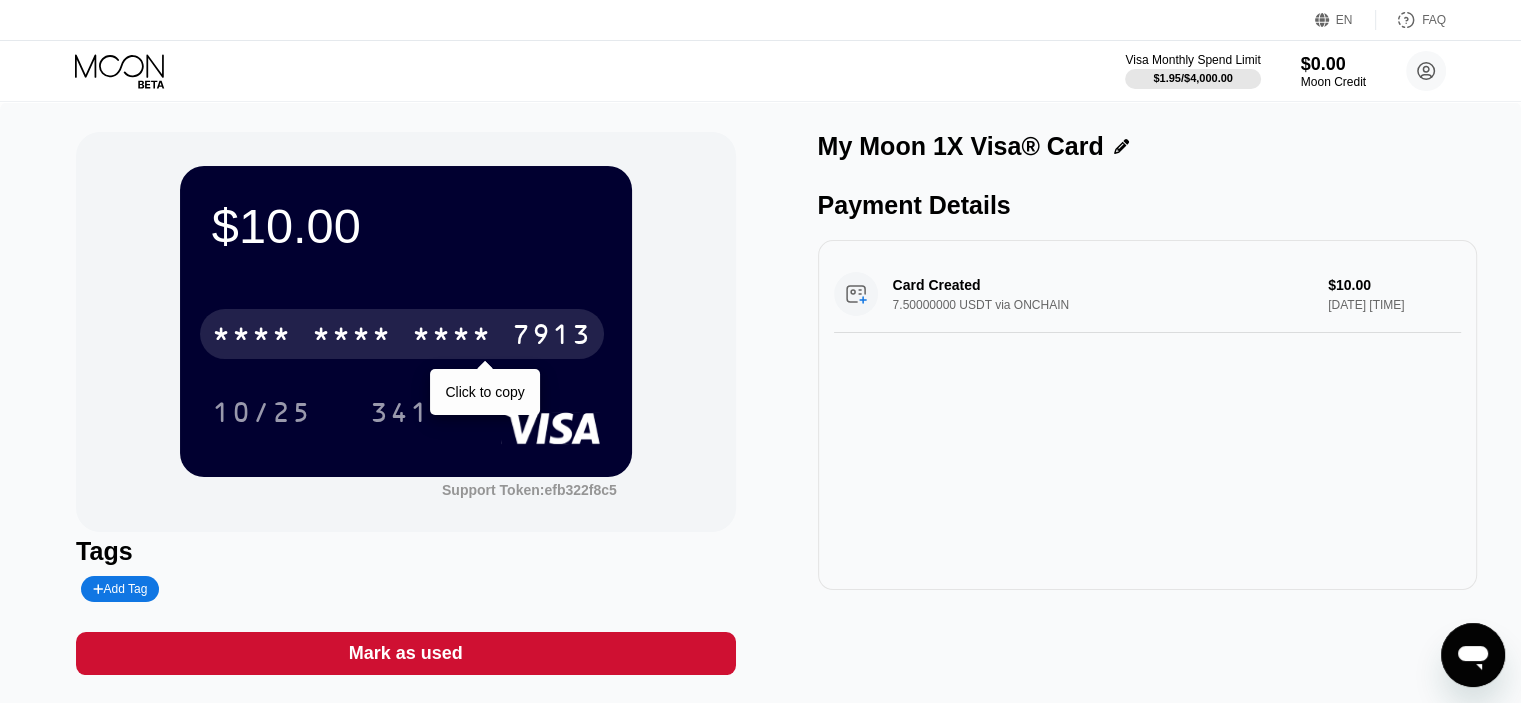 click on "7913" at bounding box center [552, 337] 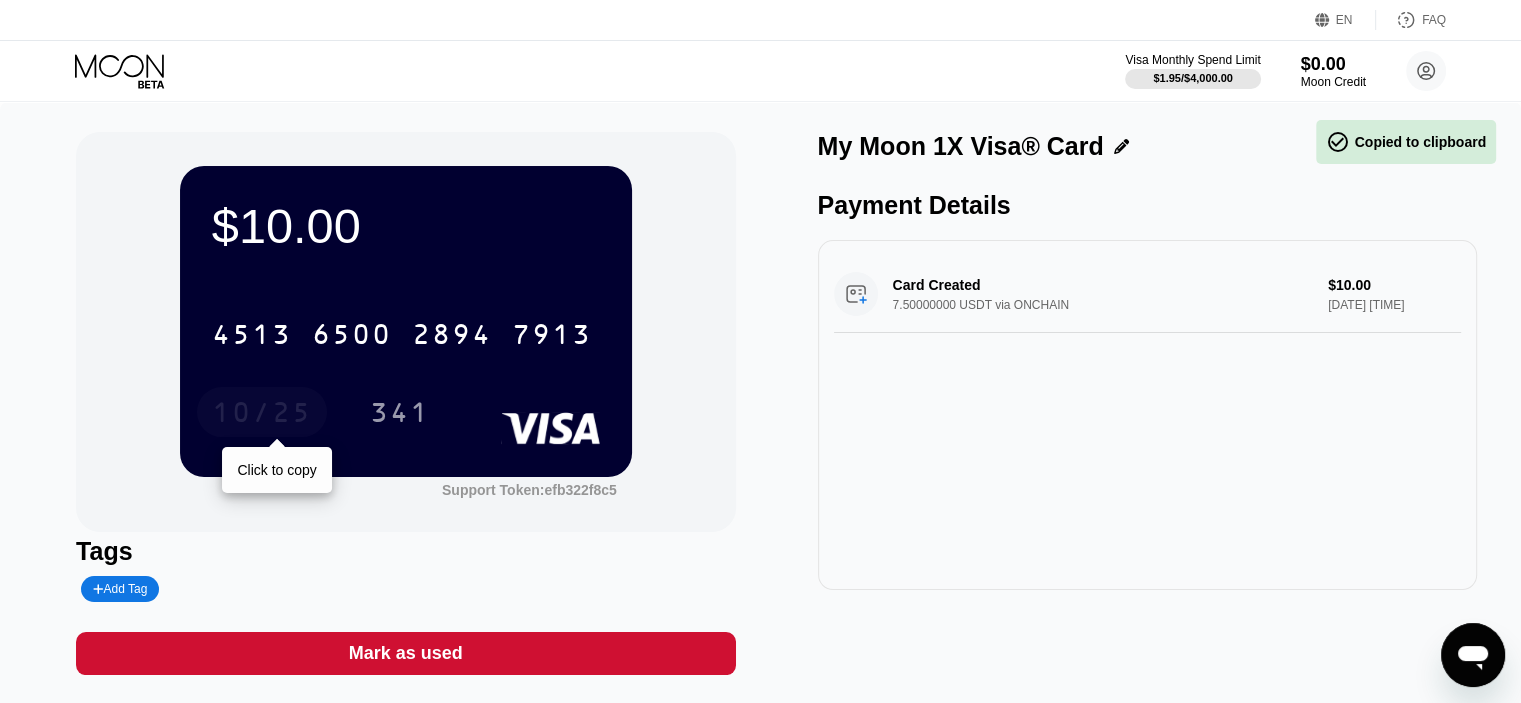 click on "10/25" at bounding box center [262, 412] 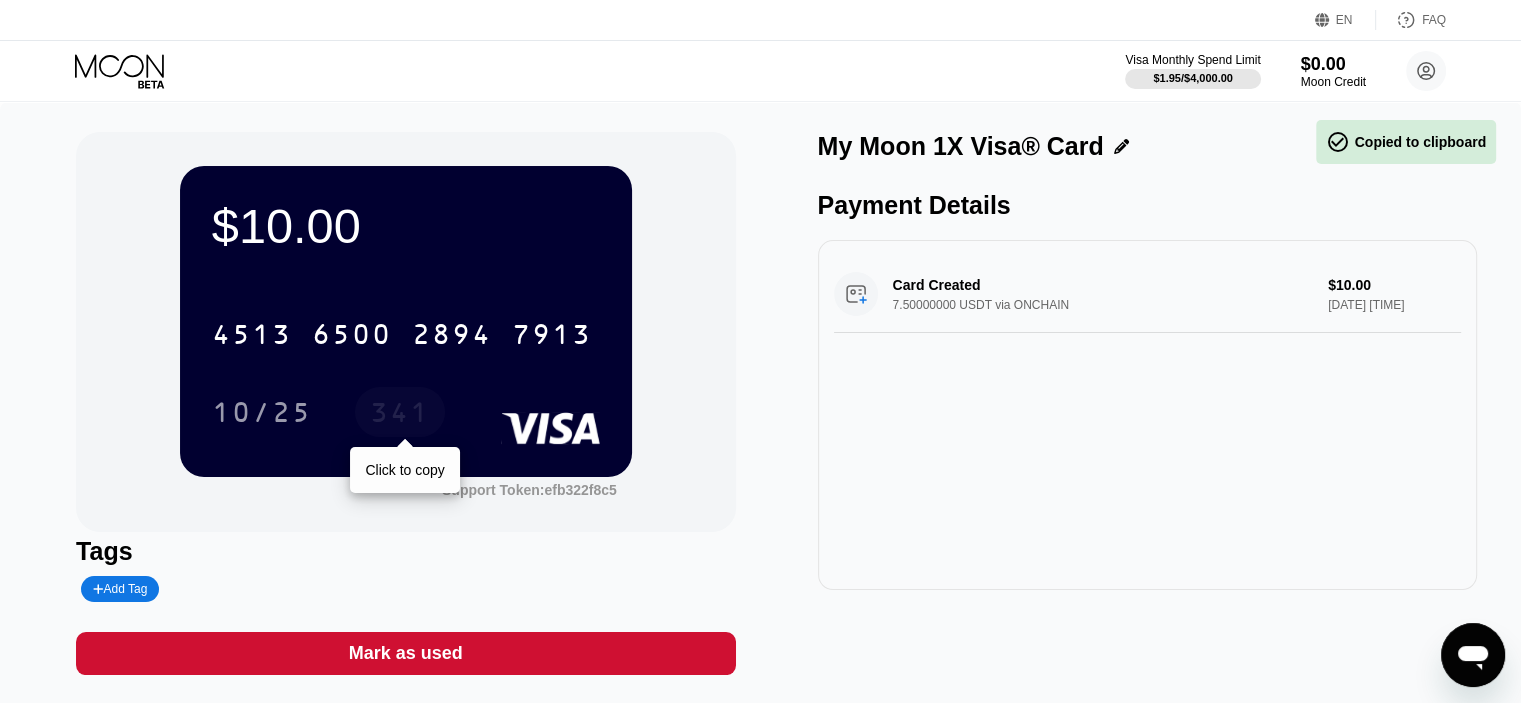 click on "341" at bounding box center (400, 415) 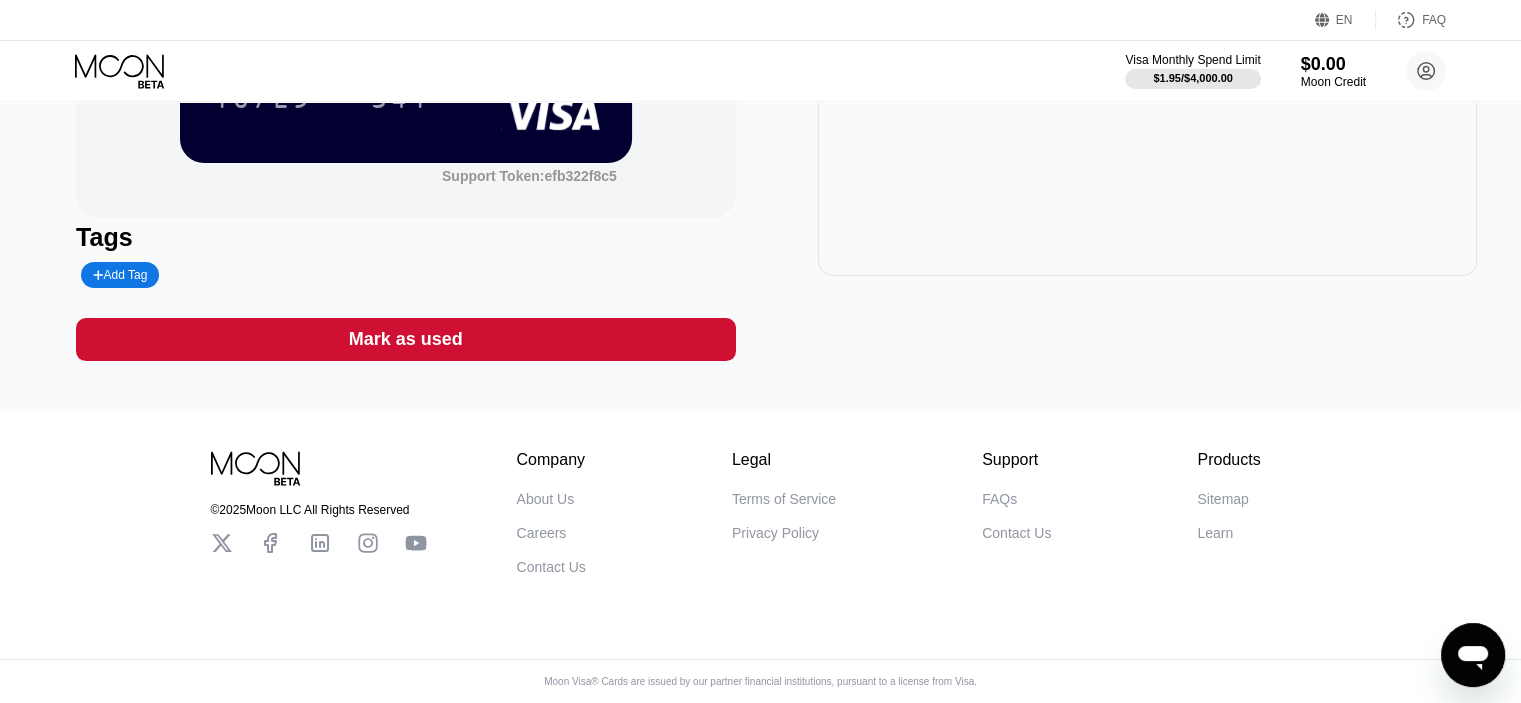 scroll, scrollTop: 0, scrollLeft: 0, axis: both 